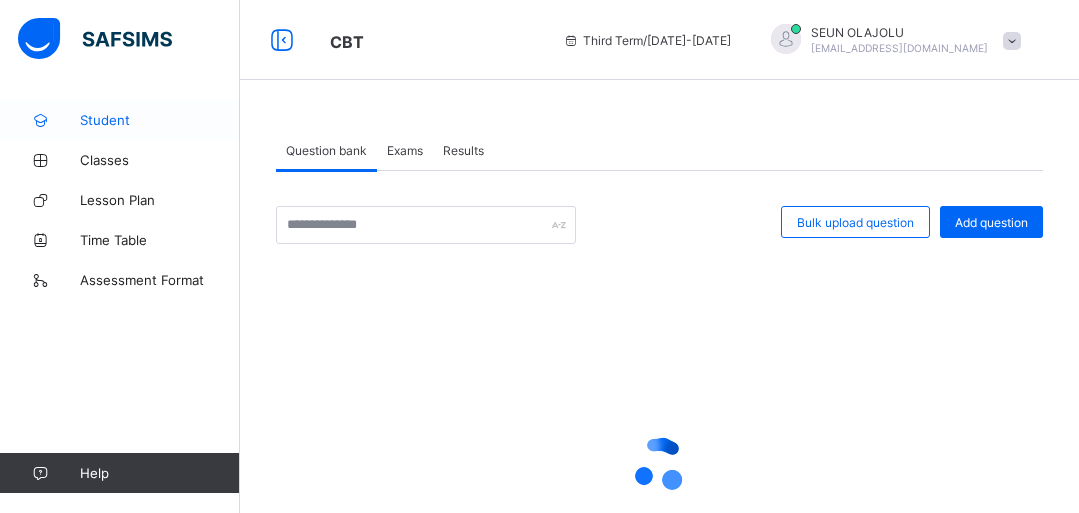 scroll, scrollTop: 0, scrollLeft: 0, axis: both 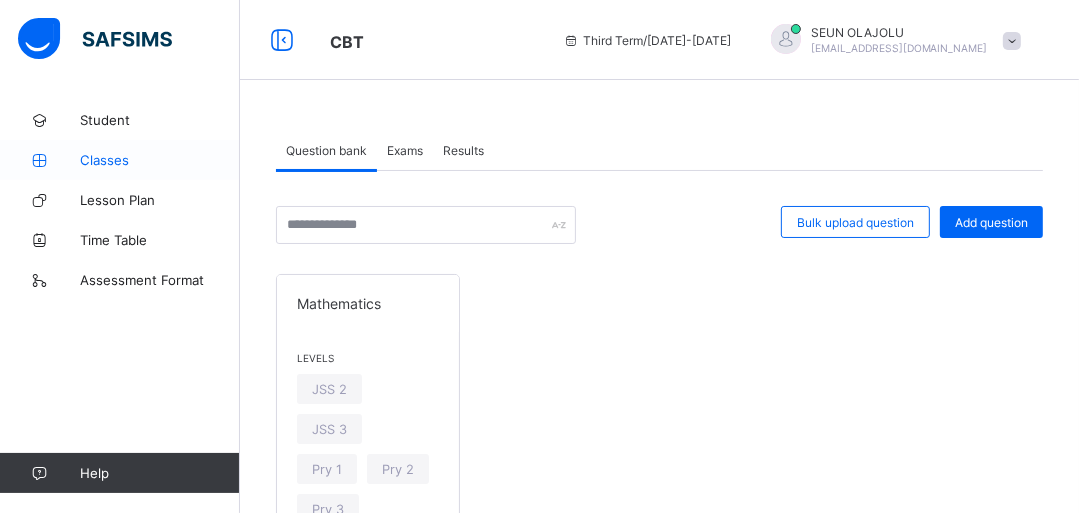 click on "Classes" at bounding box center (160, 160) 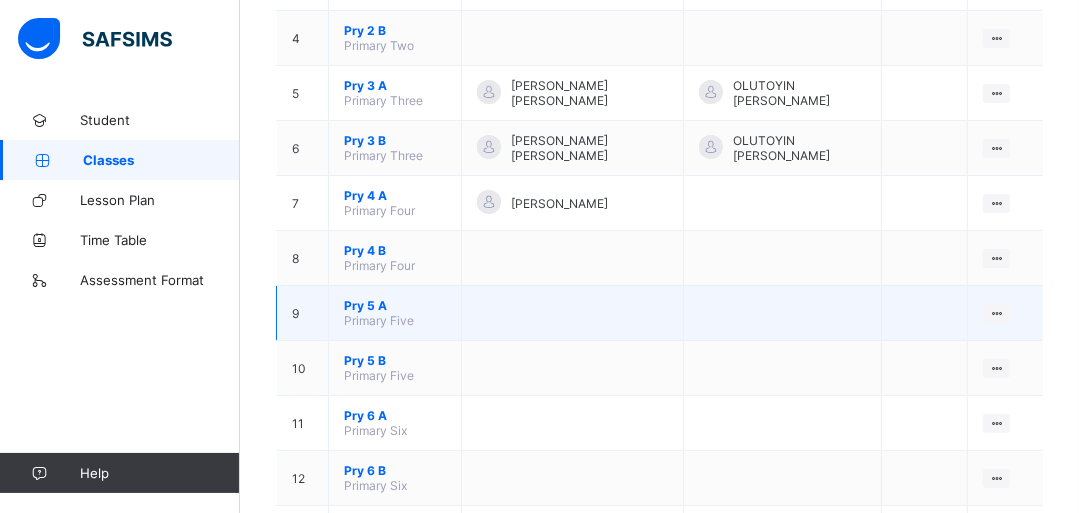 scroll, scrollTop: 560, scrollLeft: 0, axis: vertical 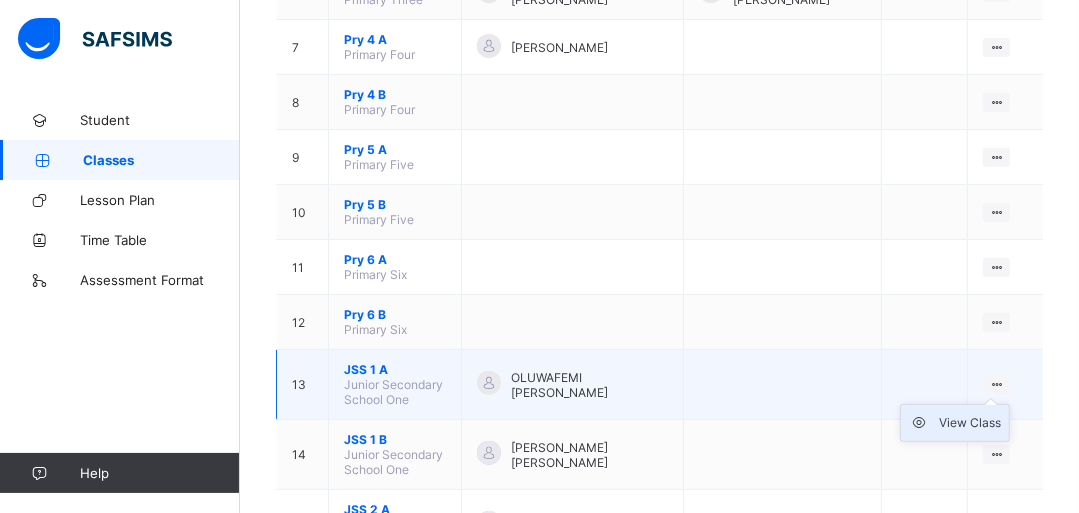 click on "View Class" at bounding box center (970, 423) 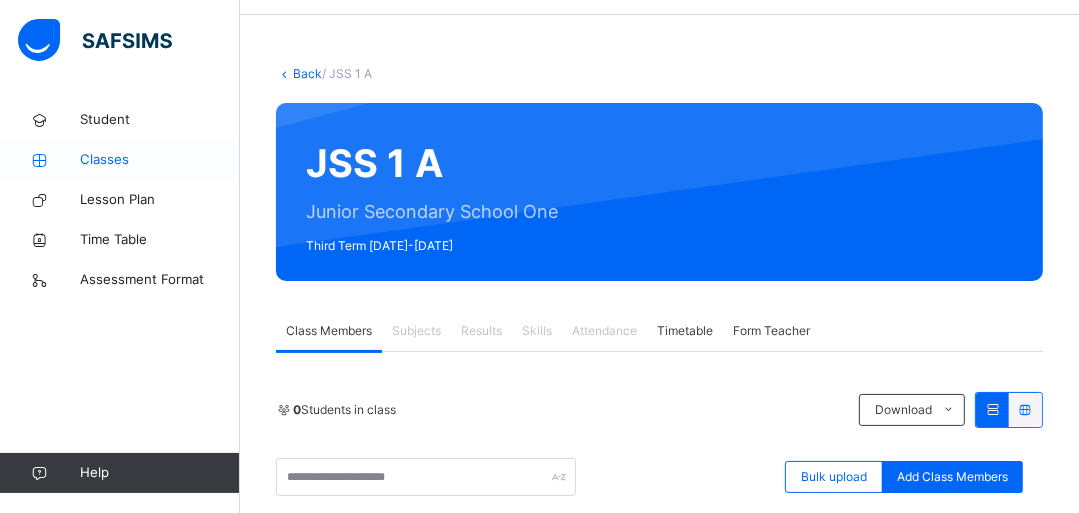 scroll, scrollTop: 560, scrollLeft: 0, axis: vertical 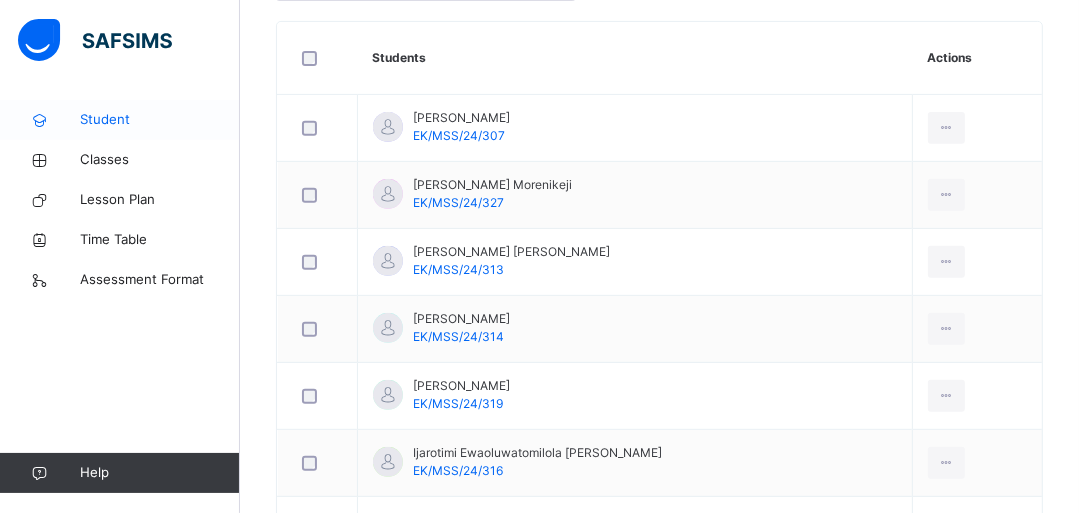 click on "Student" at bounding box center (160, 120) 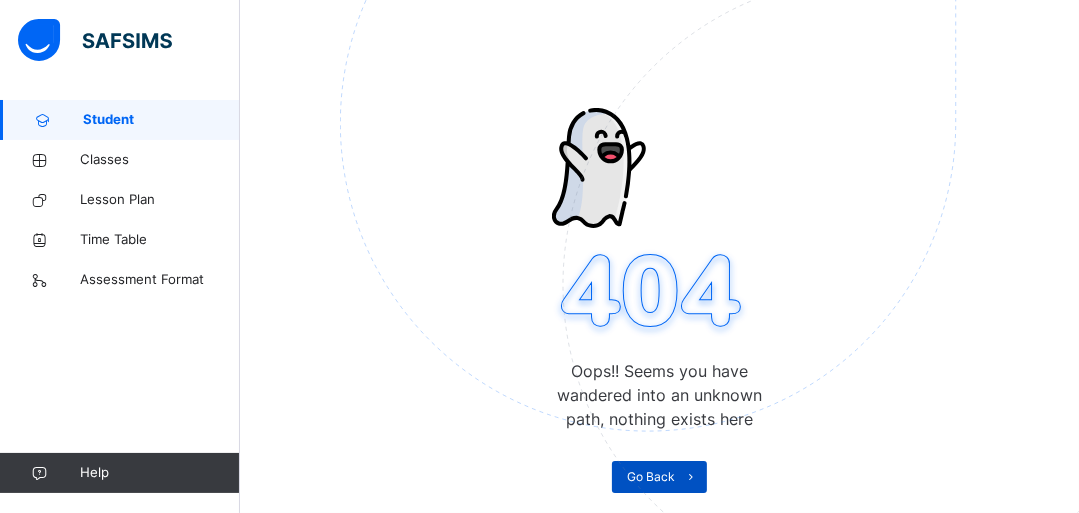 click on "Go Back" at bounding box center (651, 477) 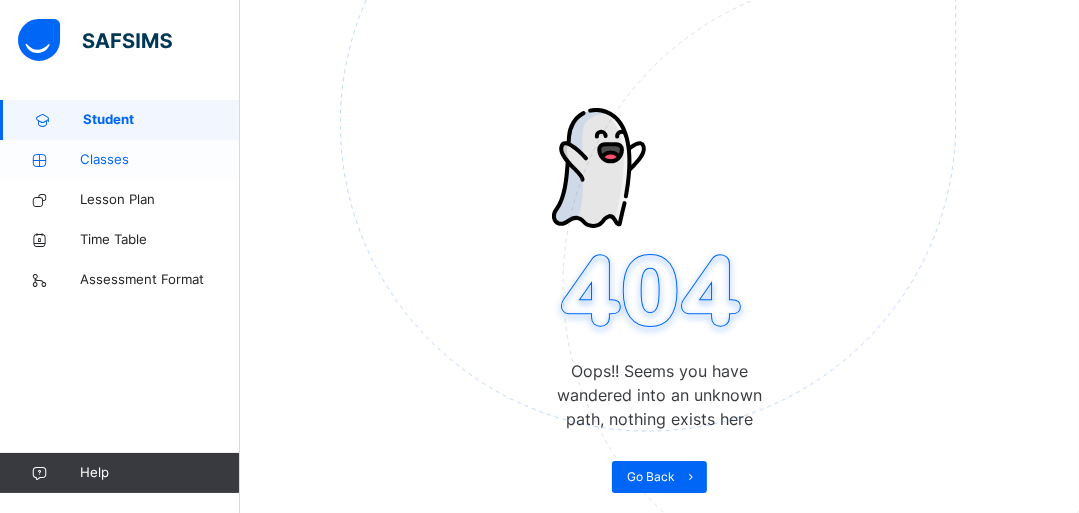 click on "Classes" at bounding box center (160, 160) 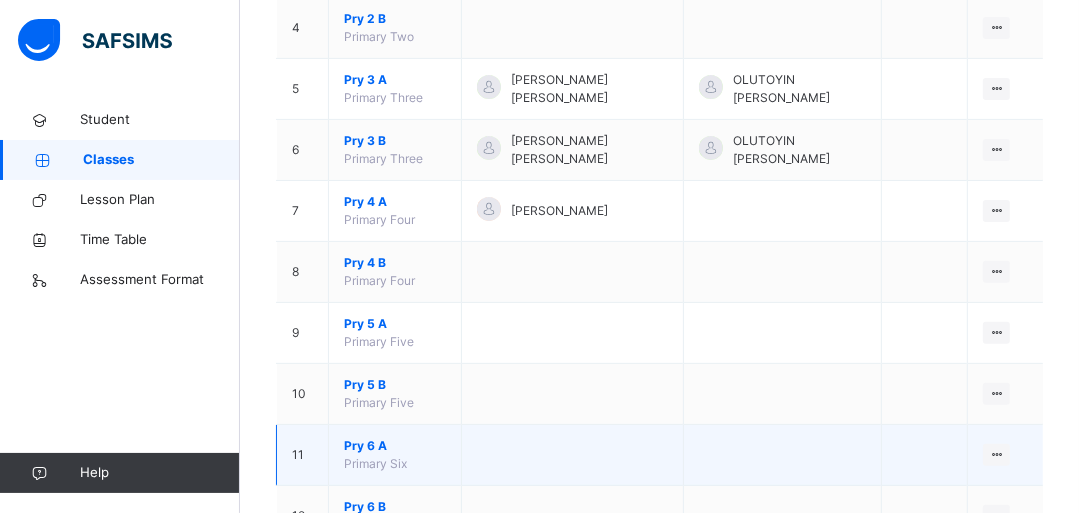 scroll, scrollTop: 580, scrollLeft: 0, axis: vertical 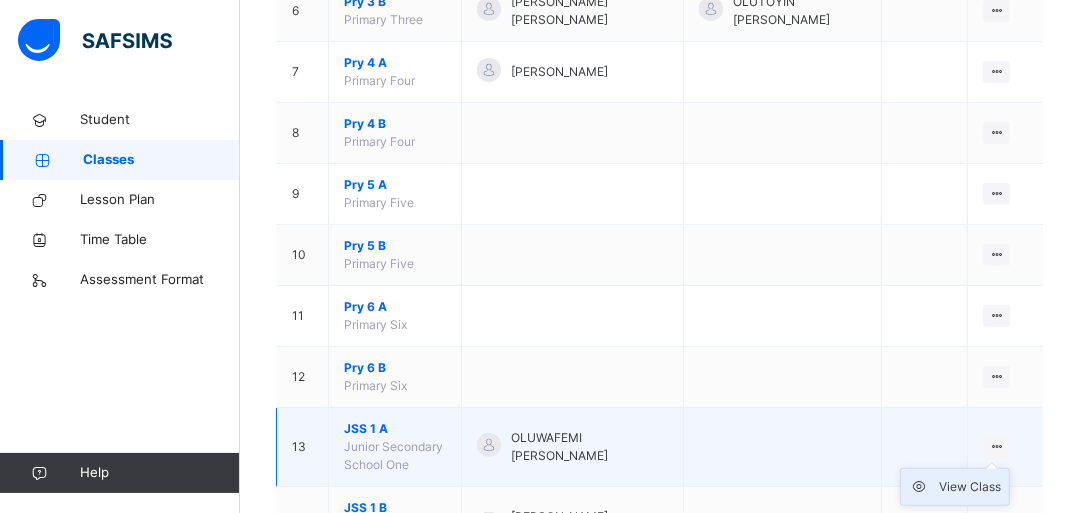 click on "View Class" at bounding box center (970, 487) 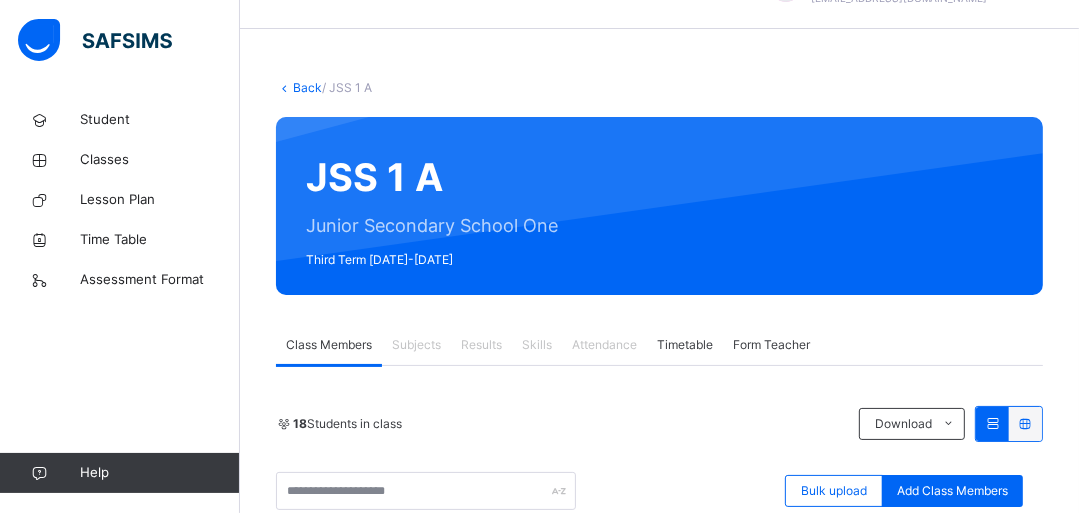 scroll, scrollTop: 80, scrollLeft: 0, axis: vertical 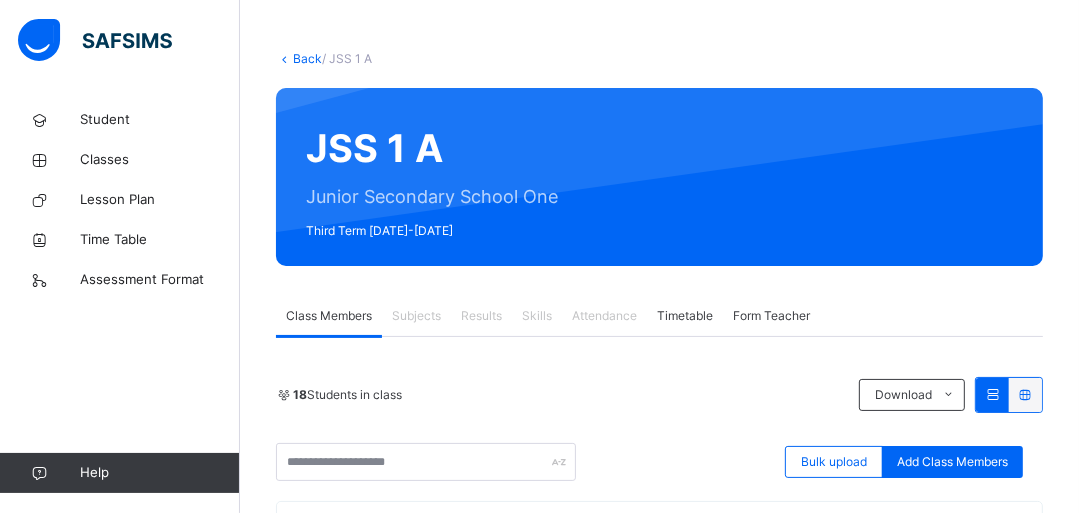 click on "Subjects" at bounding box center [416, 316] 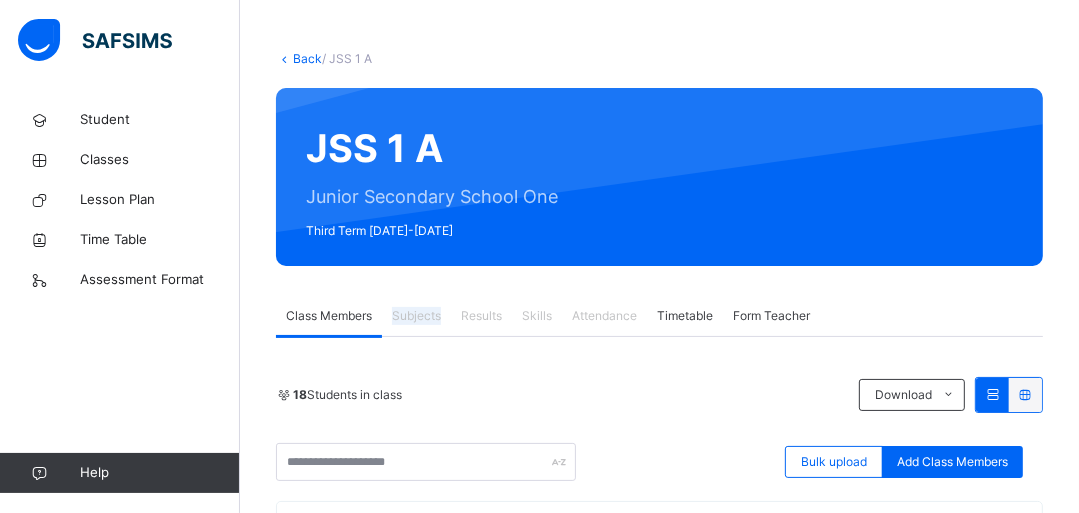 click on "Subjects" at bounding box center (416, 316) 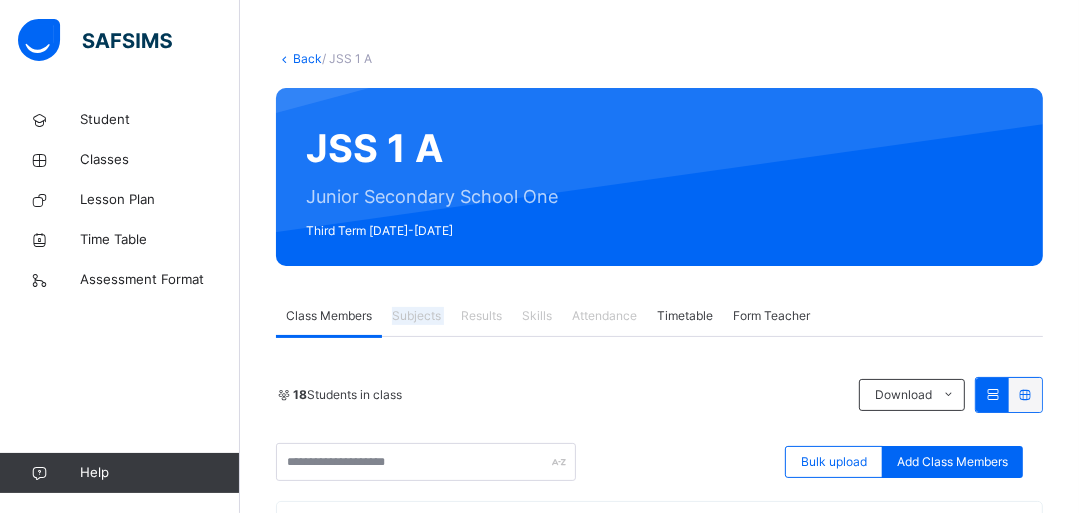 click on "Subjects" at bounding box center (416, 316) 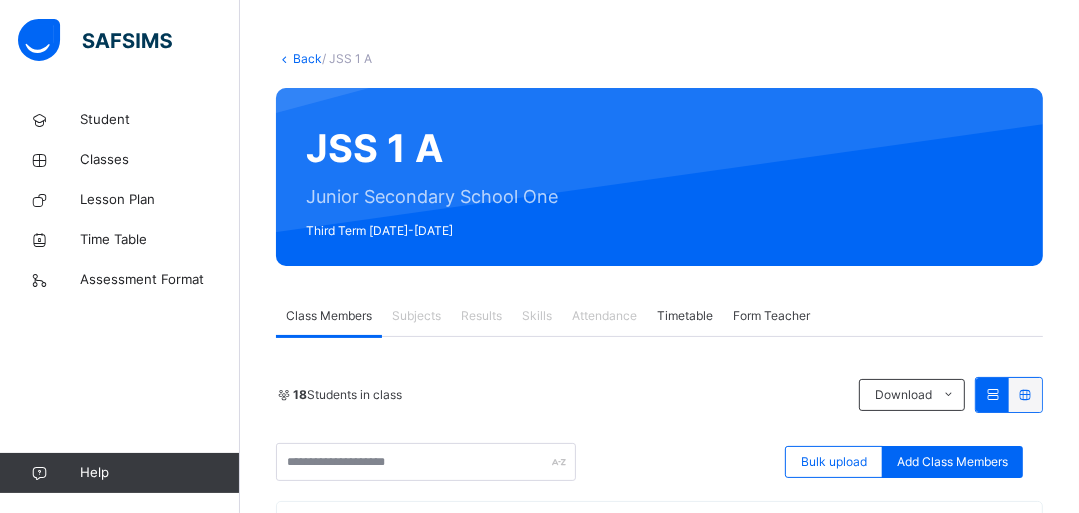 click on "Results" at bounding box center [481, 316] 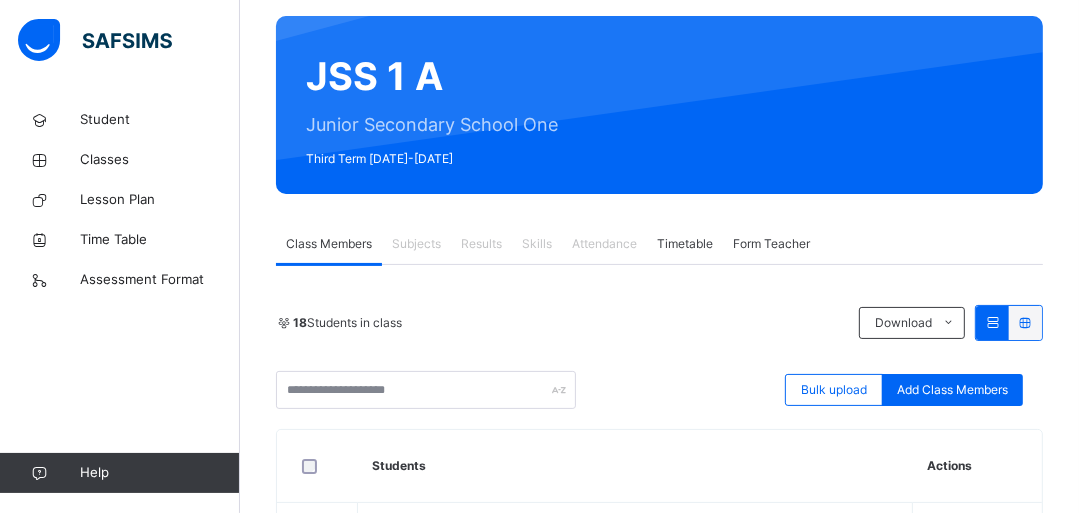 scroll, scrollTop: 320, scrollLeft: 0, axis: vertical 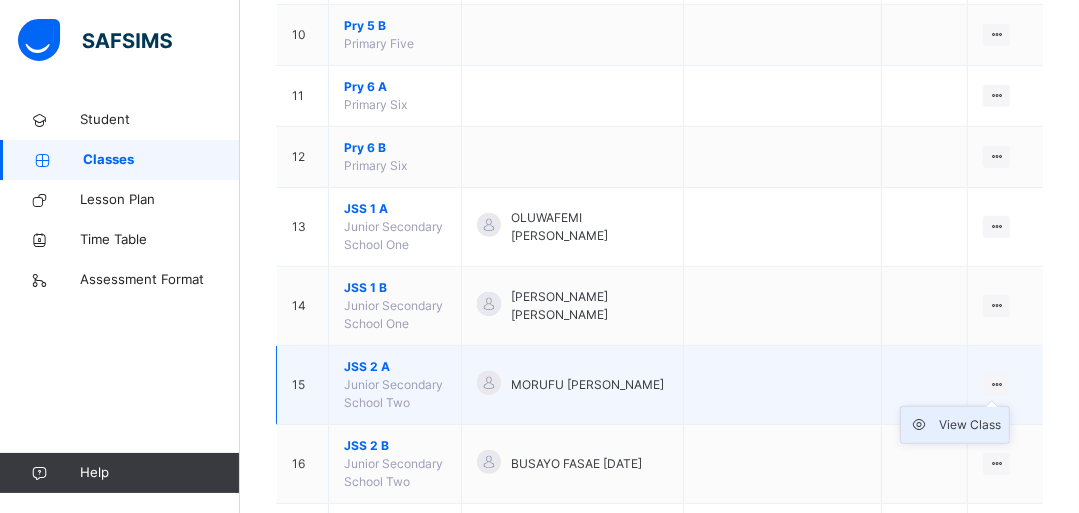 click on "View Class" at bounding box center [970, 425] 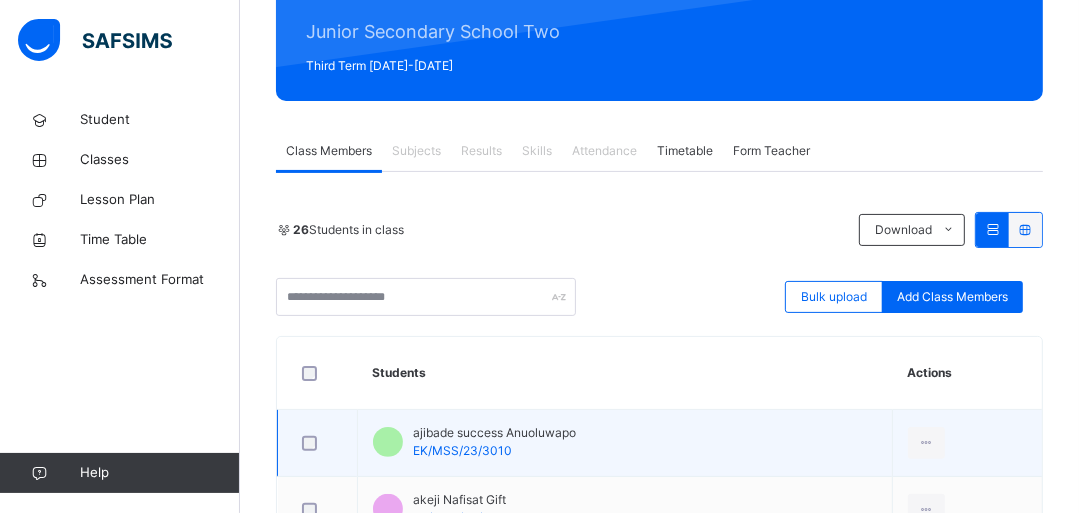 scroll, scrollTop: 240, scrollLeft: 0, axis: vertical 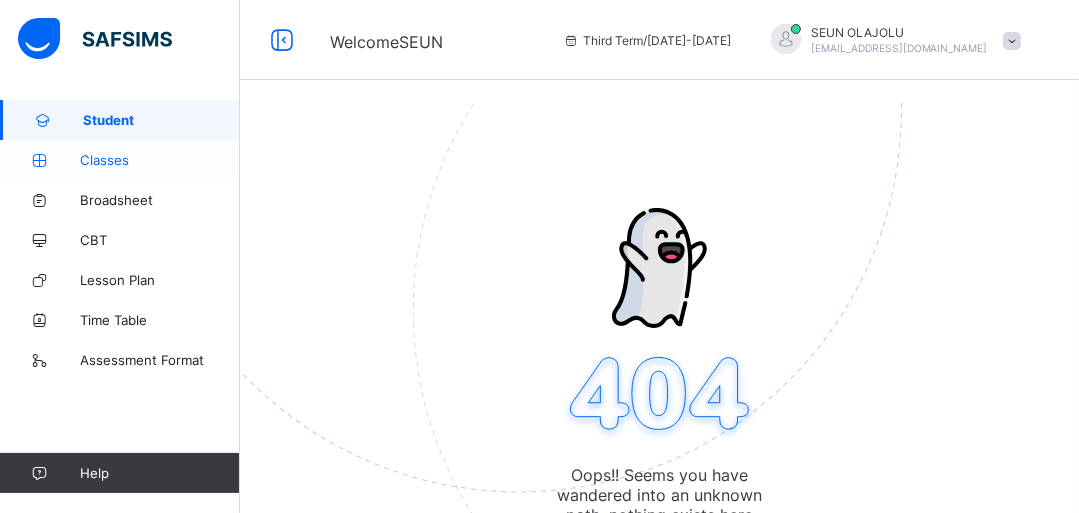 click on "Classes" at bounding box center [160, 160] 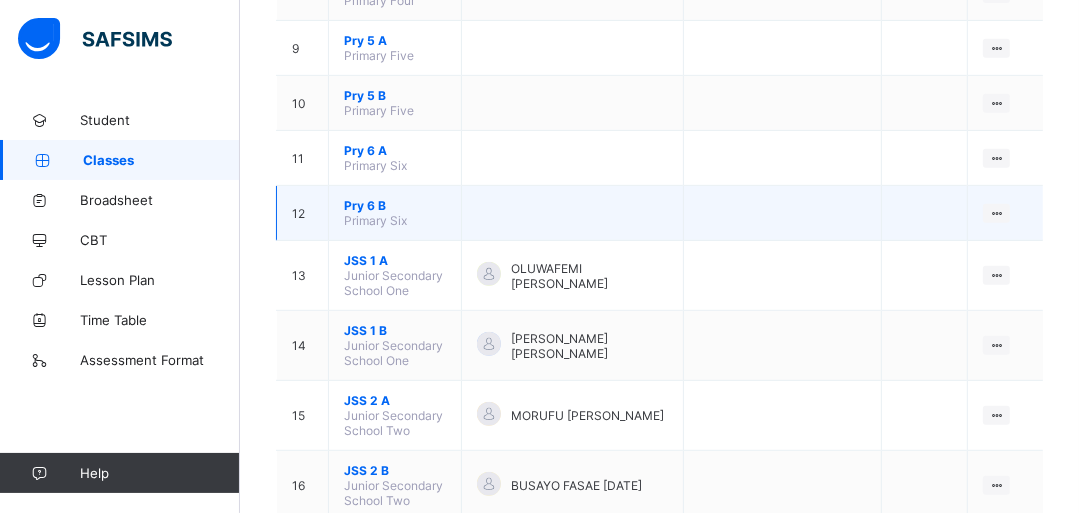 scroll, scrollTop: 720, scrollLeft: 0, axis: vertical 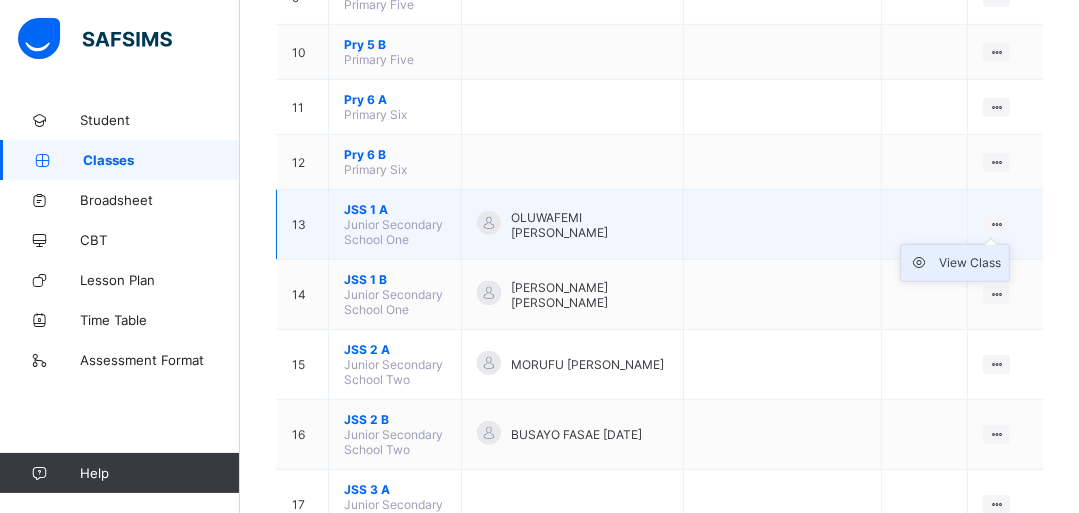 click on "View Class" at bounding box center [970, 263] 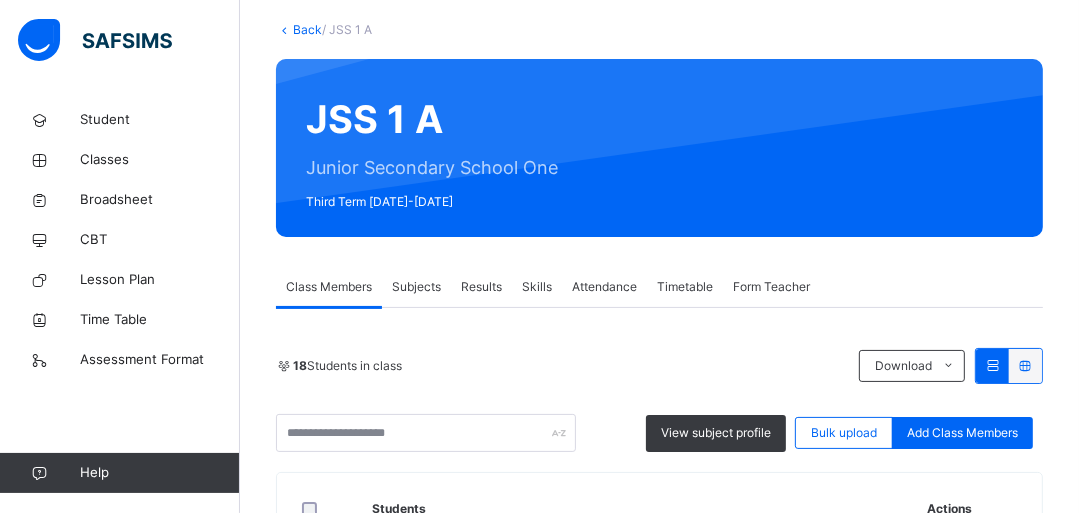 scroll, scrollTop: 80, scrollLeft: 0, axis: vertical 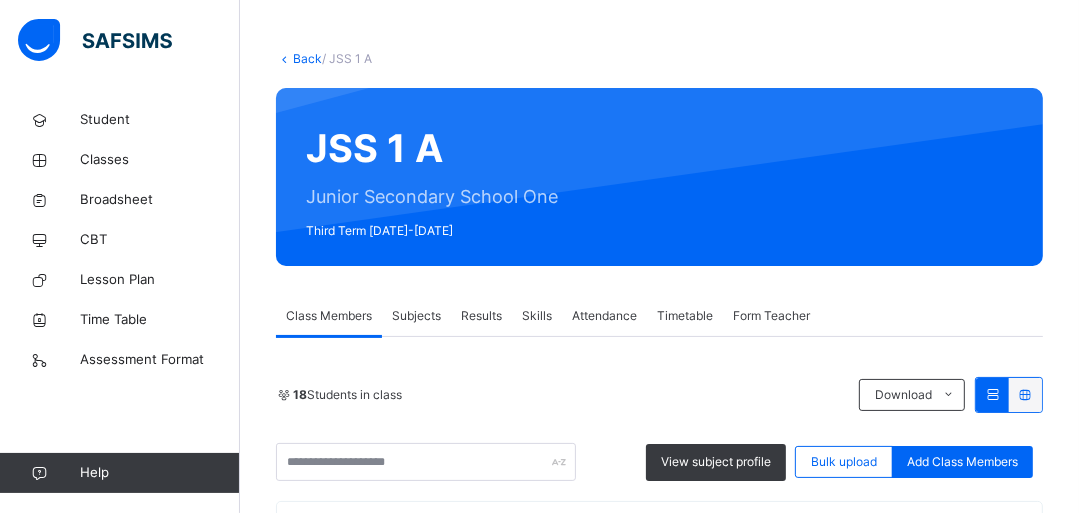 click on "Subjects" at bounding box center [416, 316] 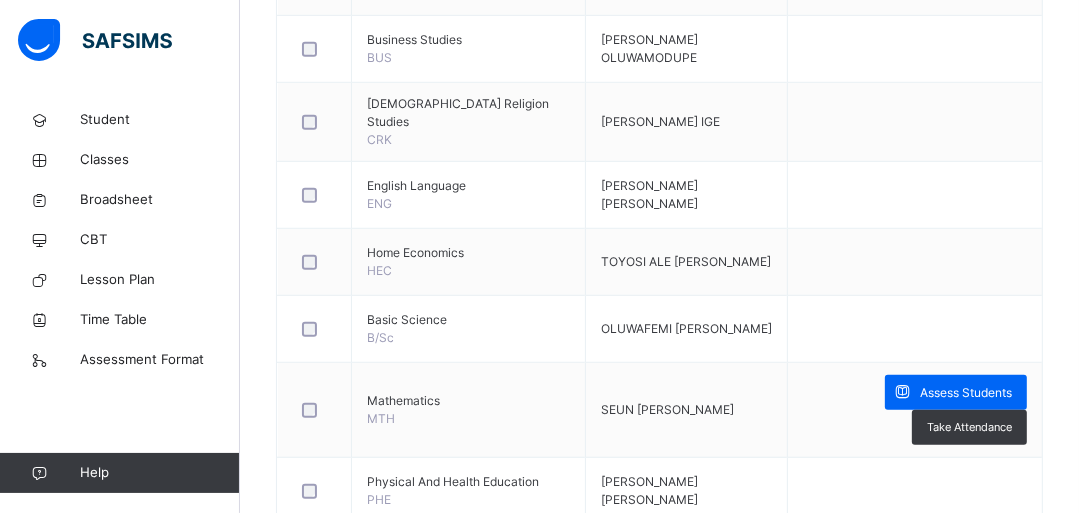 scroll, scrollTop: 1040, scrollLeft: 0, axis: vertical 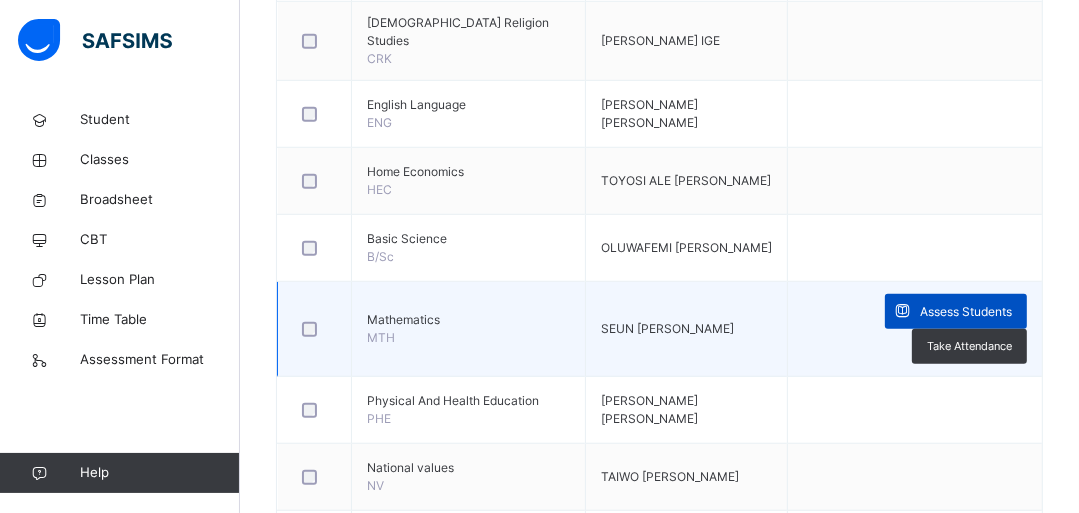 click on "Assess Students" at bounding box center [966, 312] 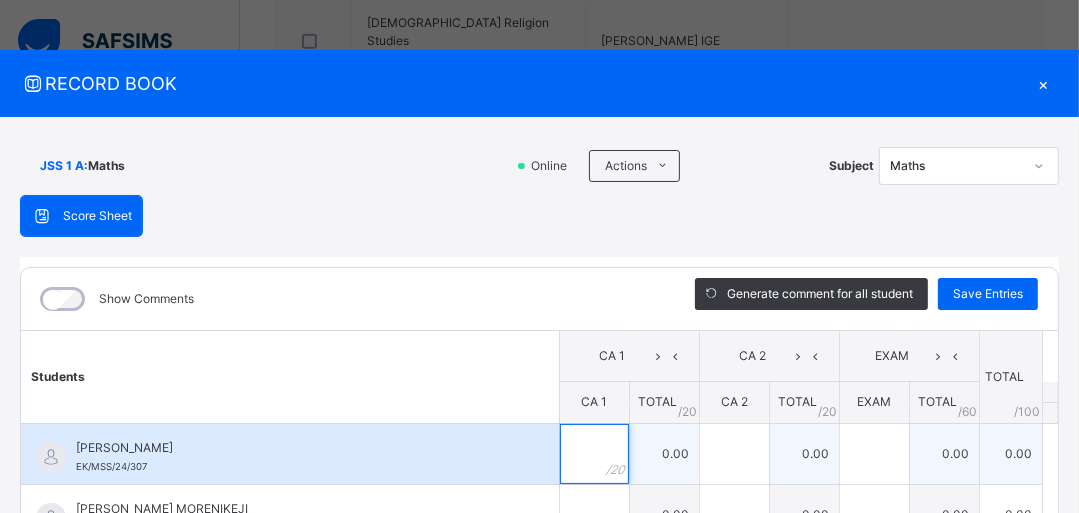 click at bounding box center (594, 454) 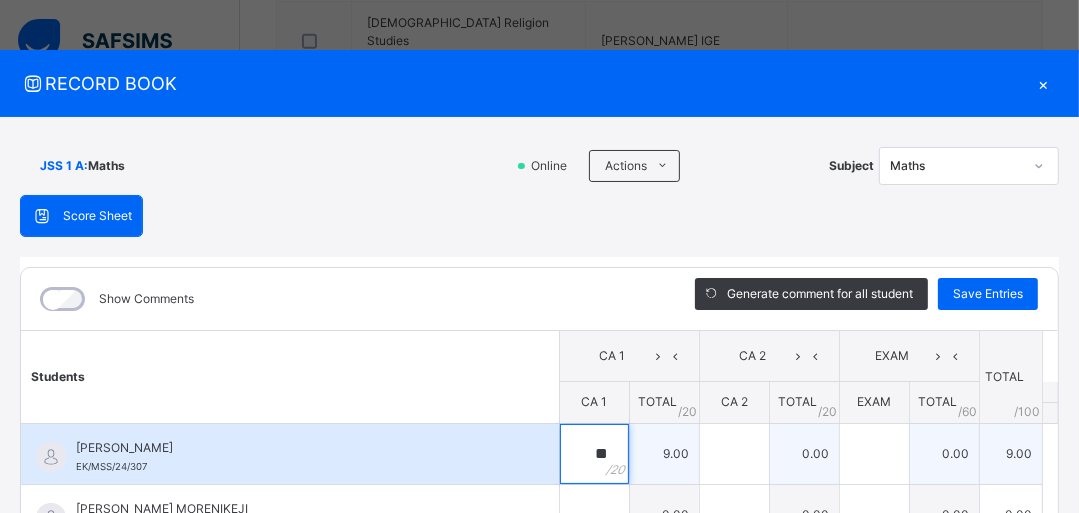 type on "**" 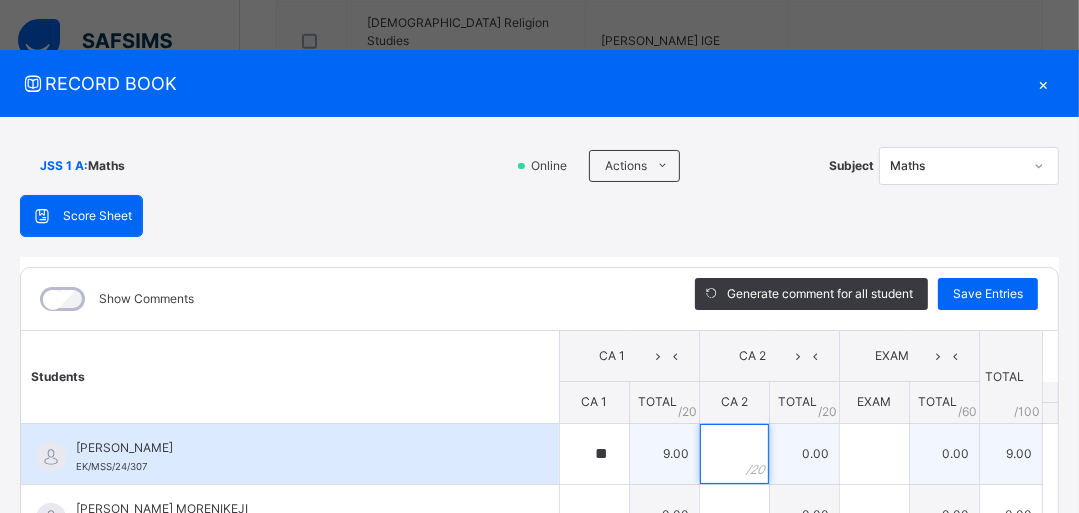 click at bounding box center (734, 454) 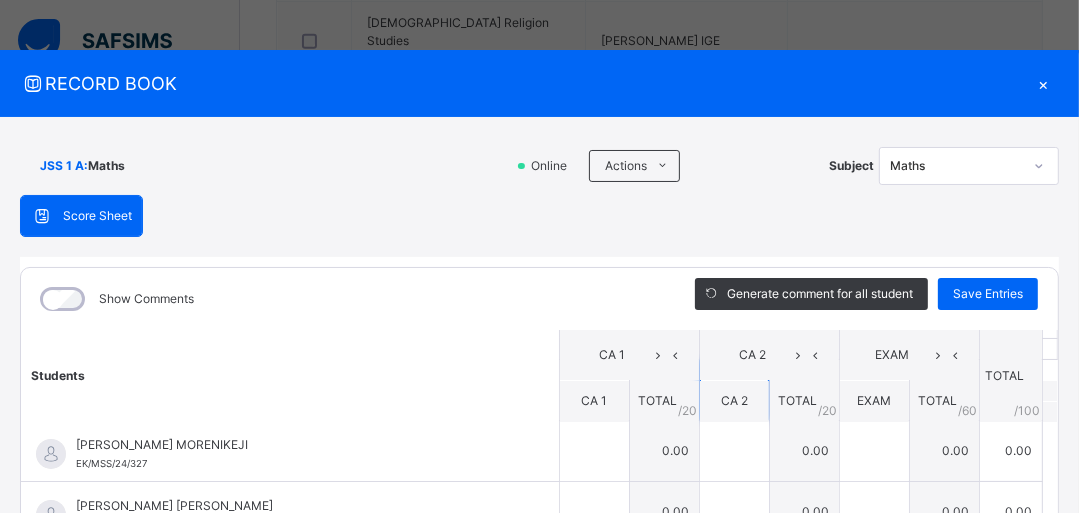 scroll, scrollTop: 0, scrollLeft: 0, axis: both 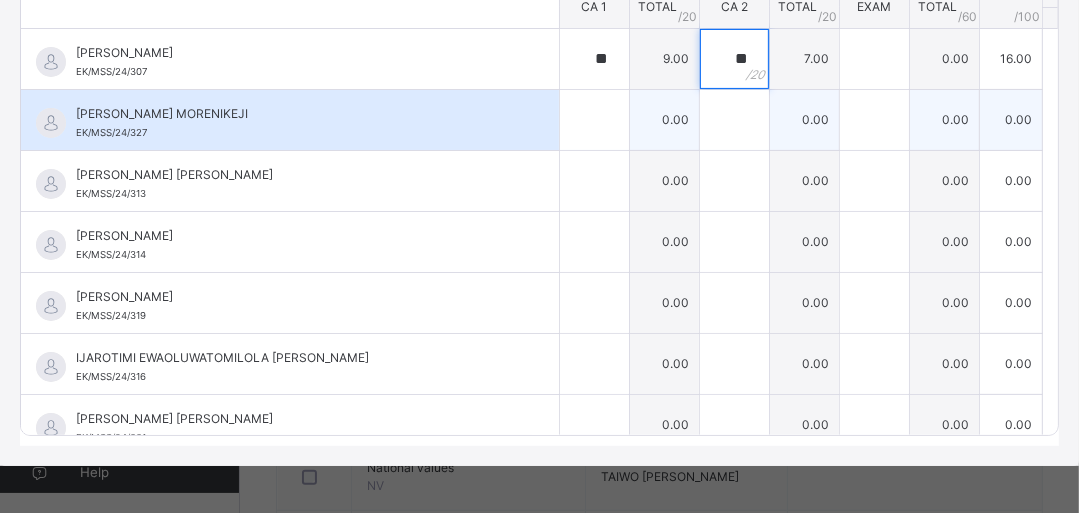 type on "**" 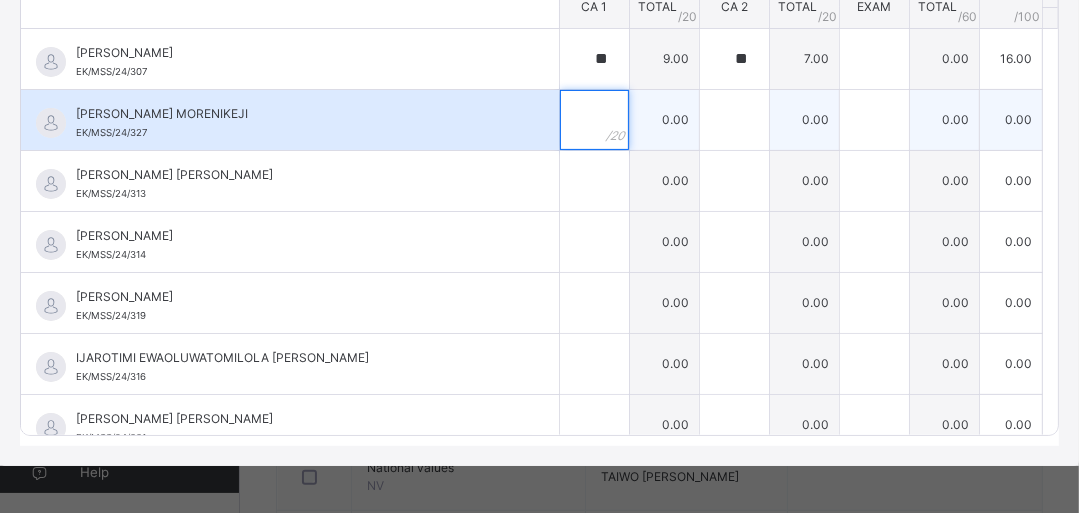 click at bounding box center (594, 120) 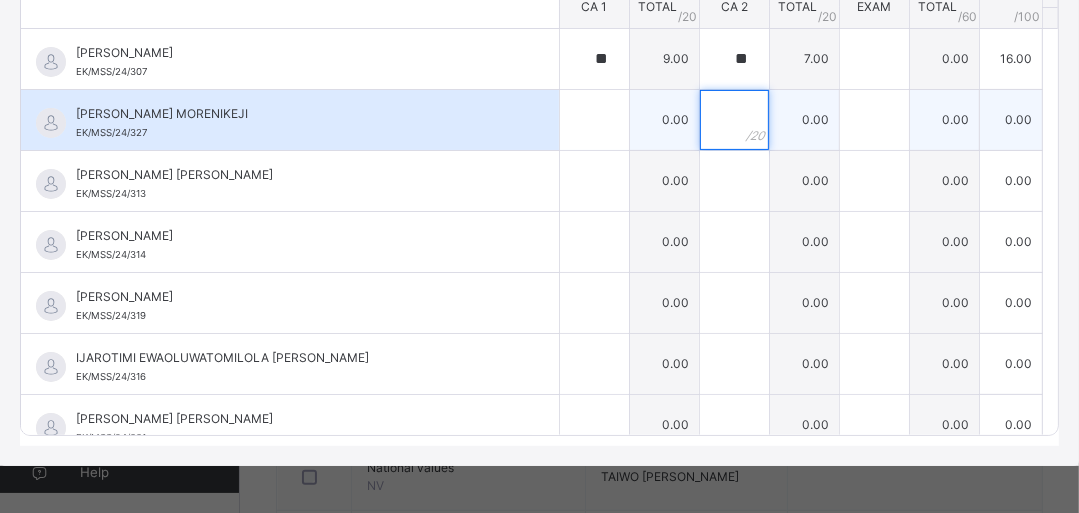 click at bounding box center (734, 120) 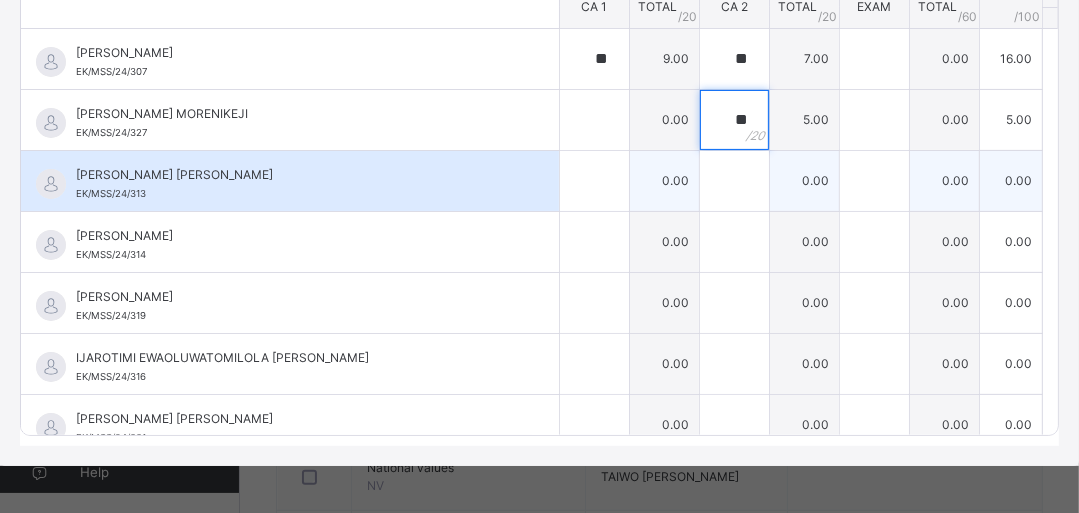 type on "**" 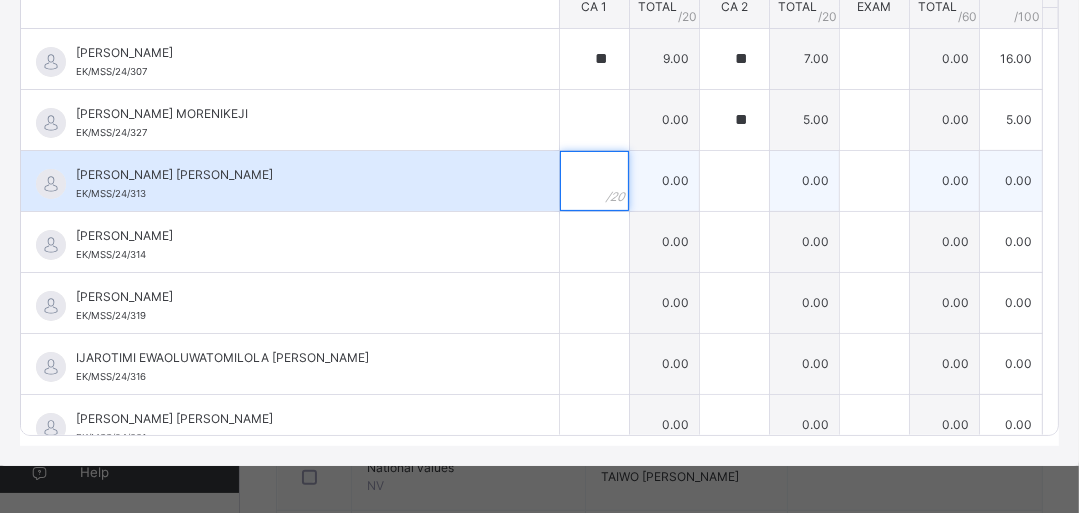 click at bounding box center [594, 181] 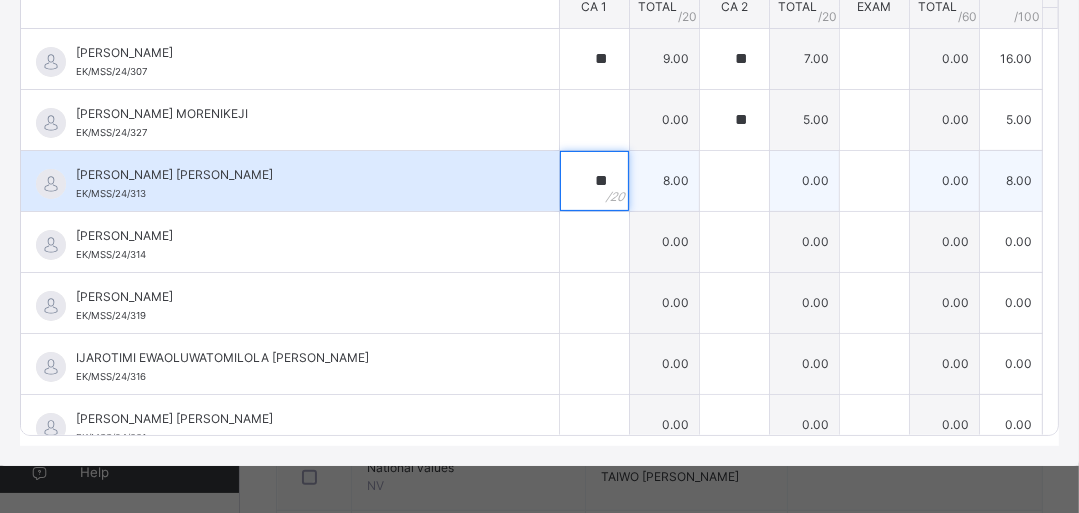 type on "**" 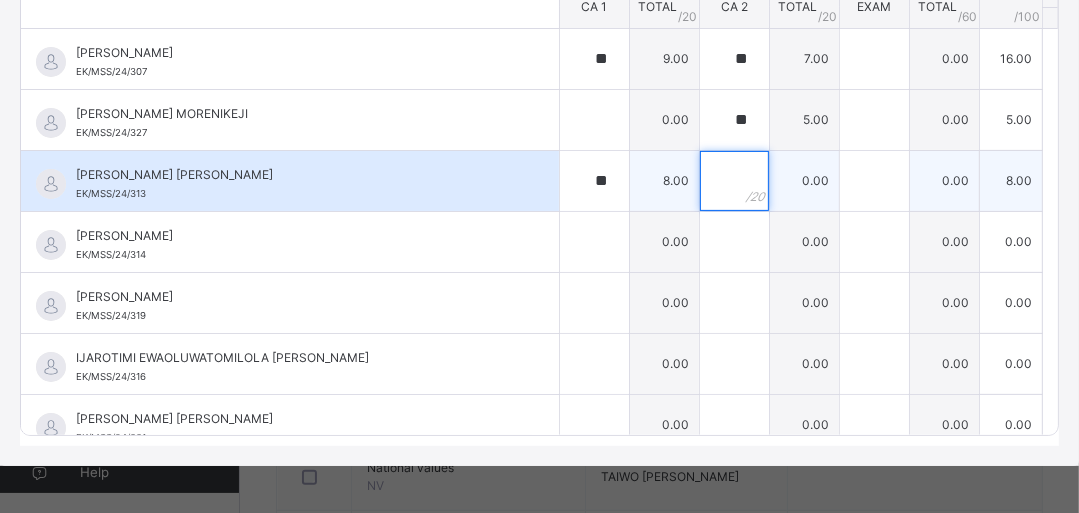 click at bounding box center [734, 181] 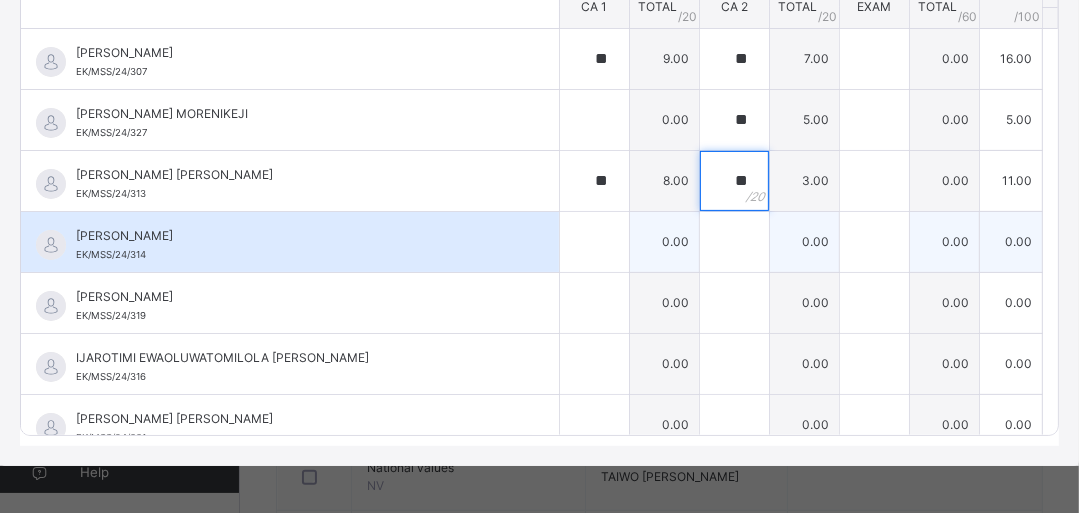 type on "**" 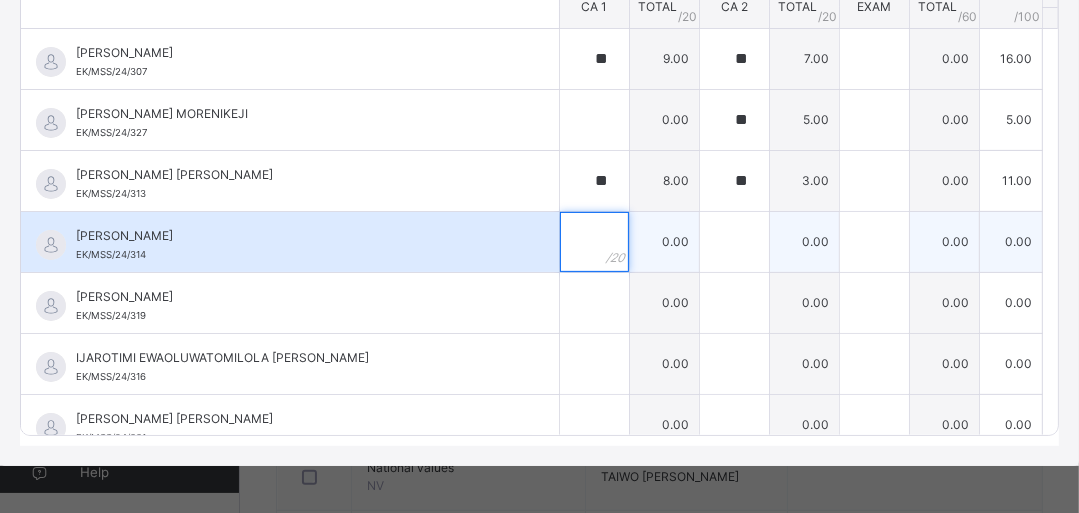 click at bounding box center [594, 242] 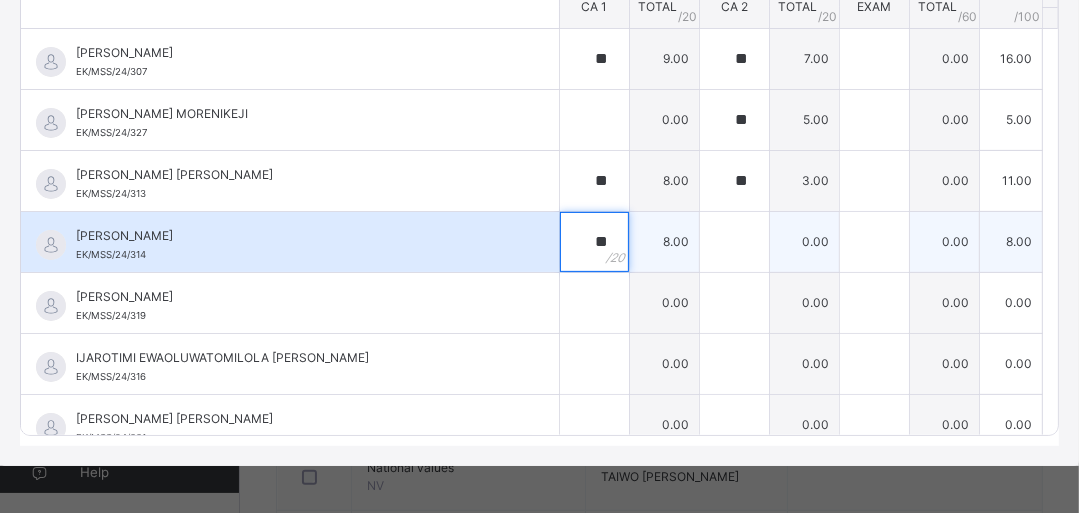 type on "**" 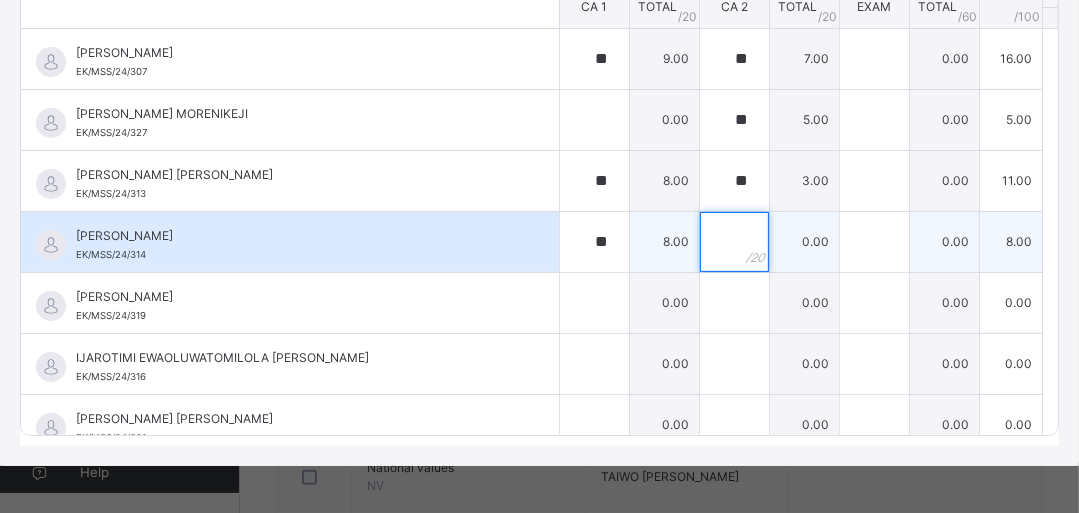 click at bounding box center (734, 242) 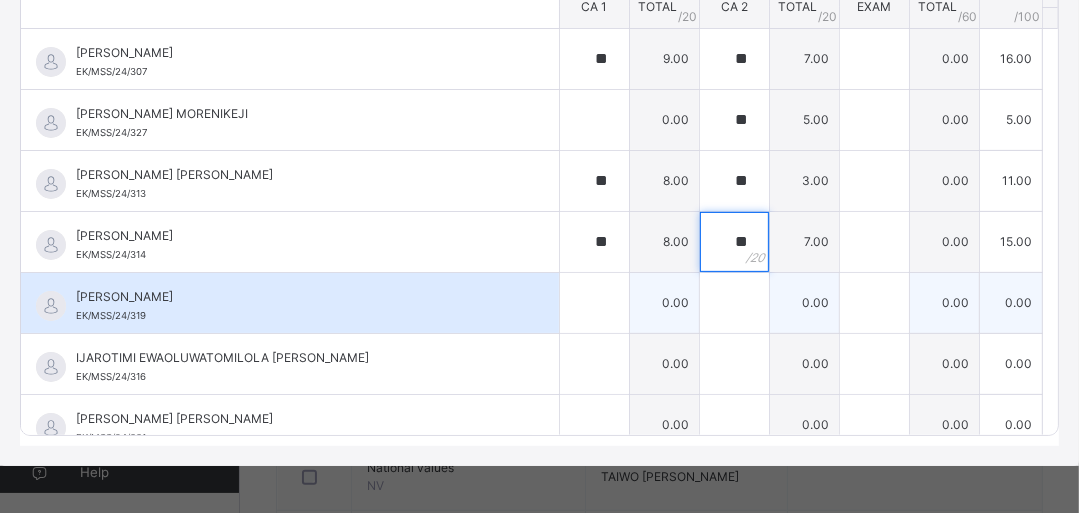 type on "**" 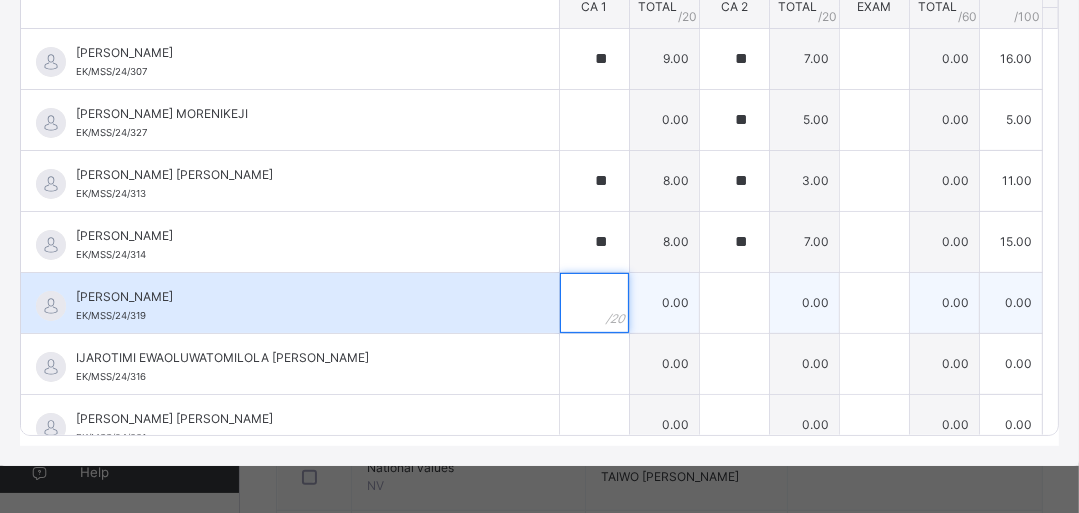 click at bounding box center (594, 303) 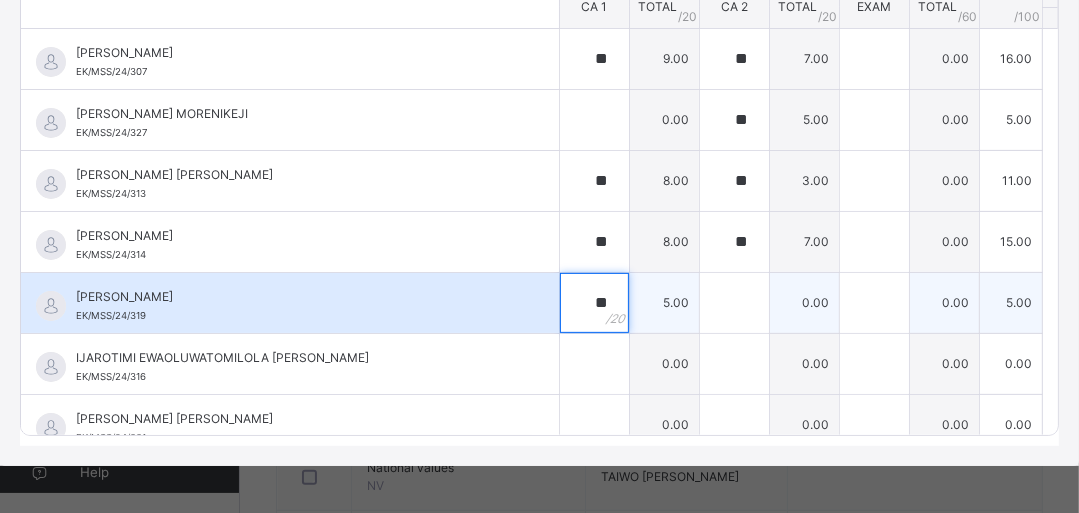 type on "**" 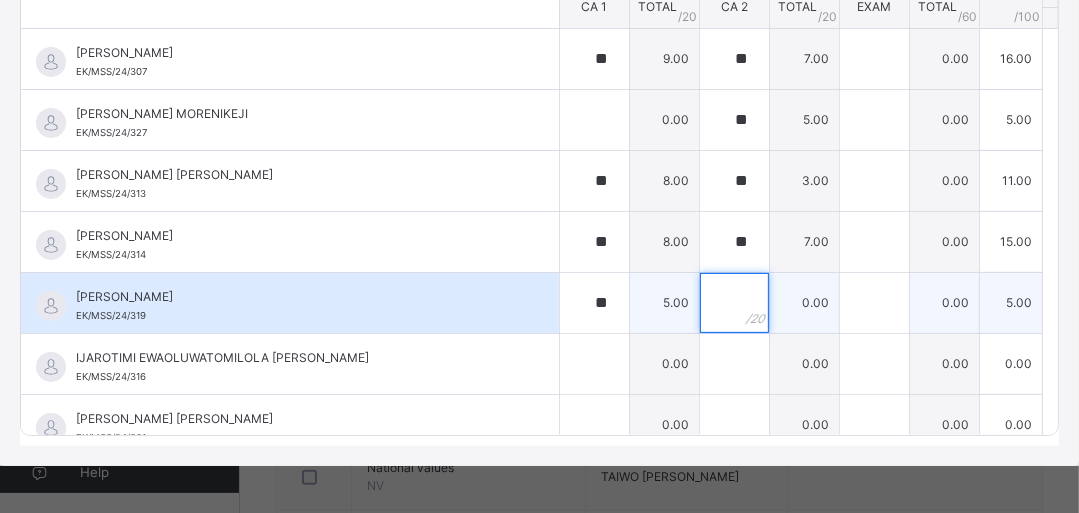 click at bounding box center (734, 303) 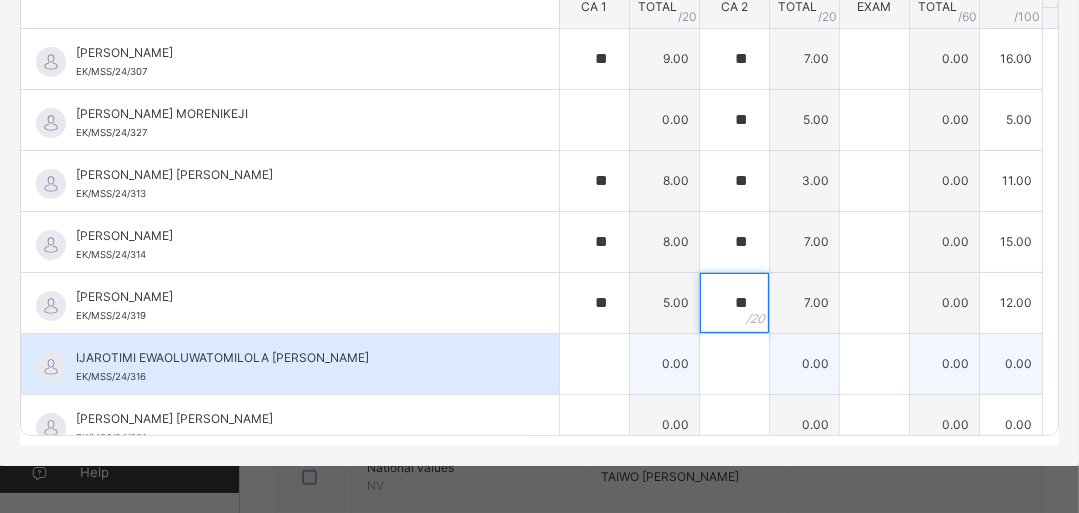 type on "**" 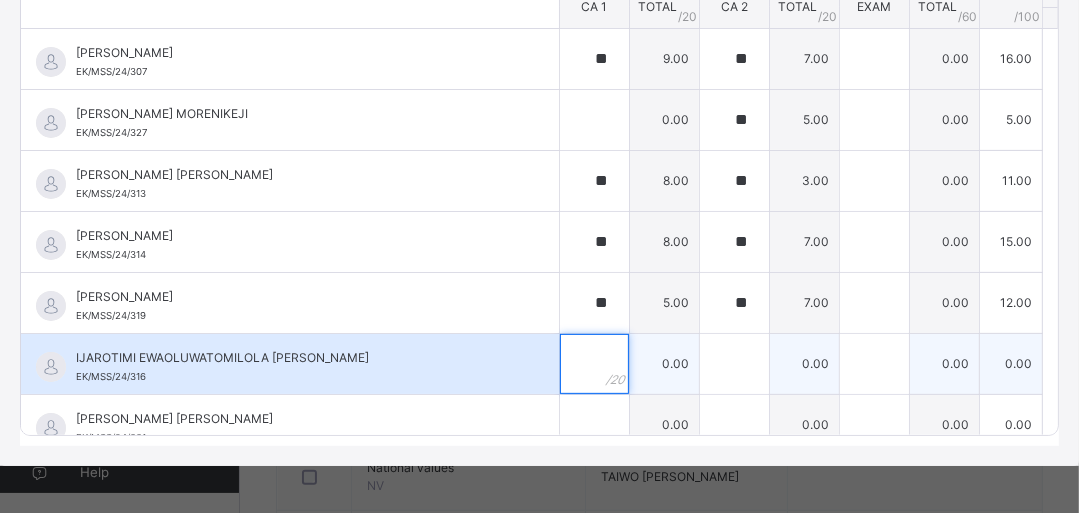 click at bounding box center (594, 364) 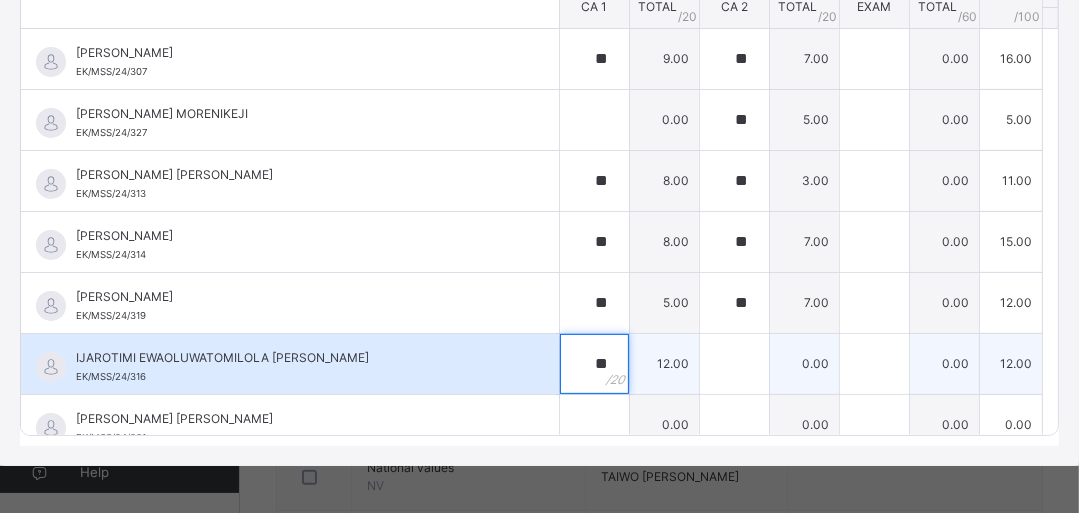 type on "**" 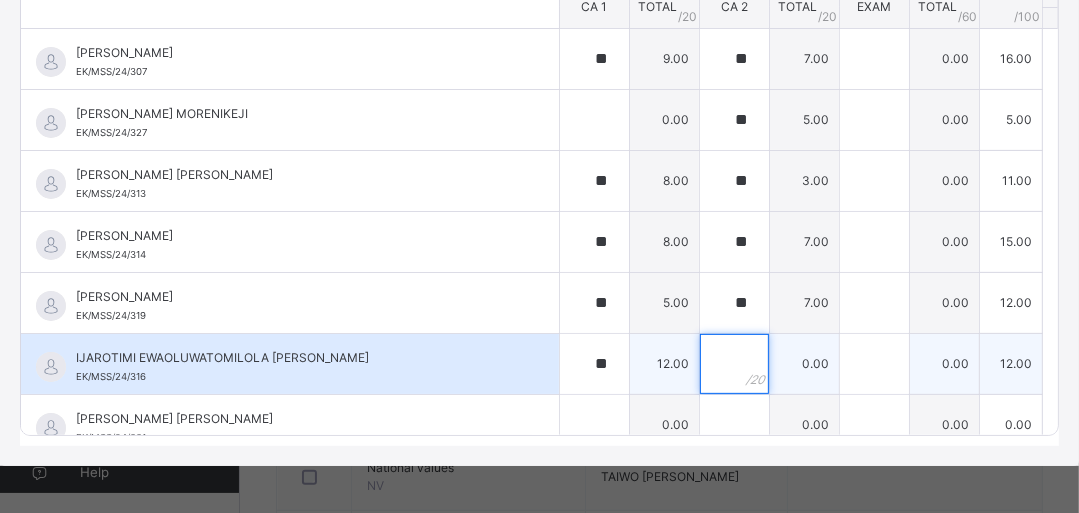 click at bounding box center (734, 364) 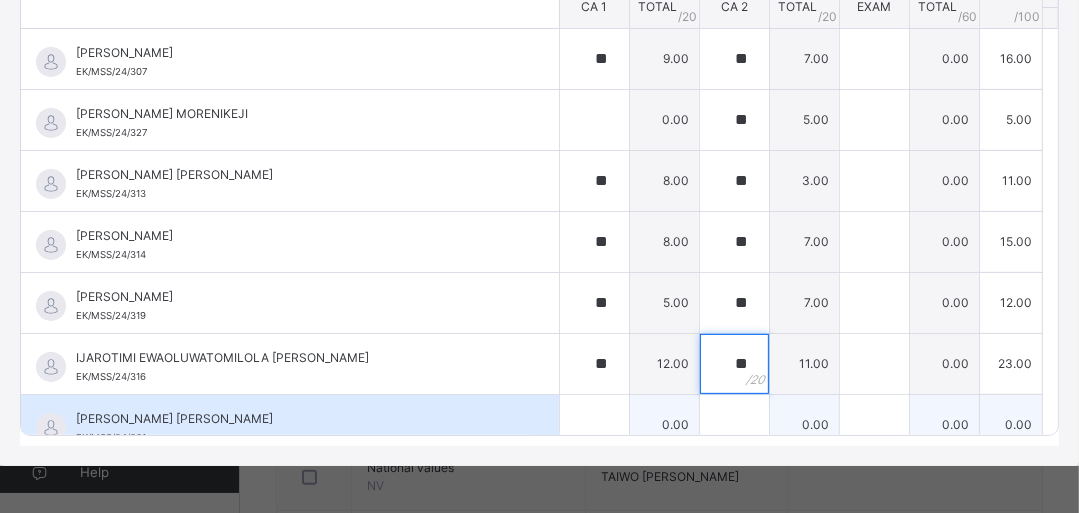 type on "**" 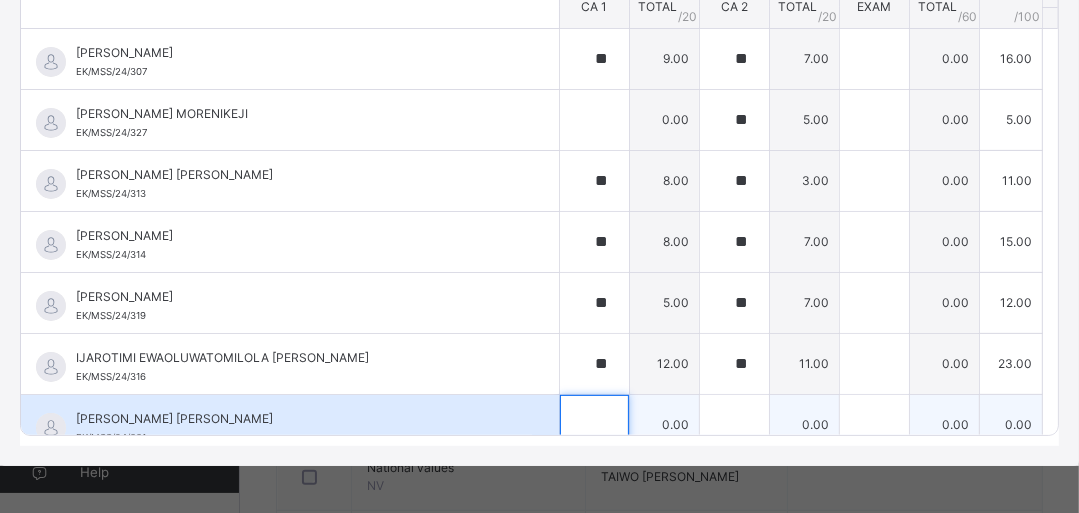 click at bounding box center [594, 425] 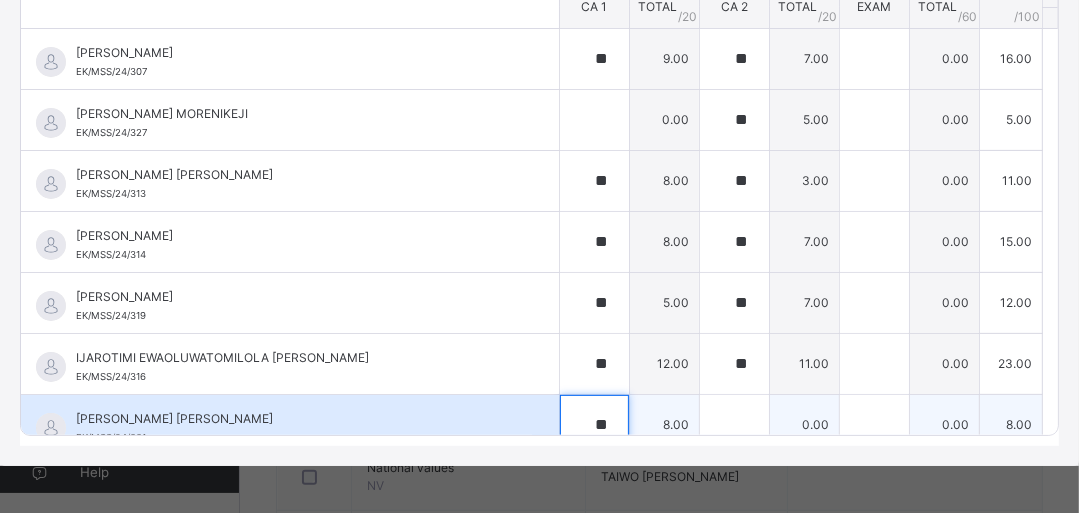 type on "**" 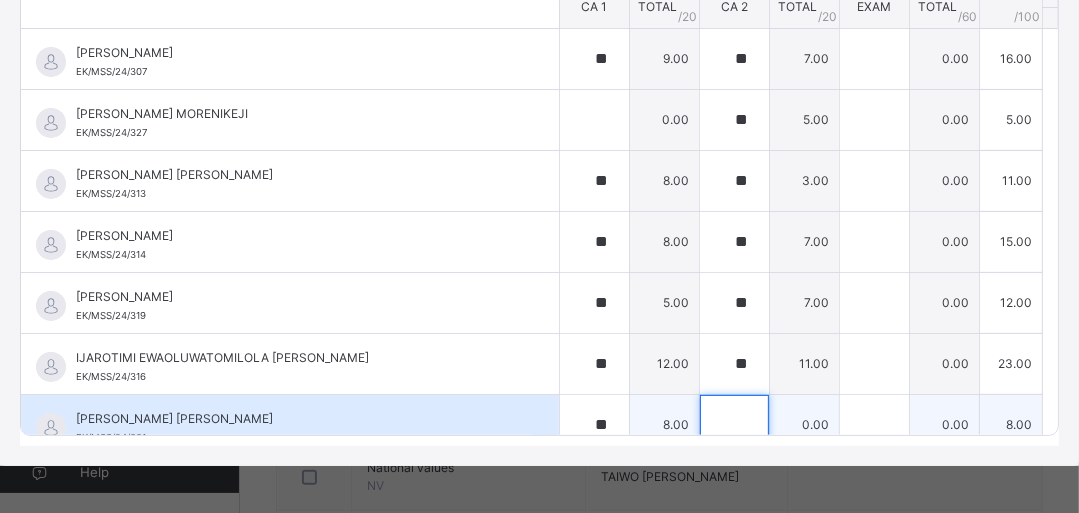 click at bounding box center [734, 425] 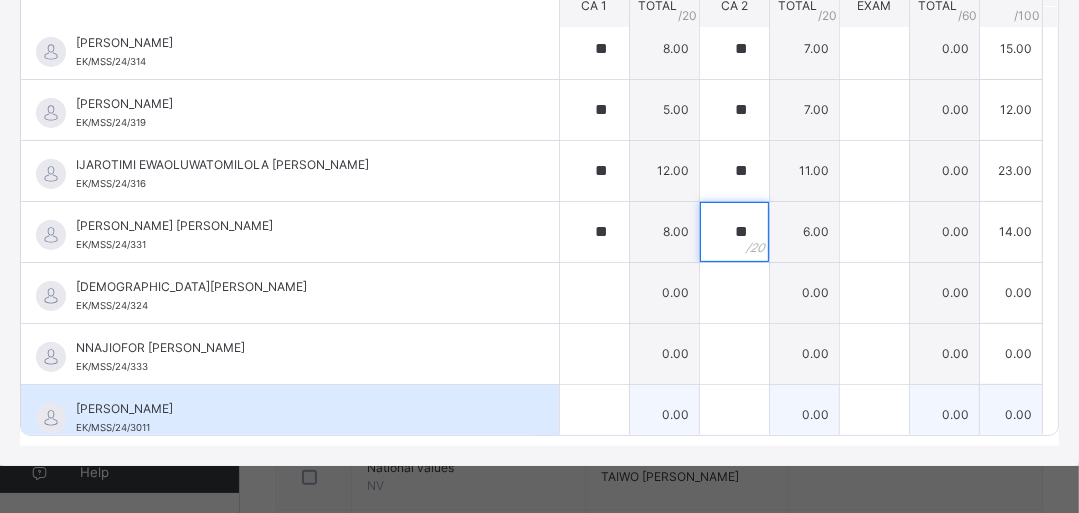 scroll, scrollTop: 240, scrollLeft: 0, axis: vertical 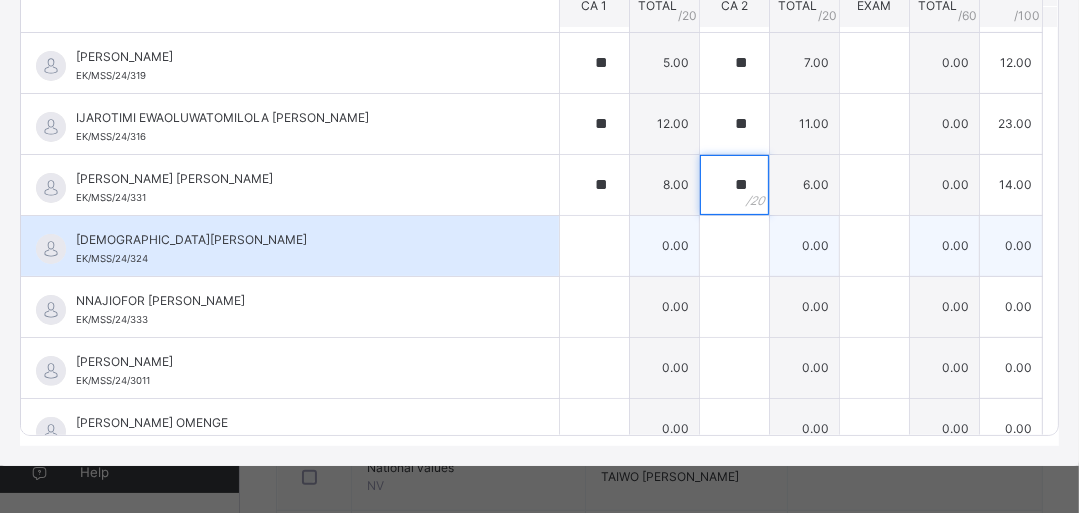 type on "**" 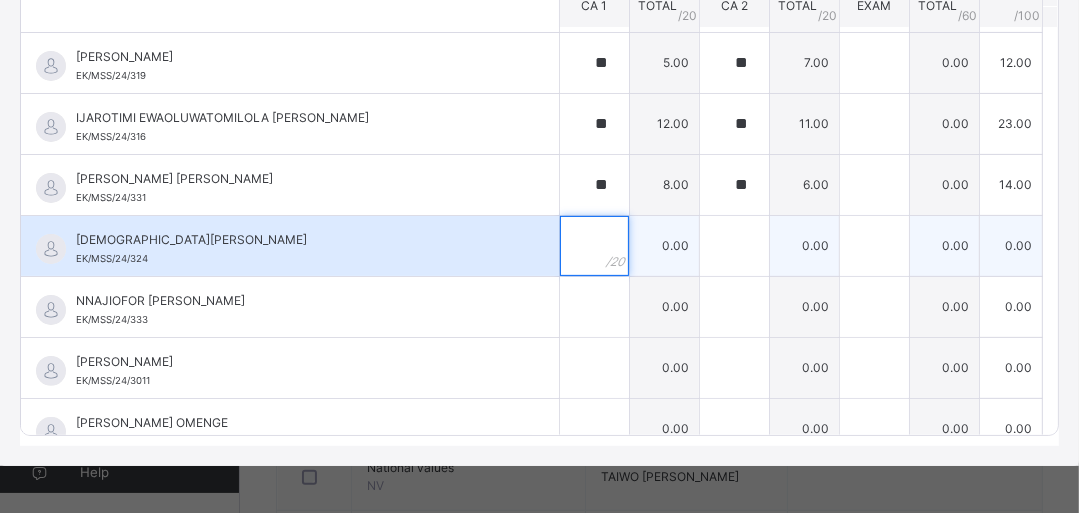 click at bounding box center (594, 246) 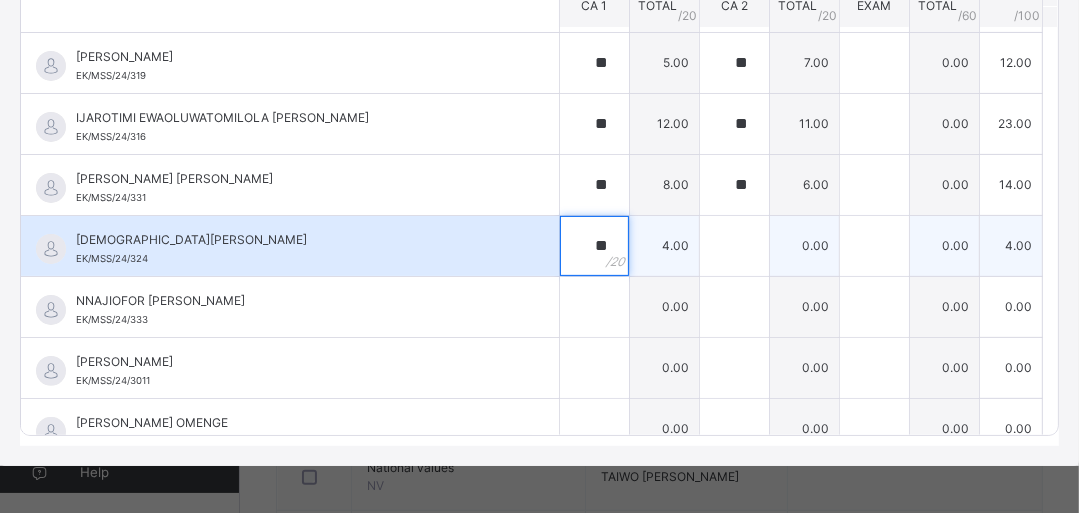 type on "**" 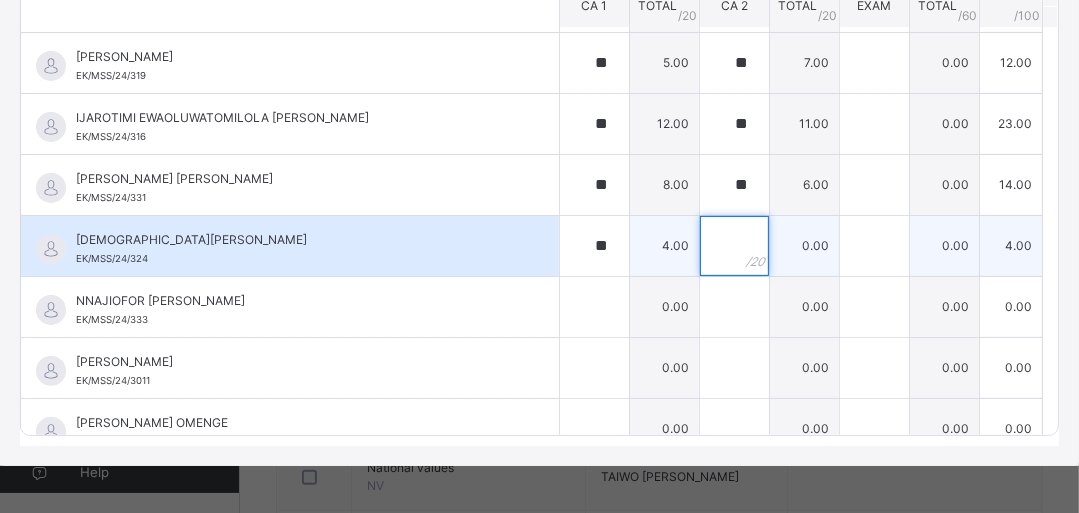 click at bounding box center [734, 246] 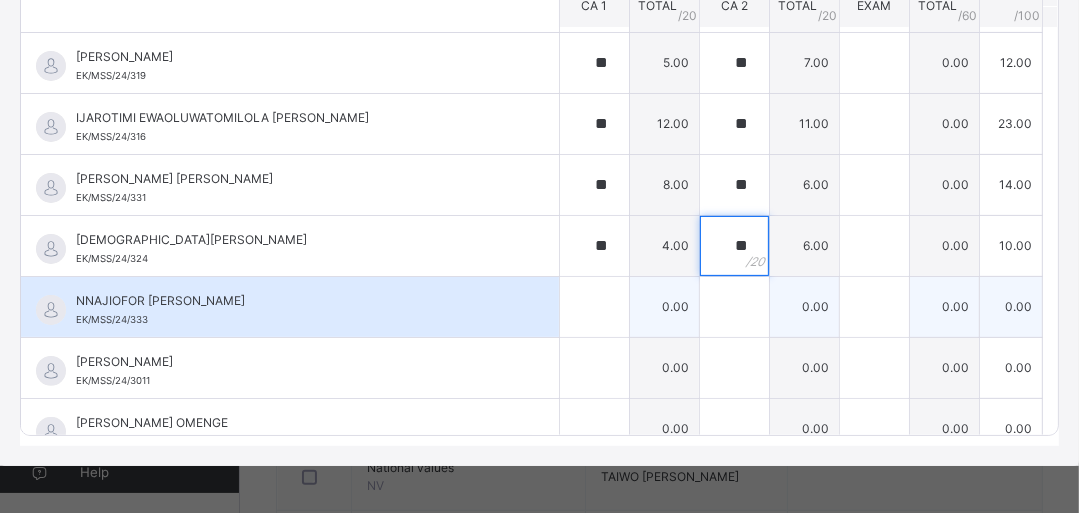 type on "**" 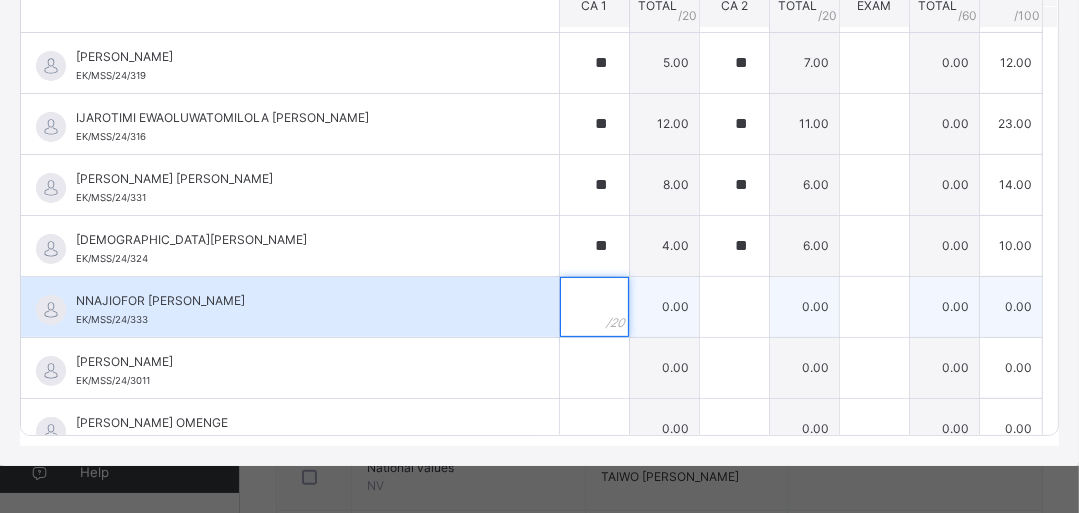 click at bounding box center (594, 307) 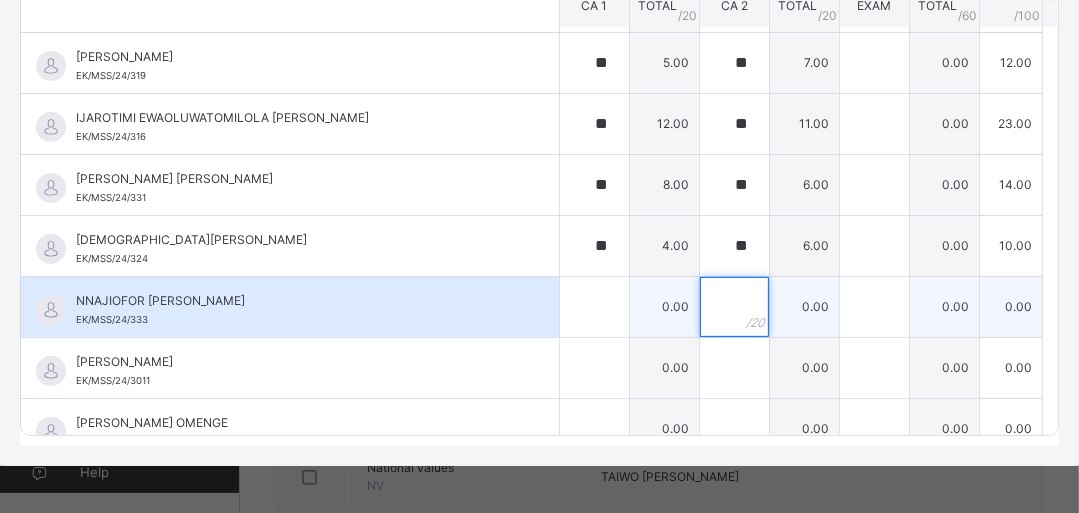 click at bounding box center (734, 307) 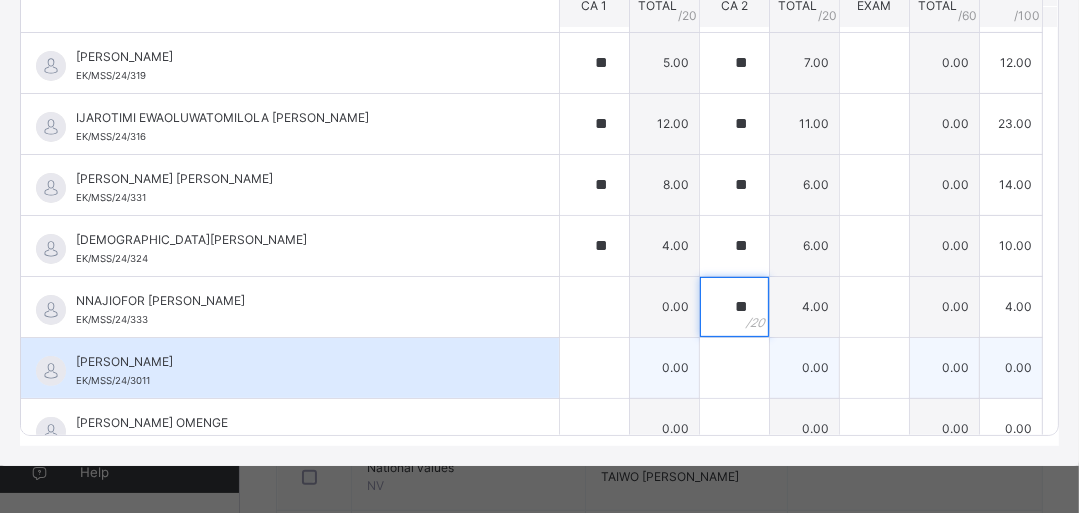type on "**" 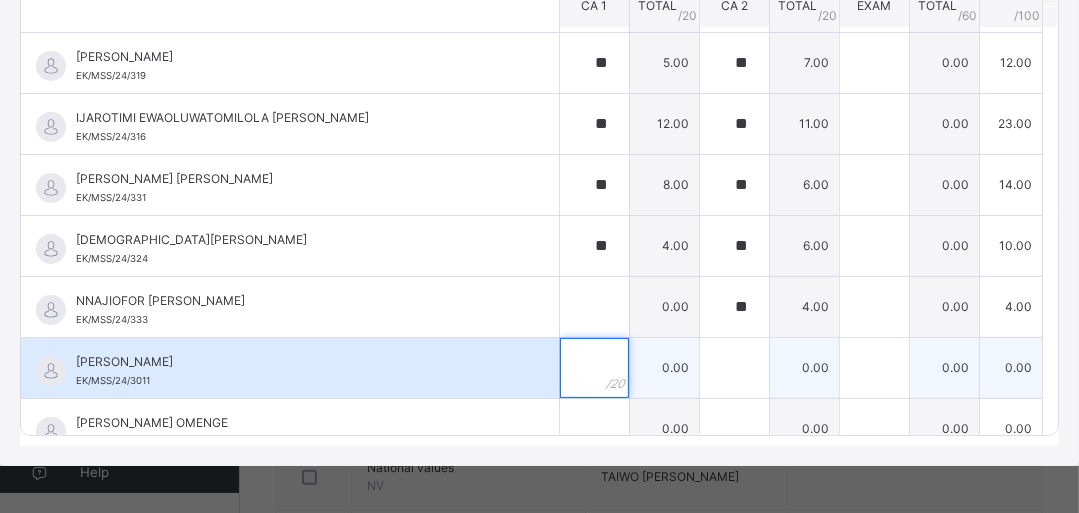 click at bounding box center (594, 368) 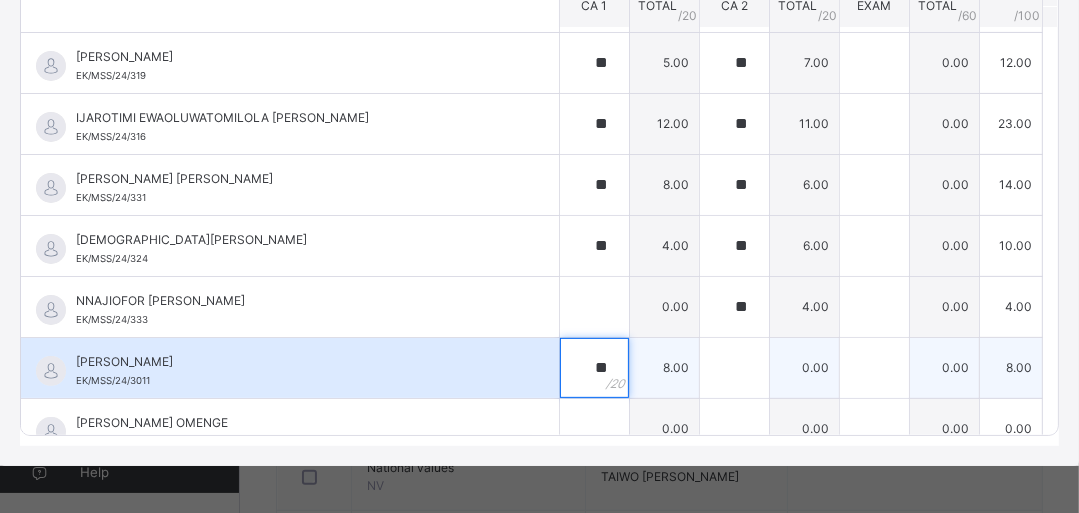 type on "**" 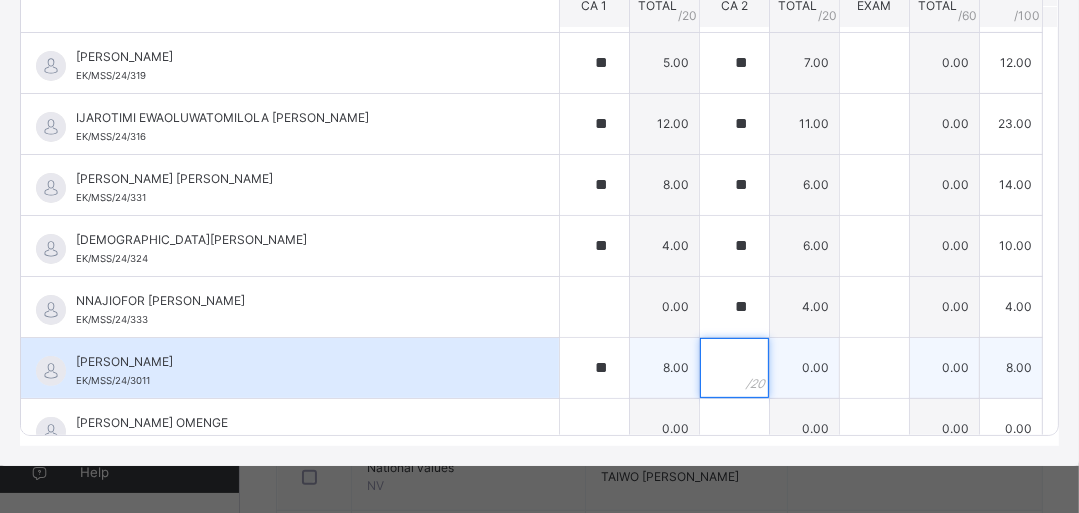 click at bounding box center (734, 368) 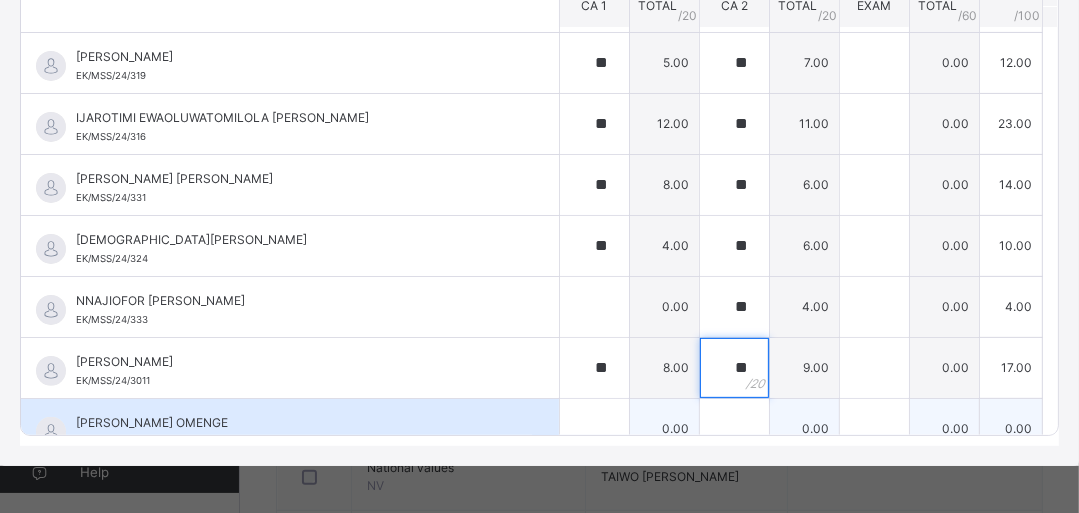 type on "**" 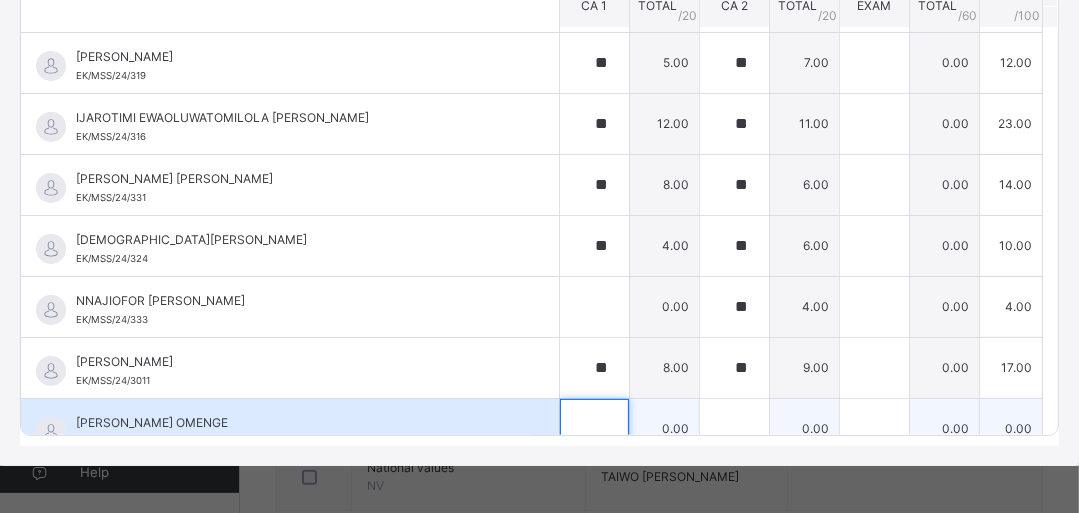click at bounding box center (594, 429) 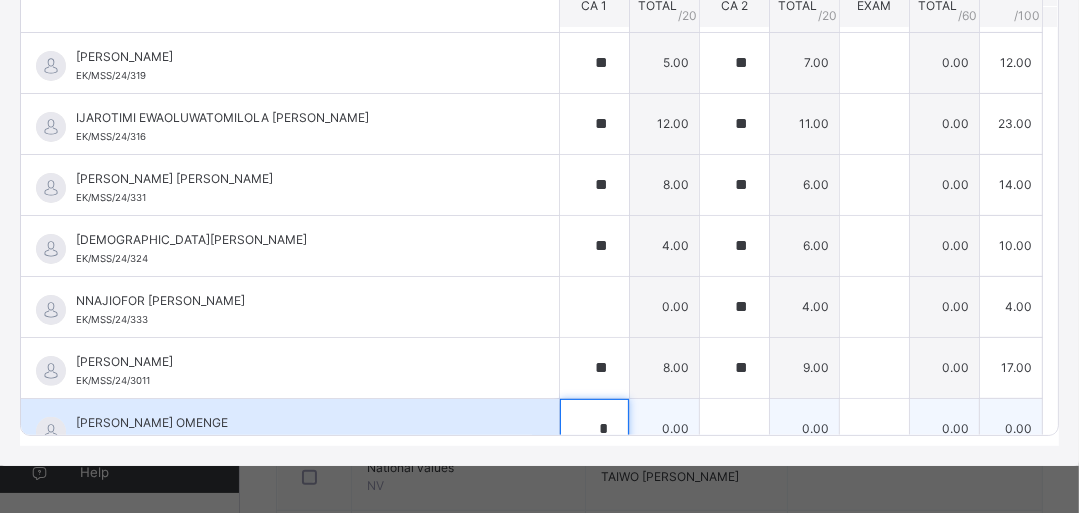 scroll, scrollTop: 240, scrollLeft: 0, axis: vertical 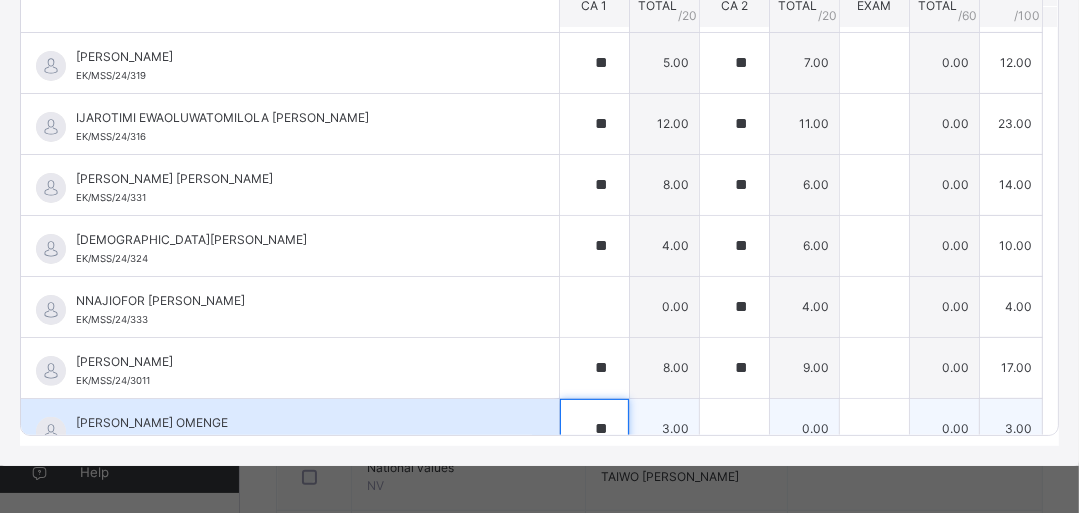 type on "**" 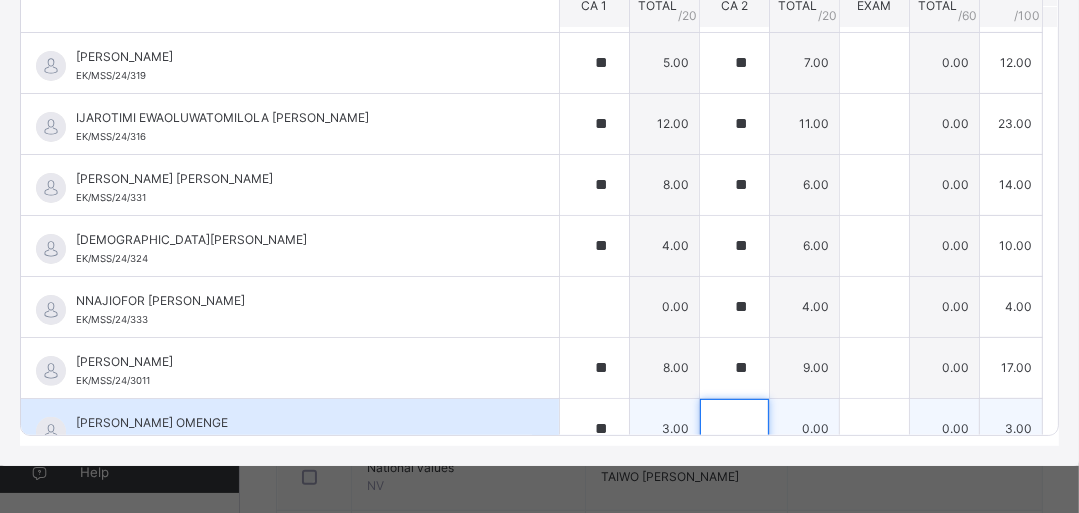 click at bounding box center (734, 429) 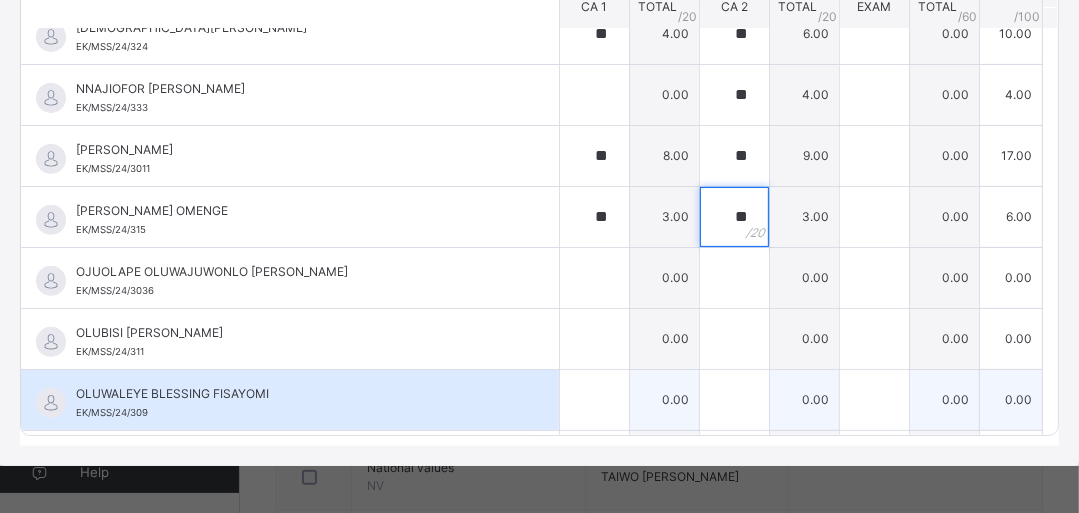 scroll, scrollTop: 480, scrollLeft: 0, axis: vertical 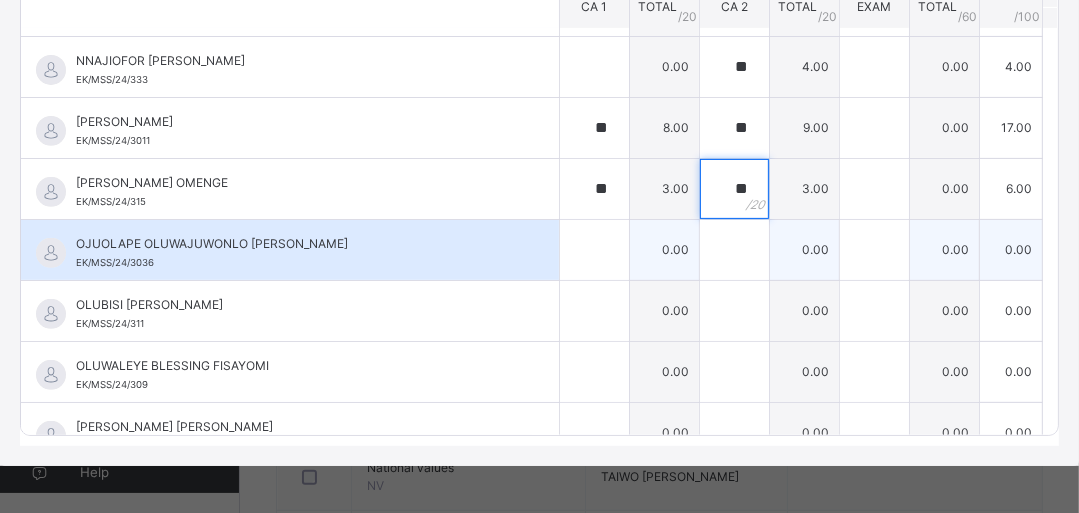 type on "**" 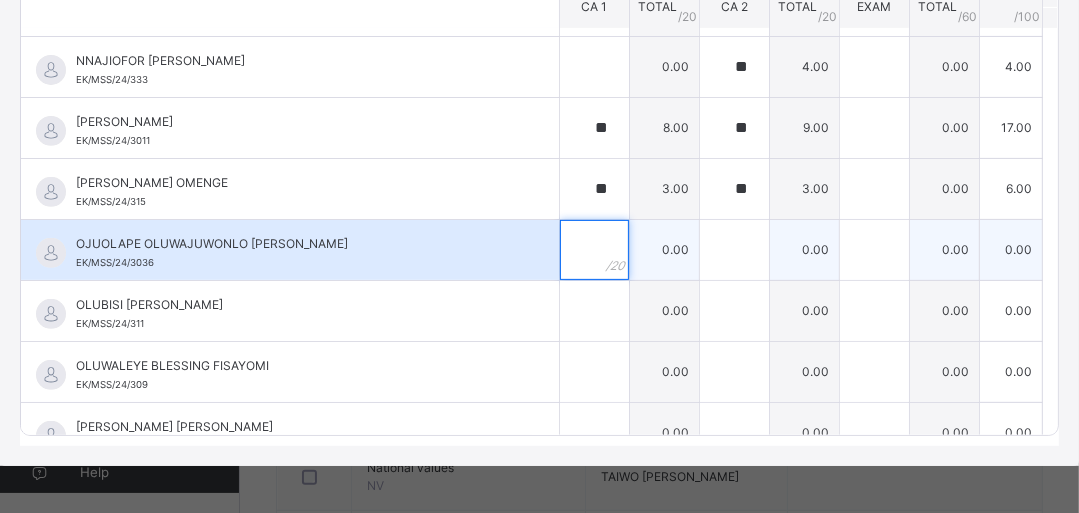 click at bounding box center [594, 250] 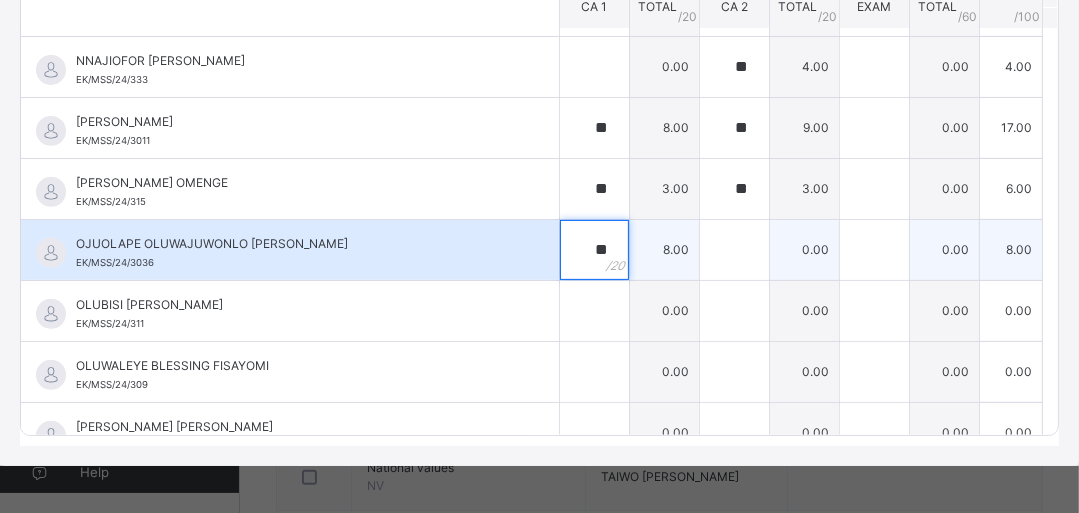 type on "**" 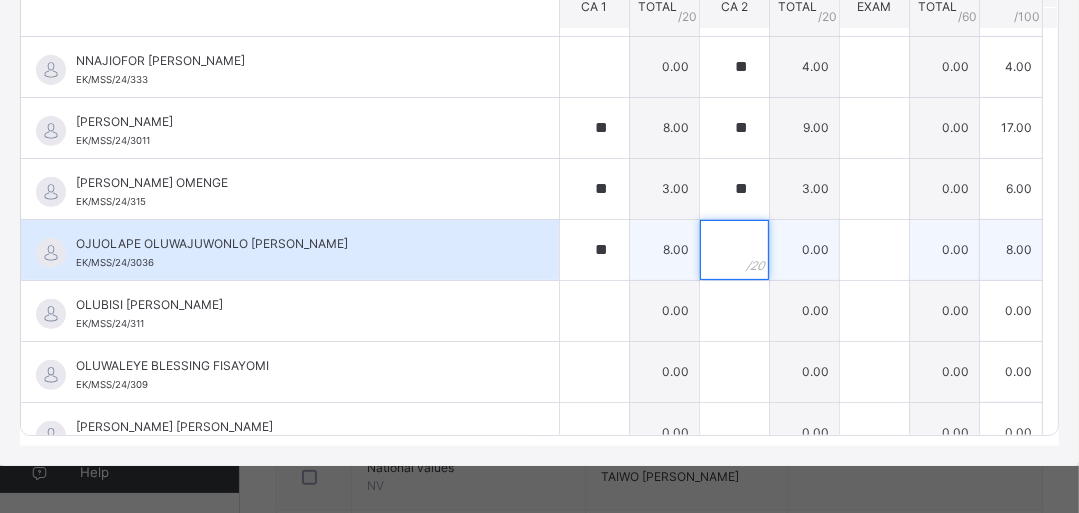 click at bounding box center (734, 250) 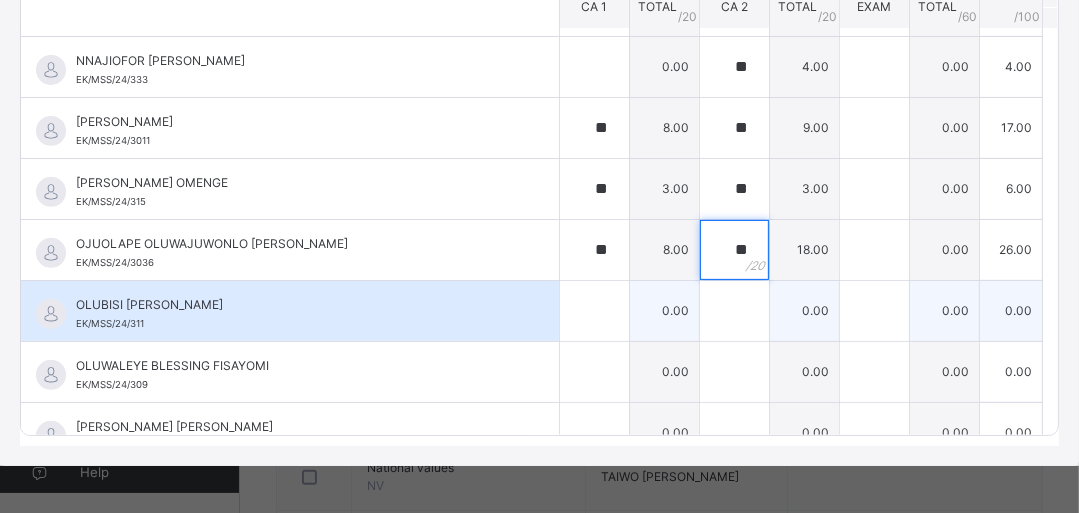 type on "**" 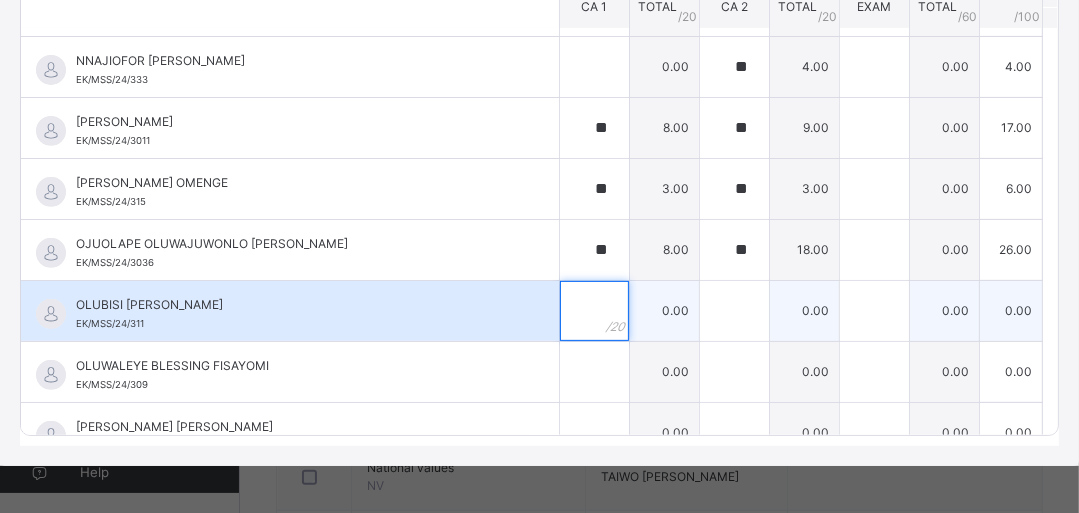 click at bounding box center (594, 311) 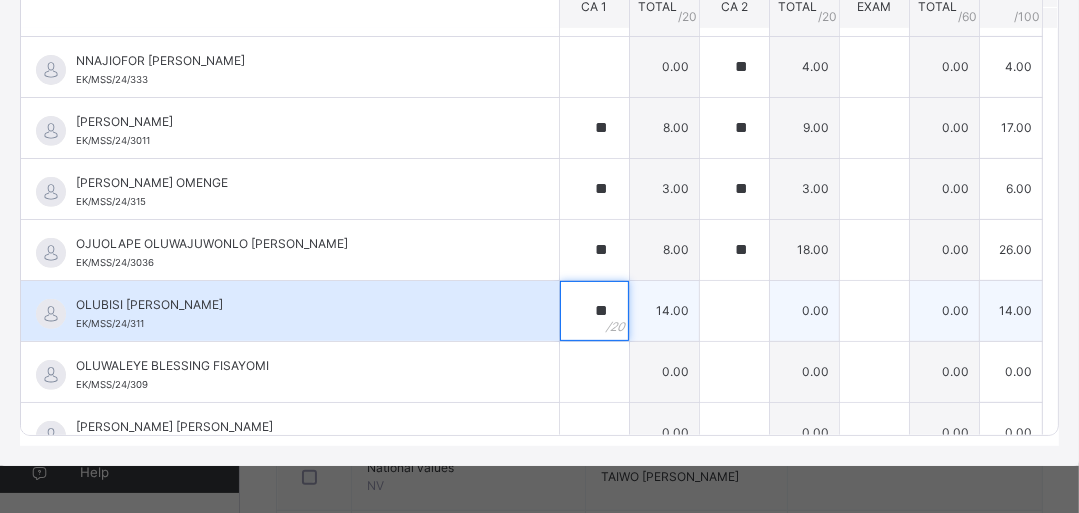 type on "**" 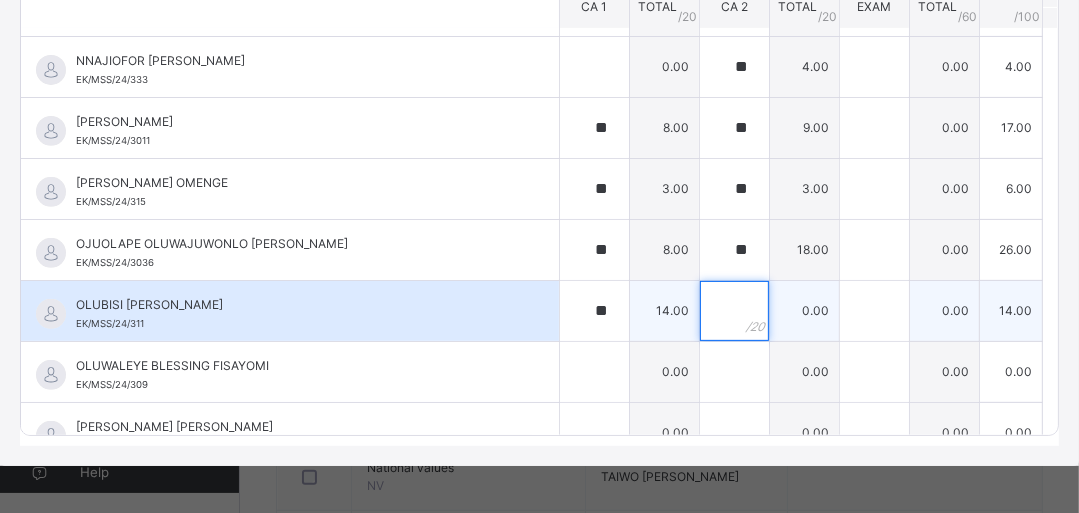 click at bounding box center (734, 311) 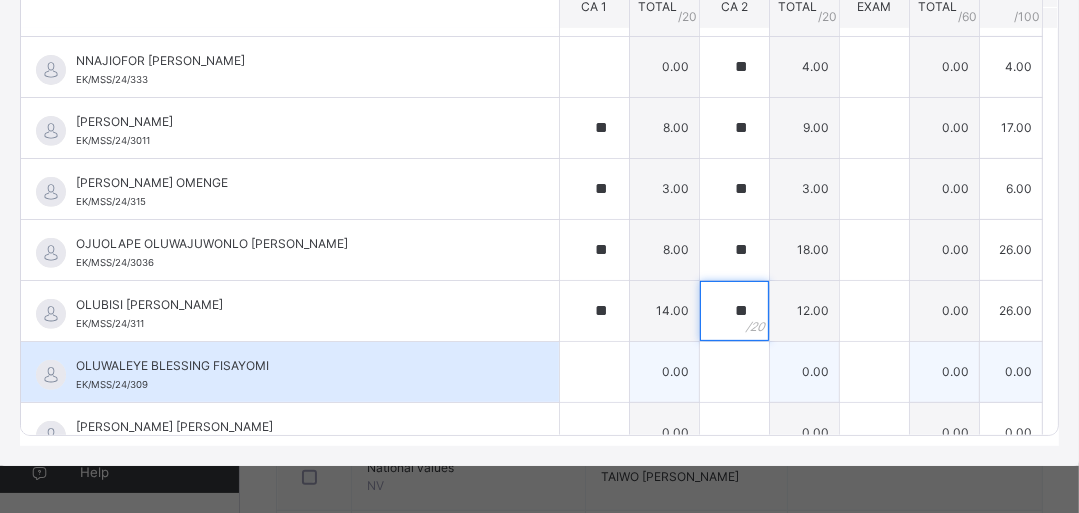 type on "**" 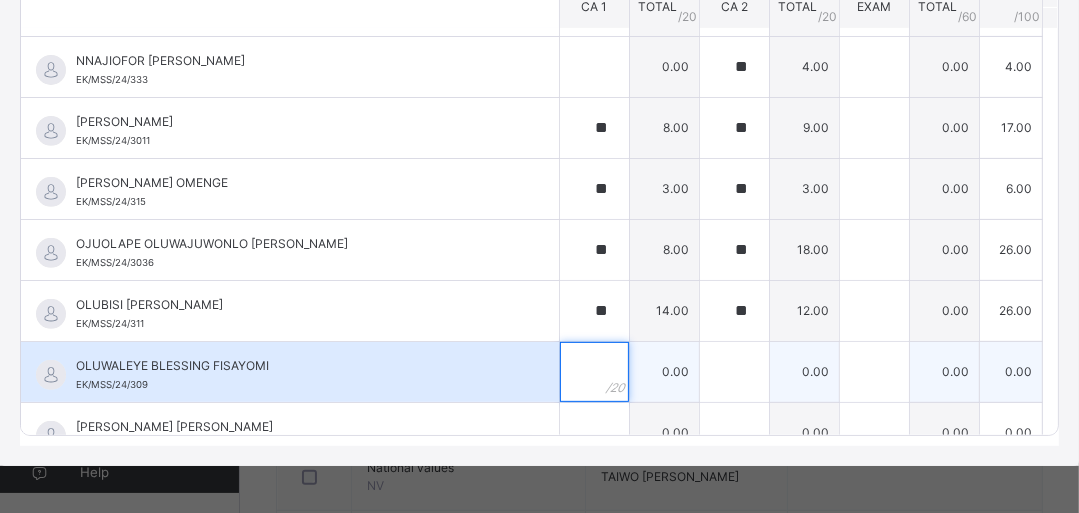 click at bounding box center [594, 372] 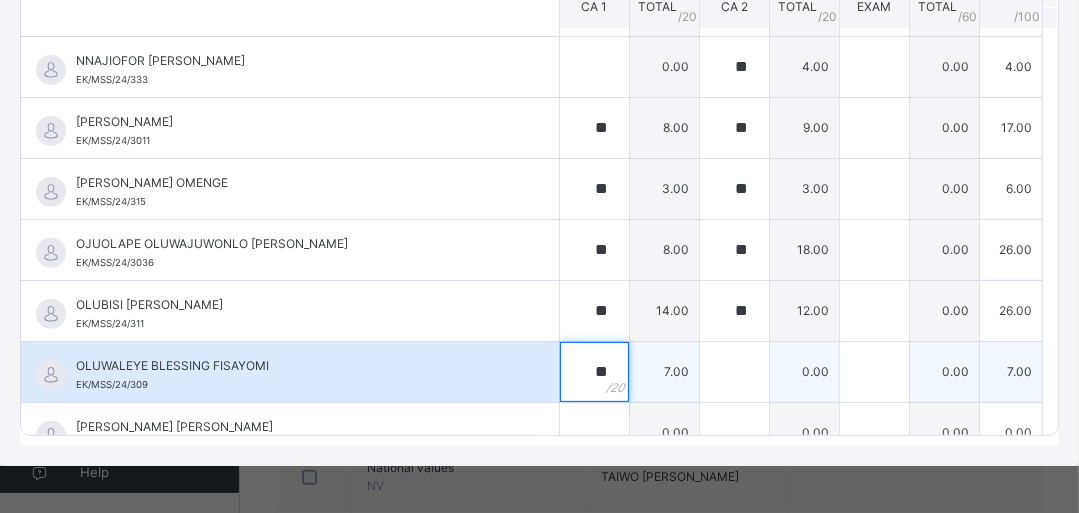 type on "**" 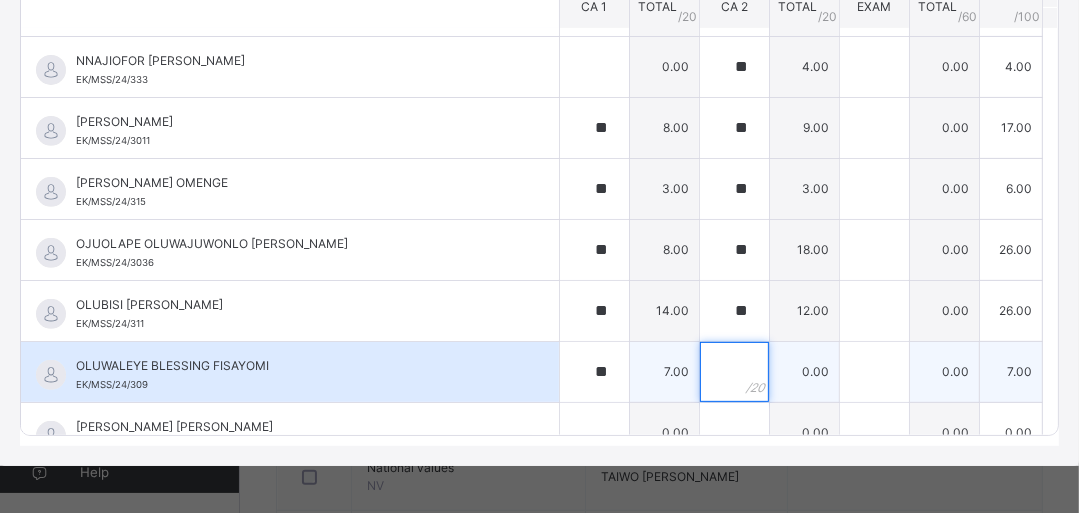 click at bounding box center (734, 372) 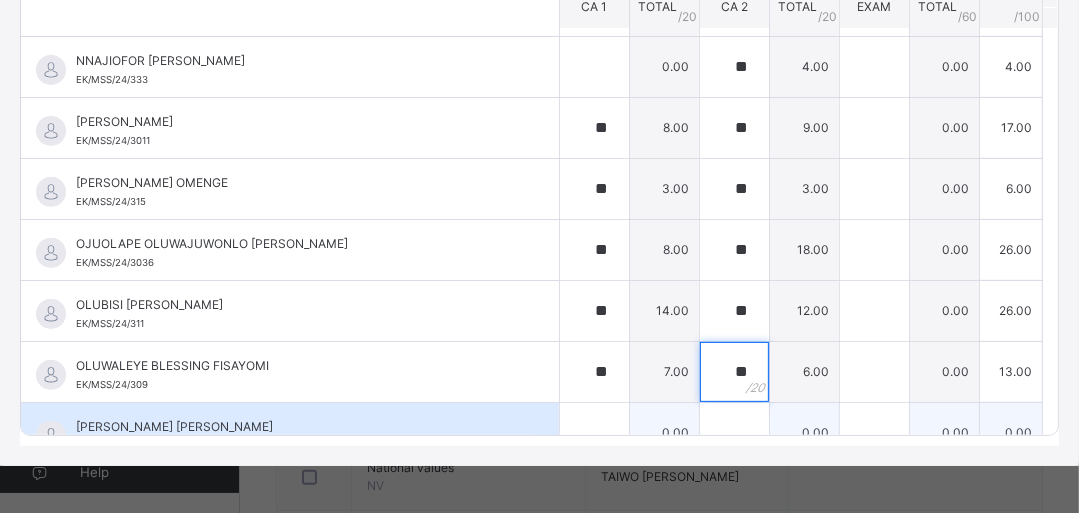 type on "**" 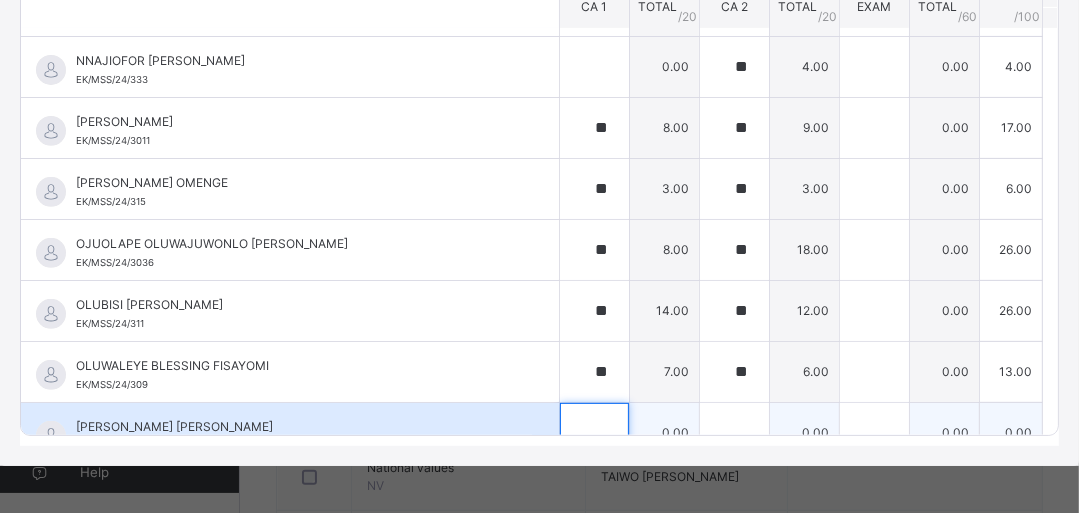 click at bounding box center [594, 433] 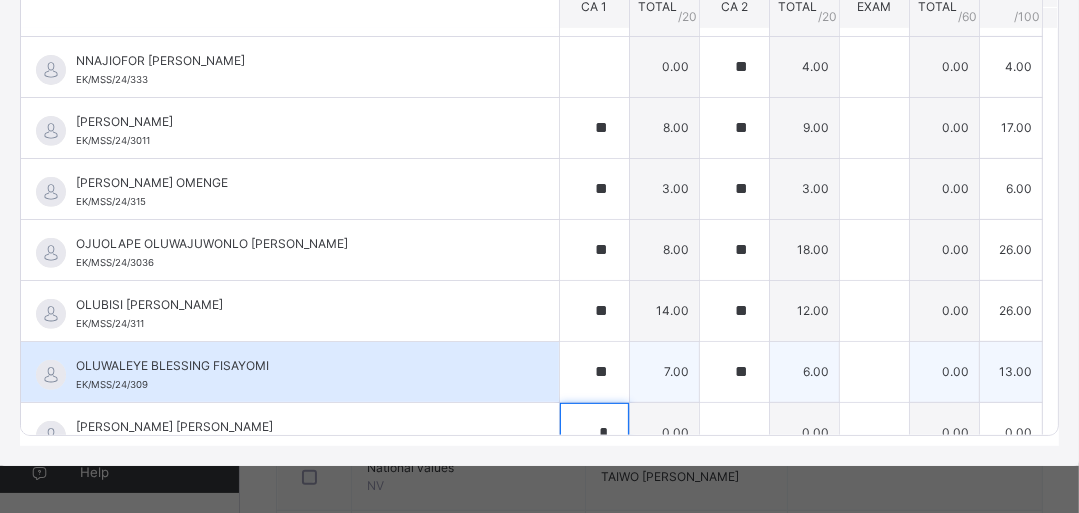 scroll, scrollTop: 484, scrollLeft: 0, axis: vertical 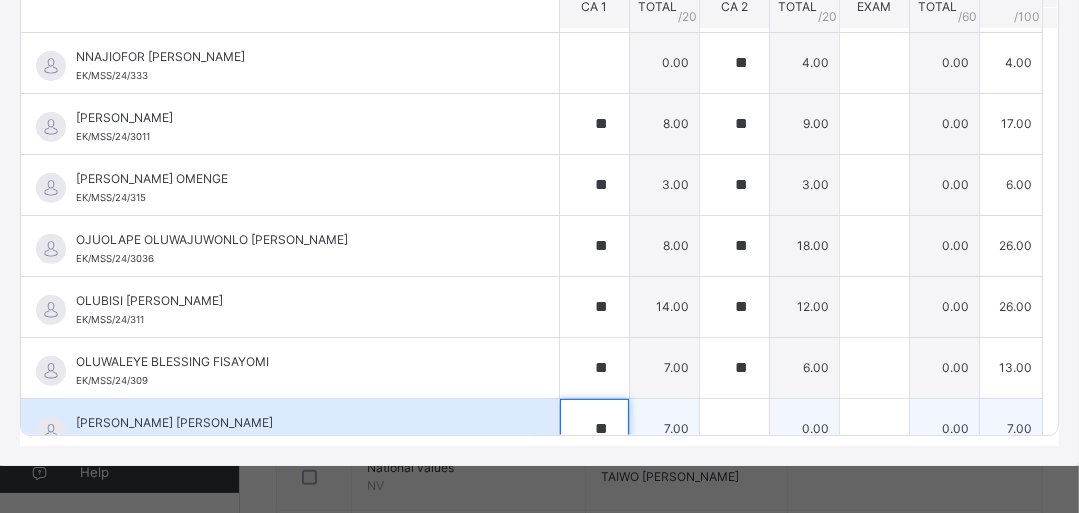 type on "**" 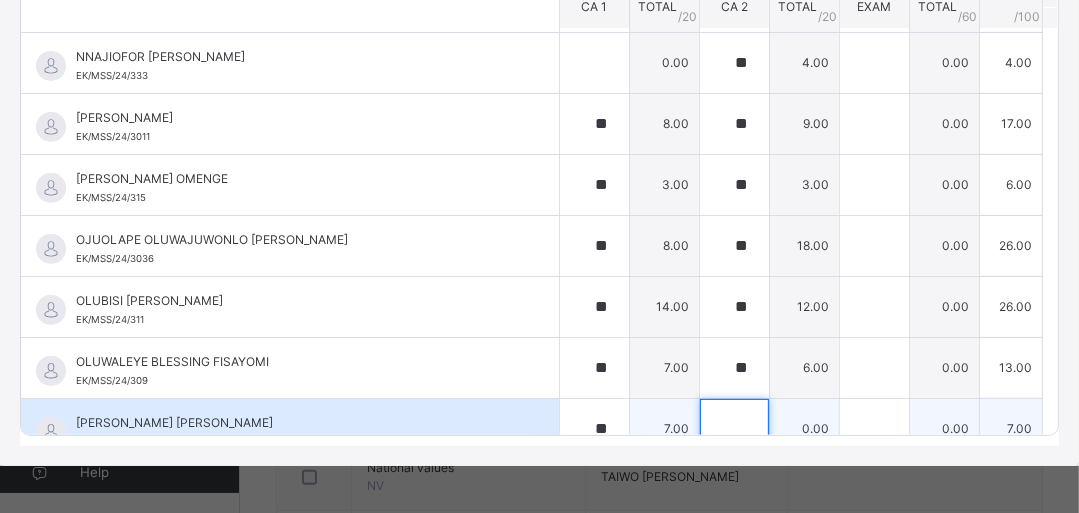 click at bounding box center (734, 429) 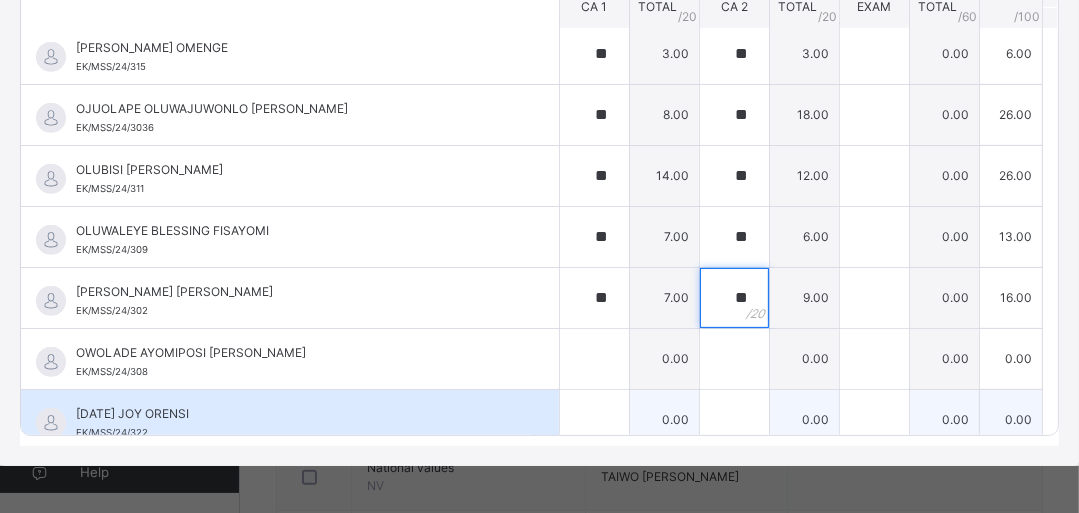 scroll, scrollTop: 644, scrollLeft: 0, axis: vertical 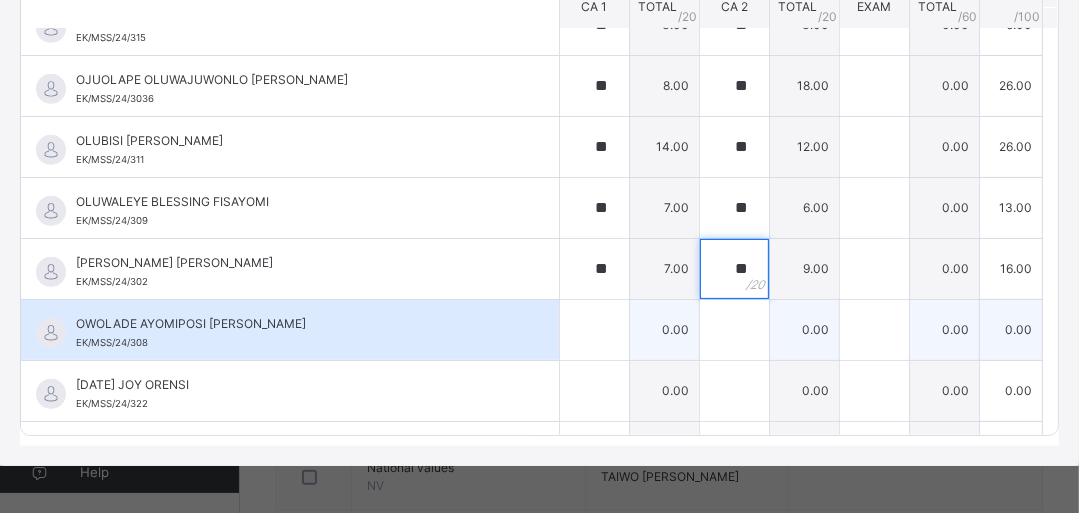 type on "**" 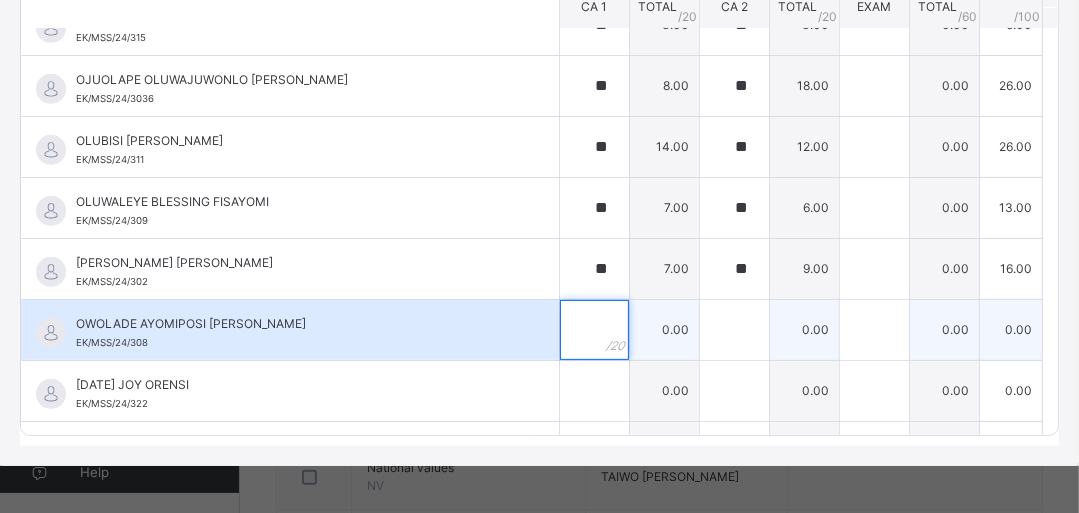 click at bounding box center (594, 330) 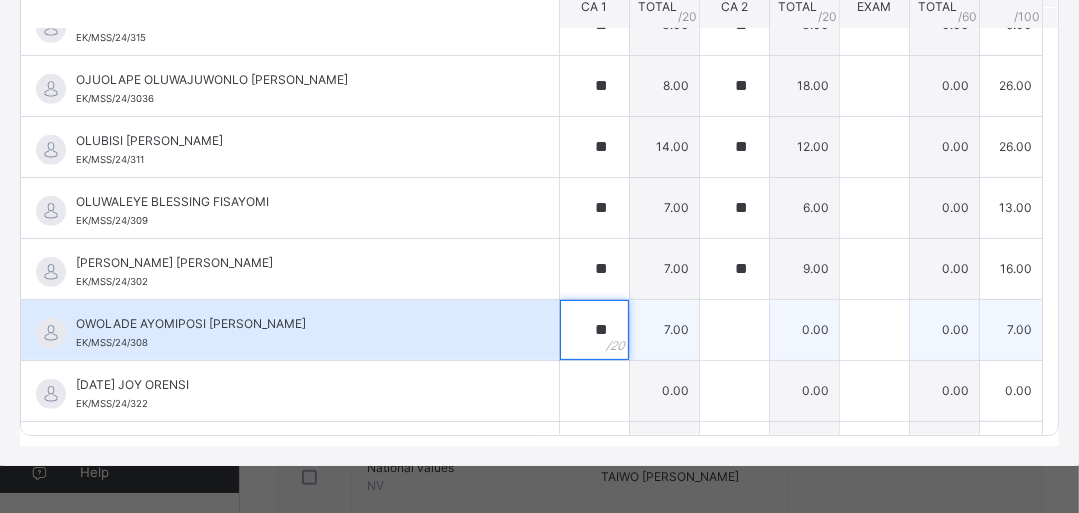 type on "**" 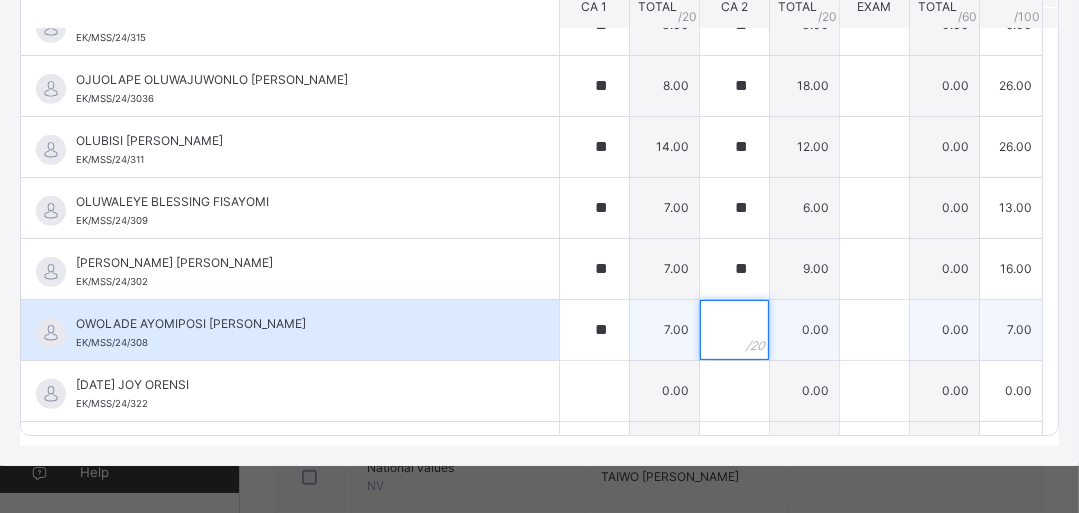 click at bounding box center (734, 330) 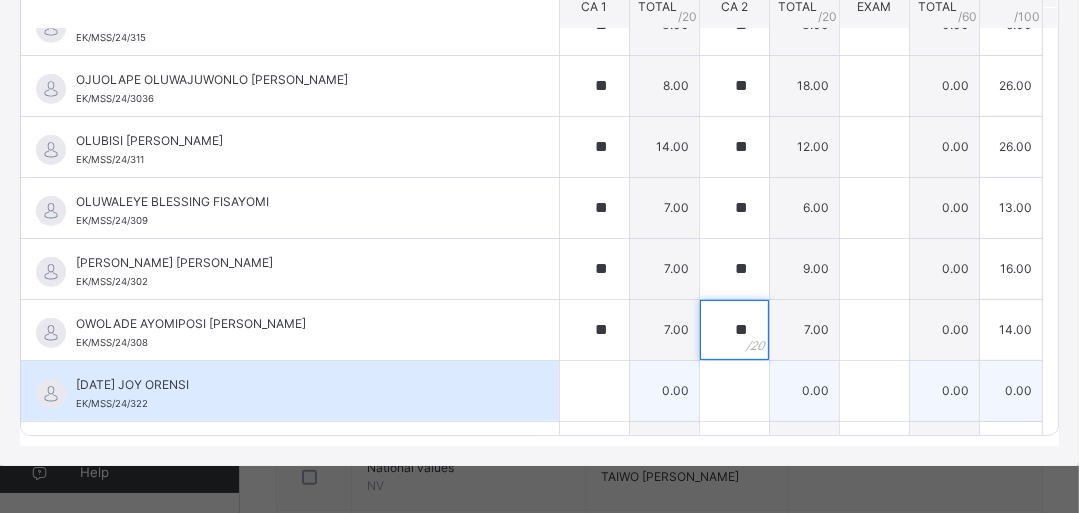type on "**" 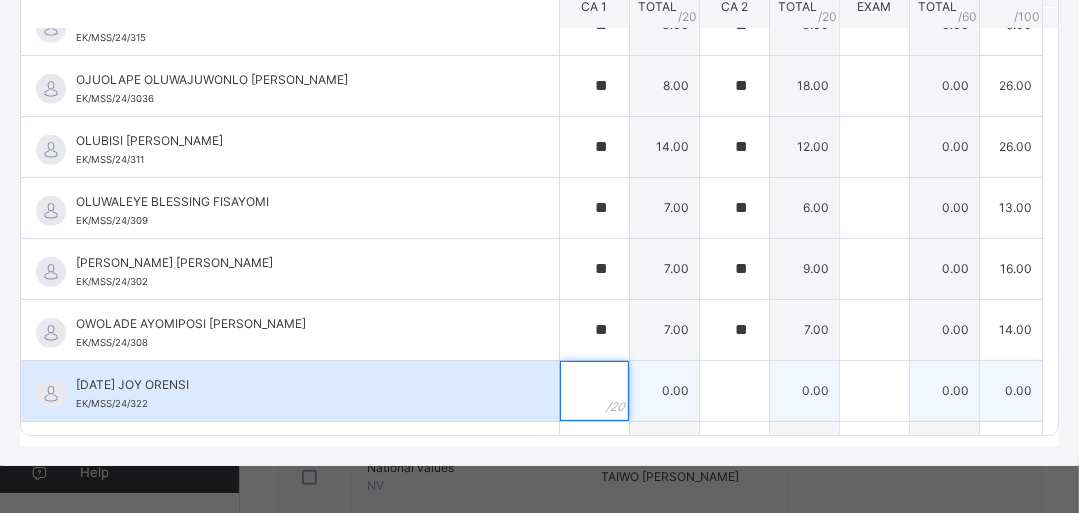 click at bounding box center [594, 391] 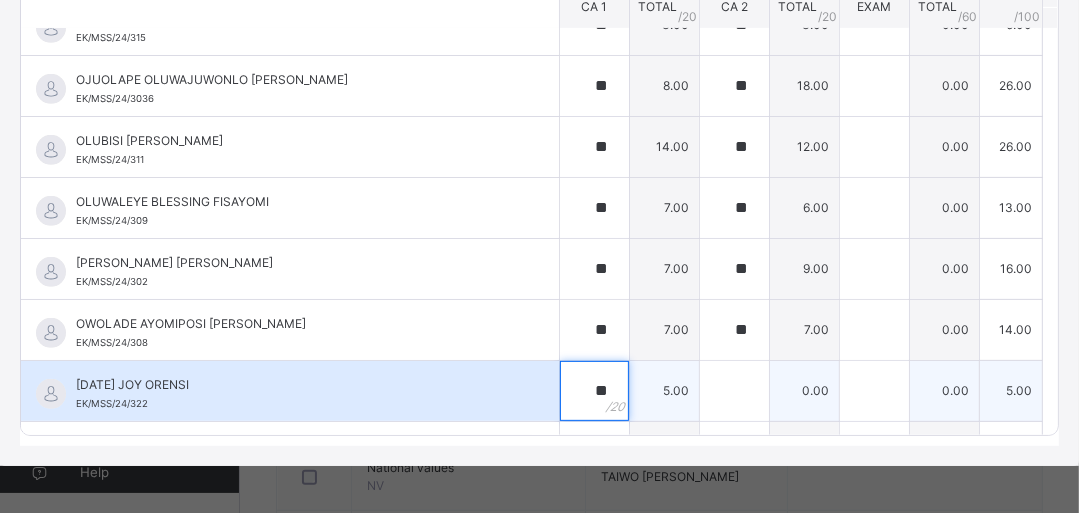 type on "**" 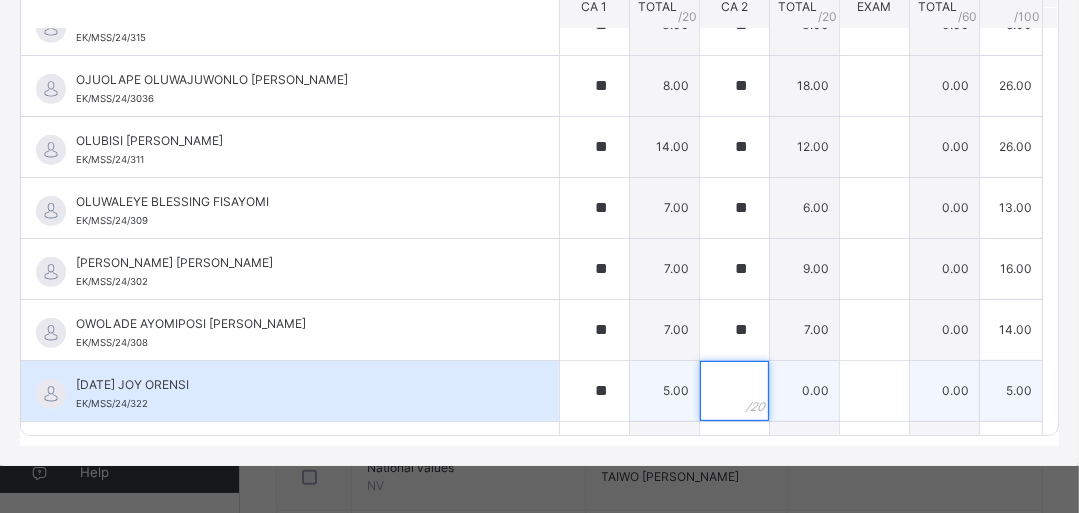 click at bounding box center (734, 391) 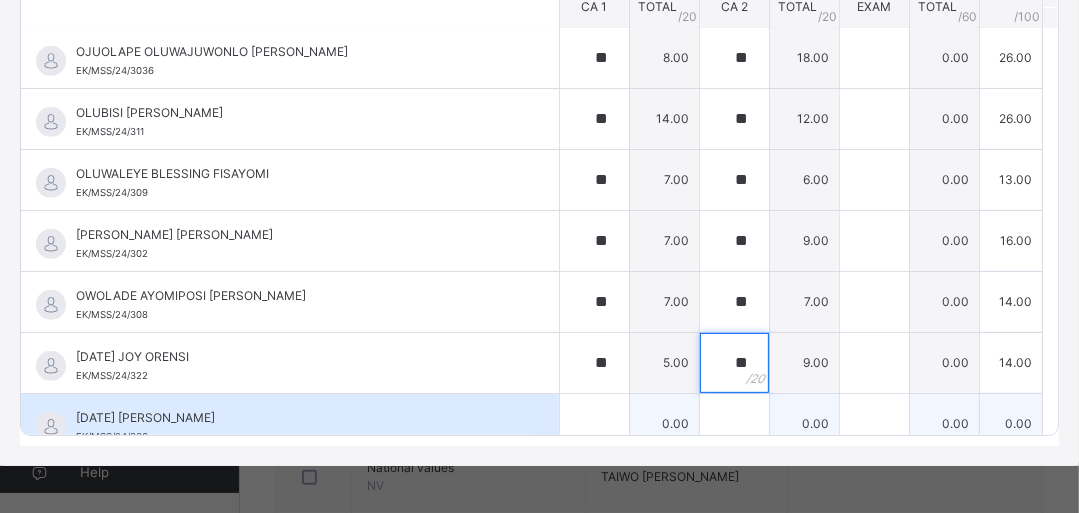 scroll, scrollTop: 687, scrollLeft: 0, axis: vertical 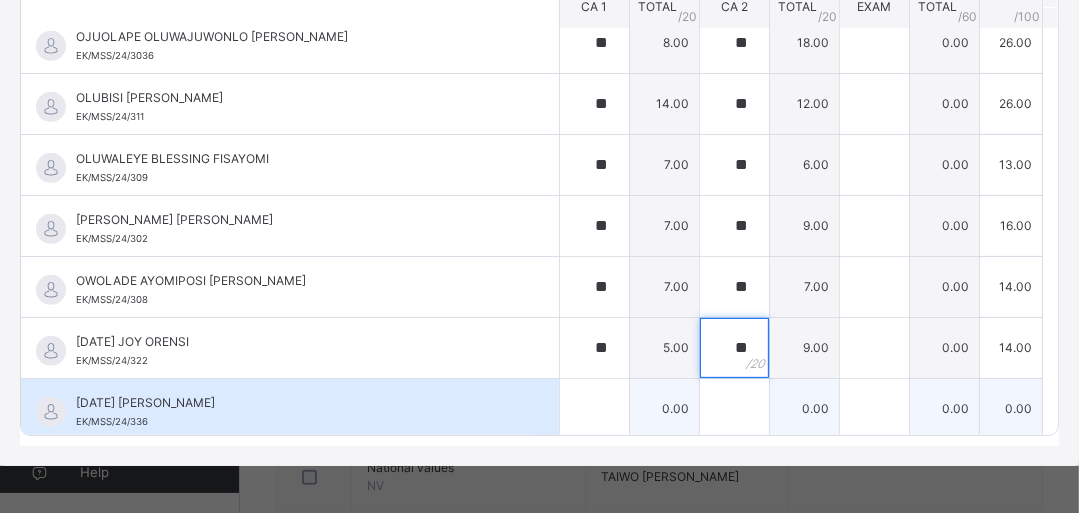 type on "**" 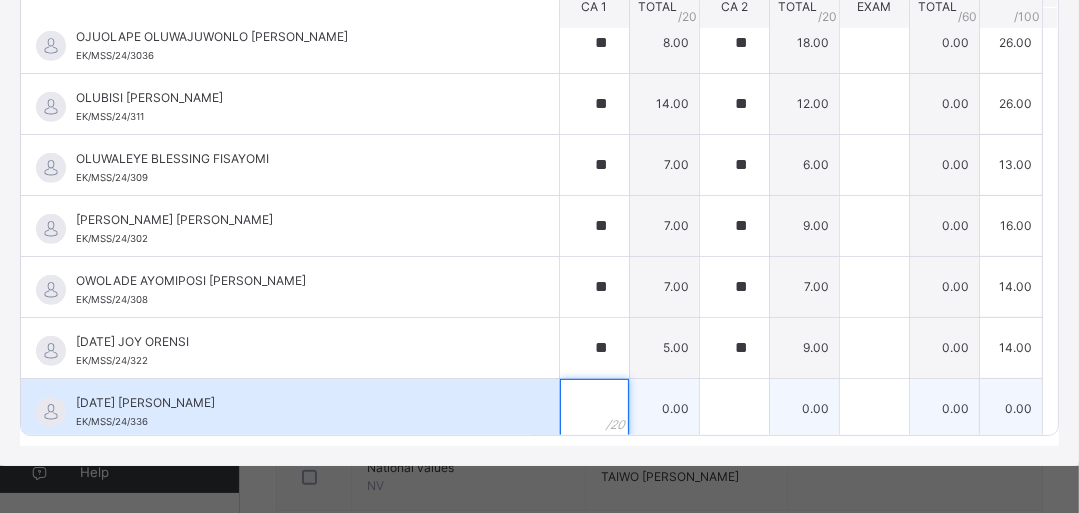 click at bounding box center [594, 409] 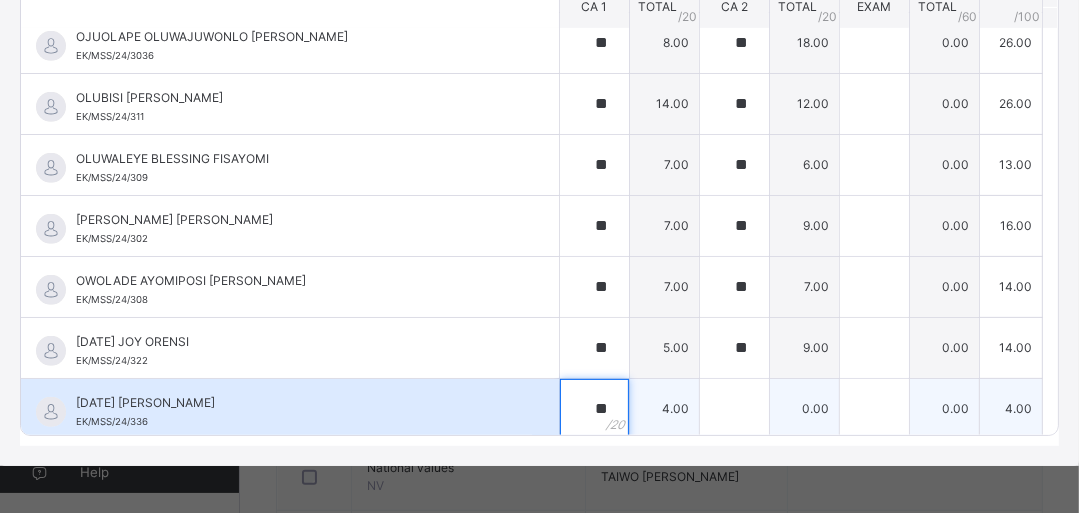 type on "**" 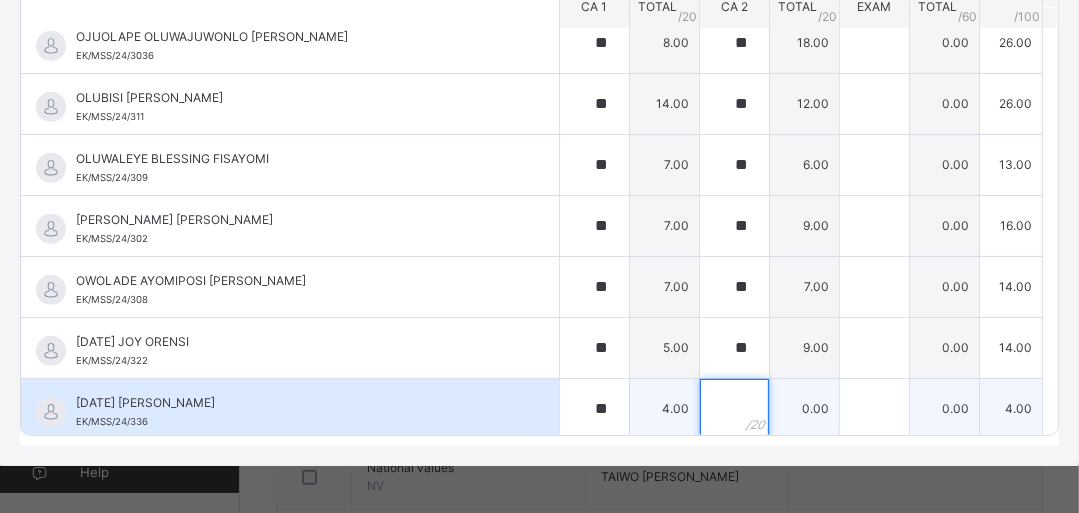 click at bounding box center [734, 409] 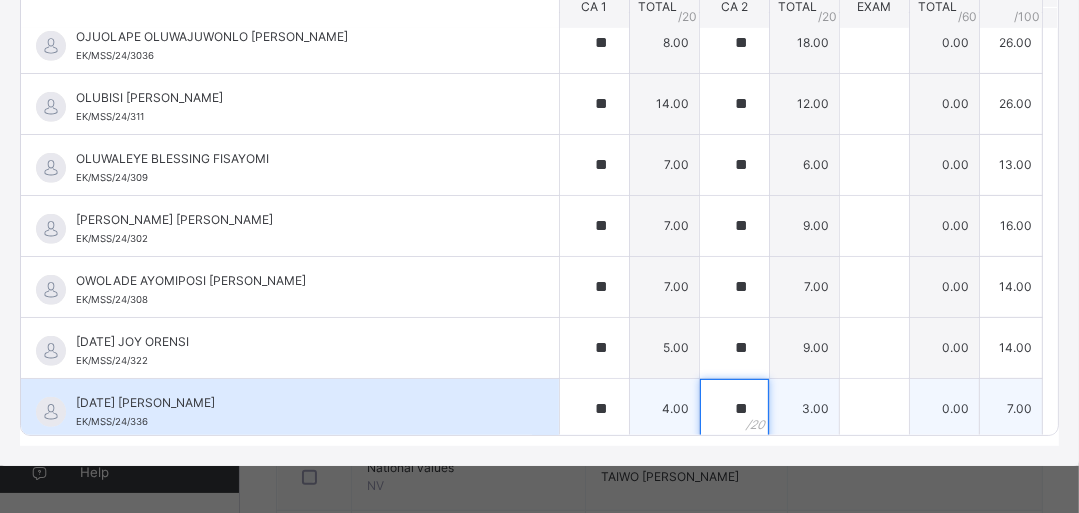 scroll, scrollTop: 397, scrollLeft: 0, axis: vertical 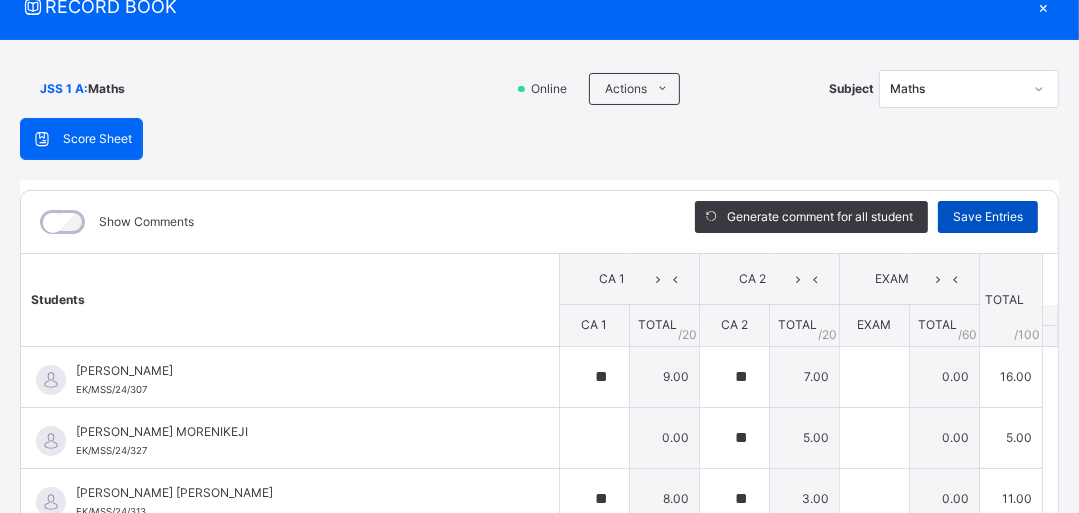 type on "**" 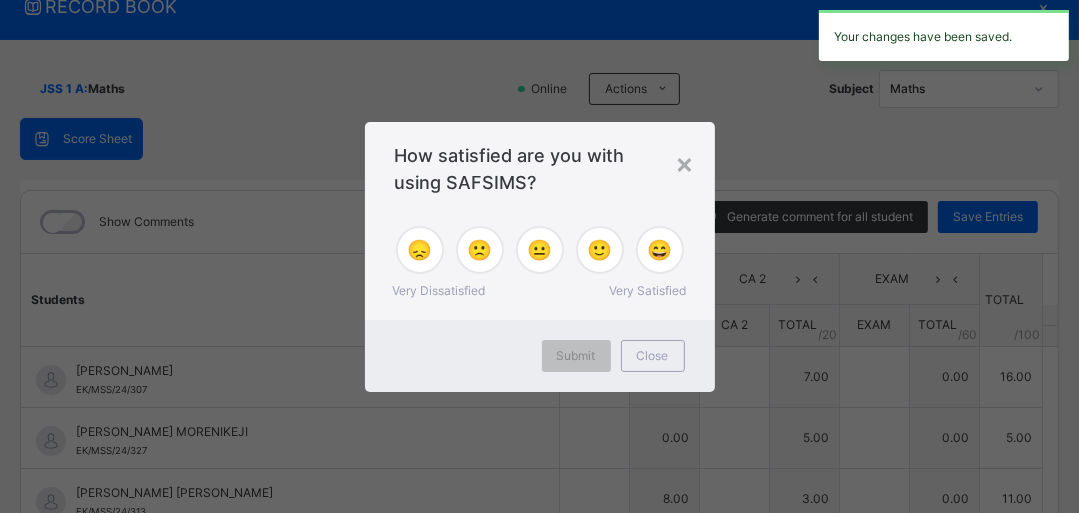 type on "*" 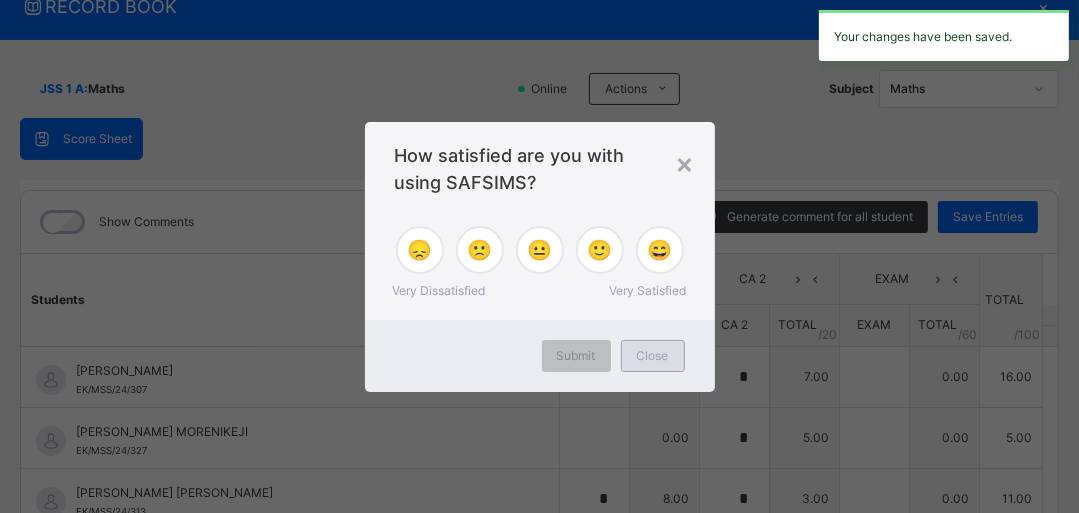 click on "Close" at bounding box center [653, 356] 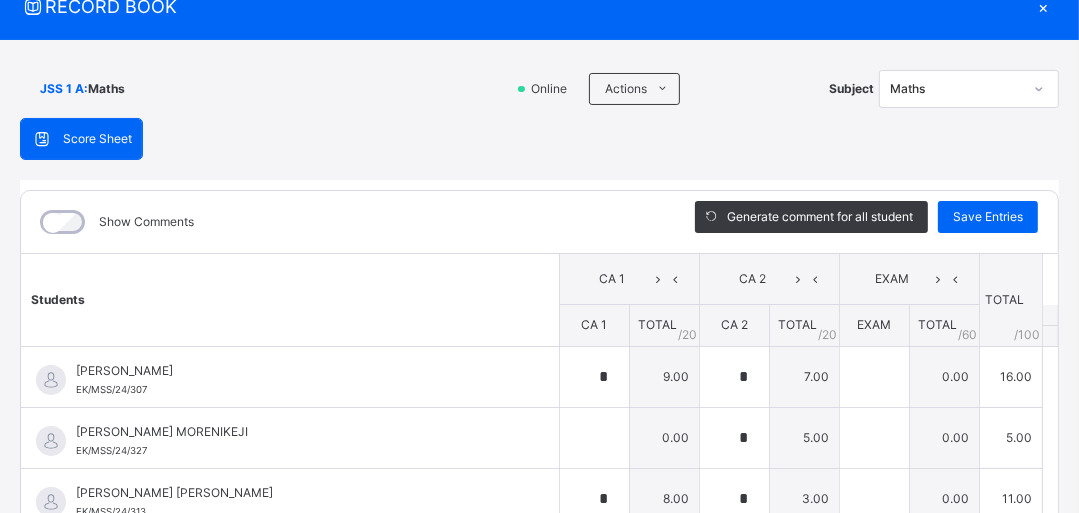 click on "×" at bounding box center [1044, 6] 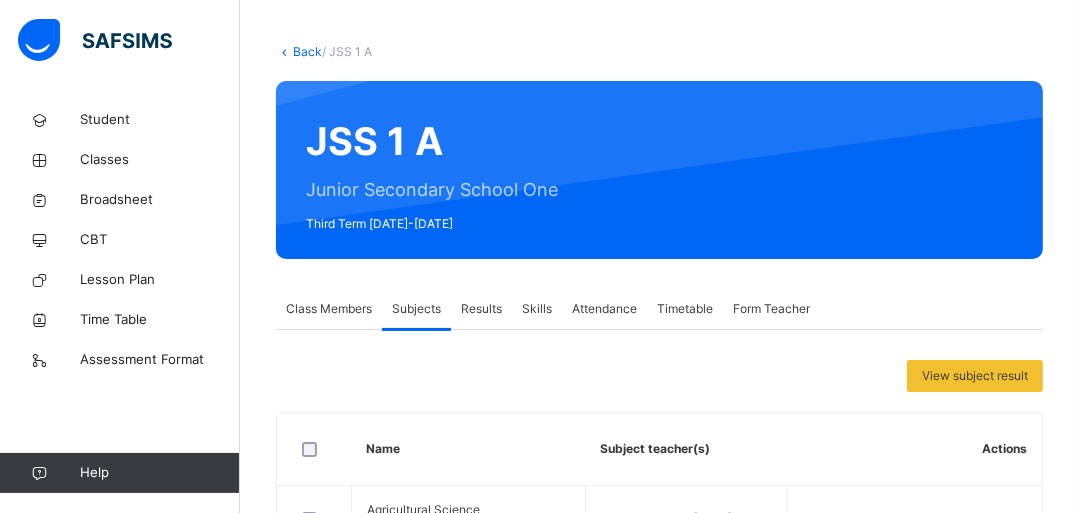 scroll, scrollTop: 80, scrollLeft: 0, axis: vertical 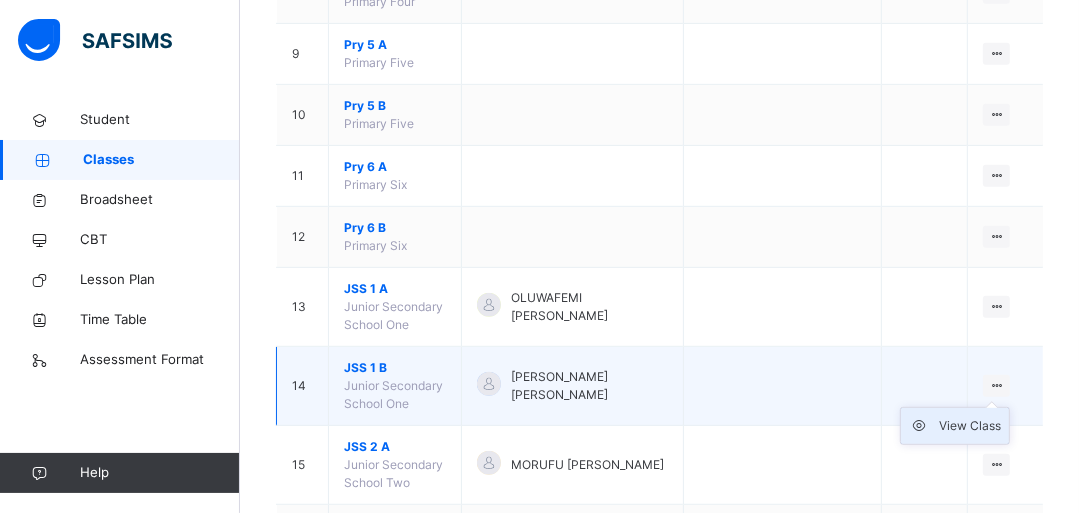 click on "View Class" at bounding box center [970, 426] 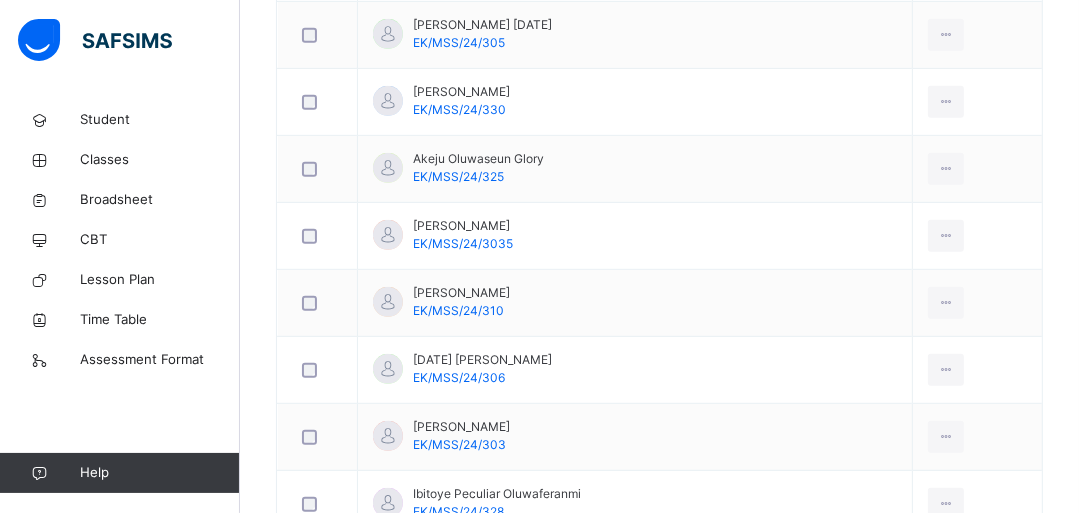 scroll, scrollTop: 240, scrollLeft: 0, axis: vertical 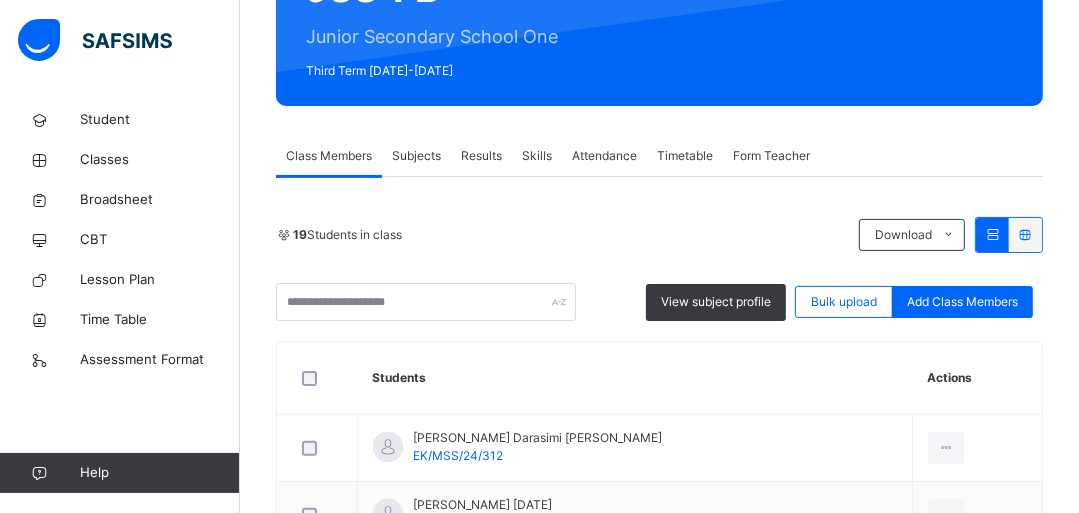 click on "Subjects" at bounding box center [416, 156] 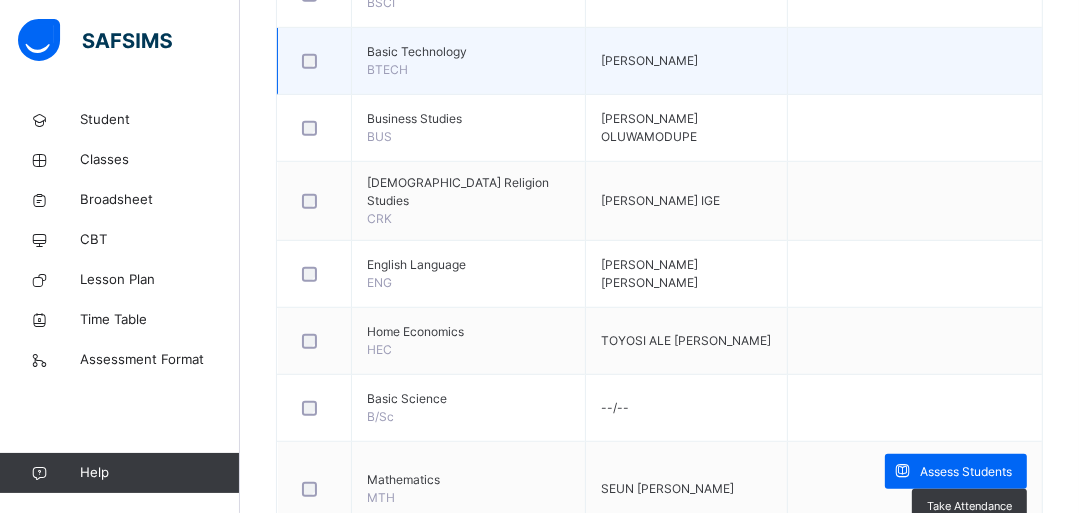 scroll, scrollTop: 960, scrollLeft: 0, axis: vertical 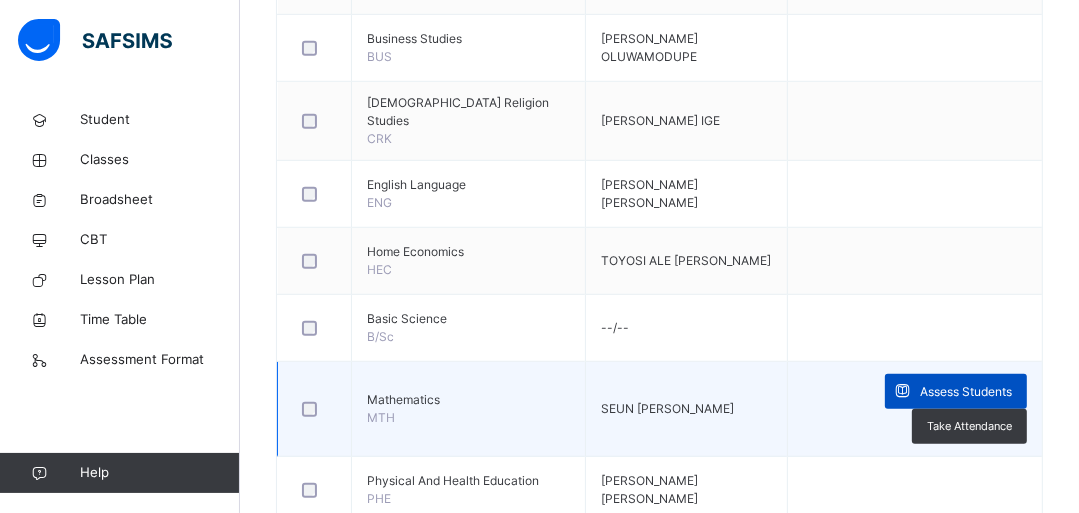 click on "Assess Students" at bounding box center (966, 392) 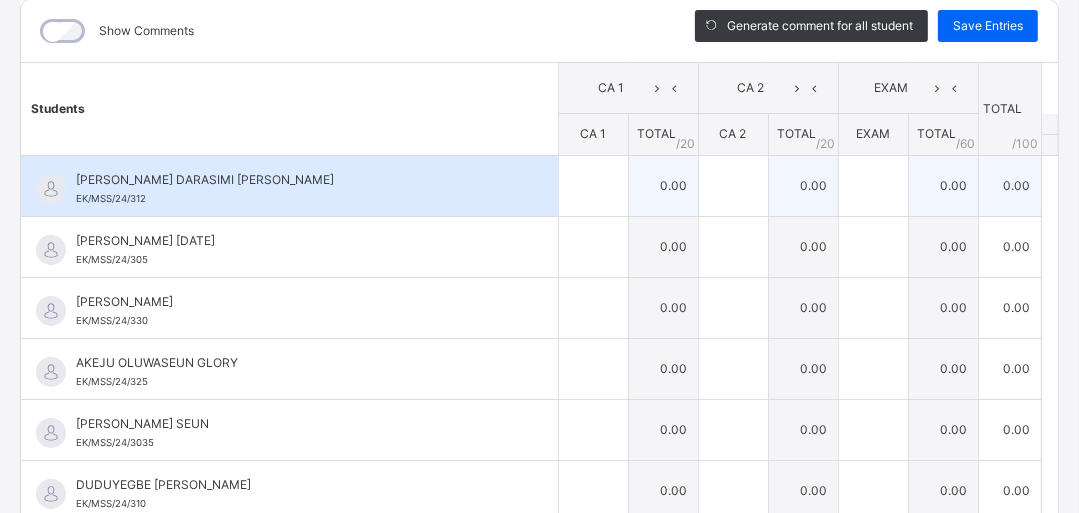 scroll, scrollTop: 240, scrollLeft: 0, axis: vertical 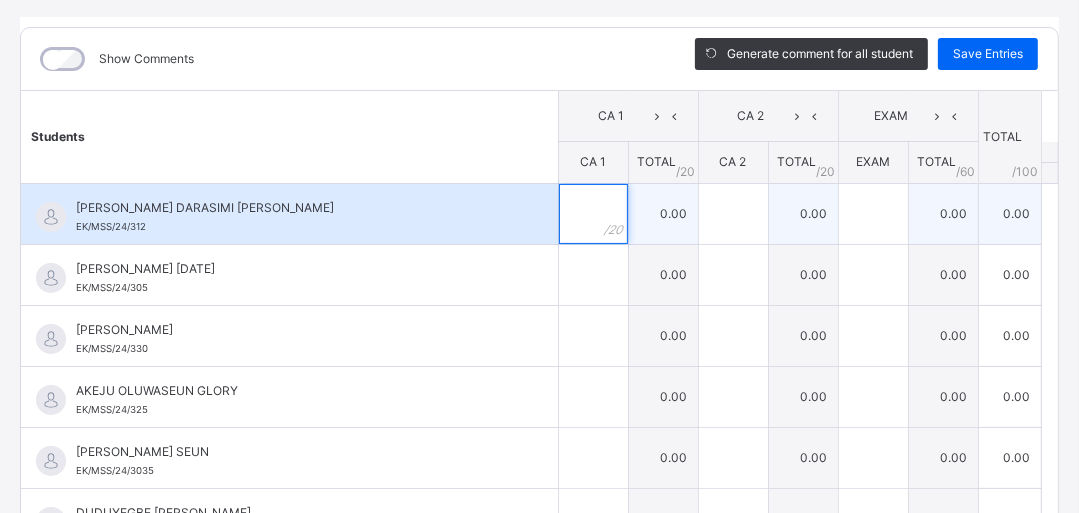 click at bounding box center [593, 214] 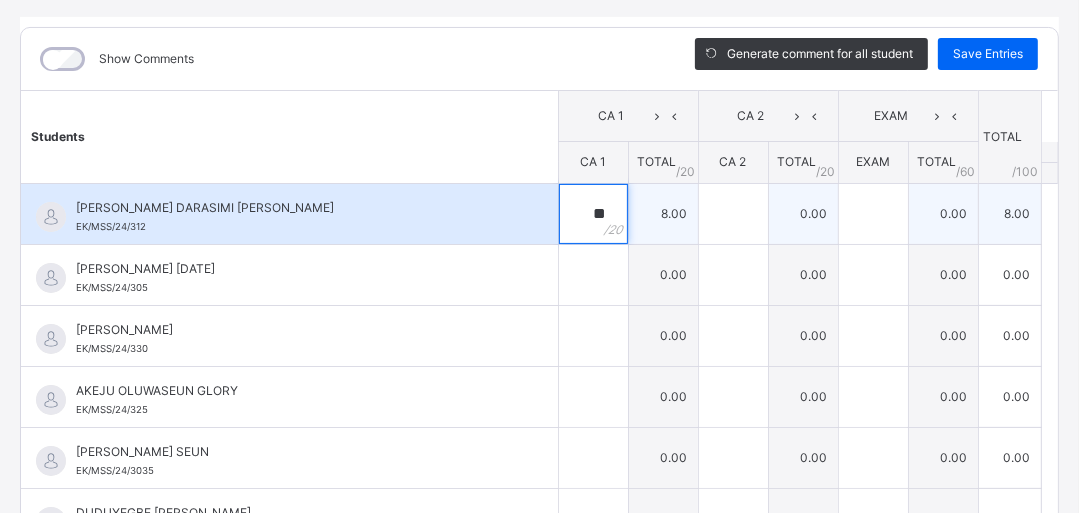 type on "**" 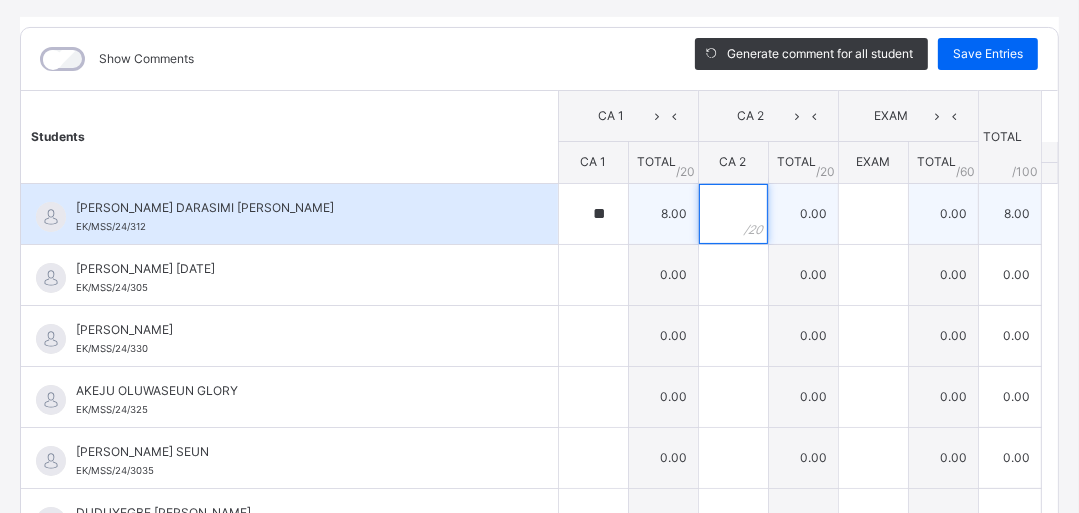 click at bounding box center [733, 214] 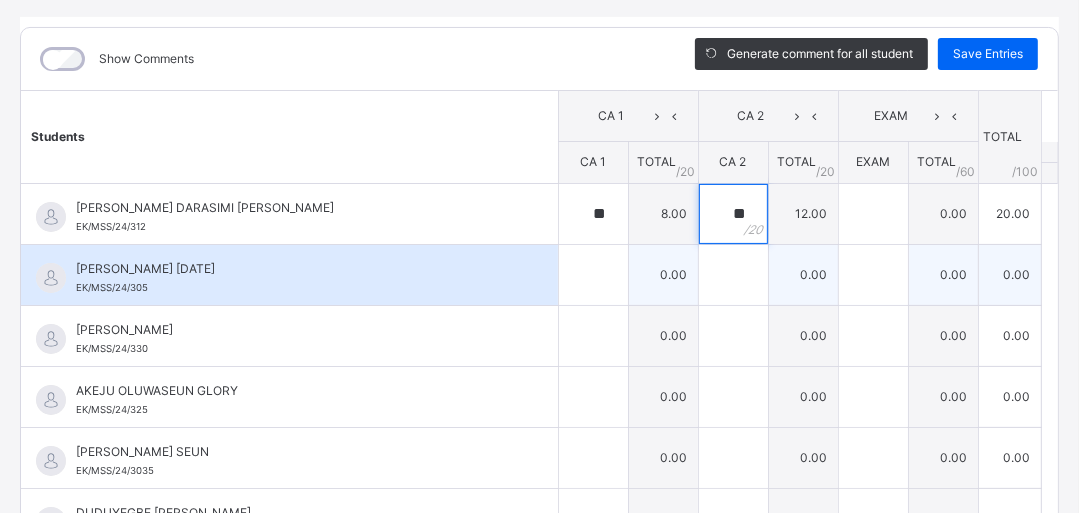 type on "**" 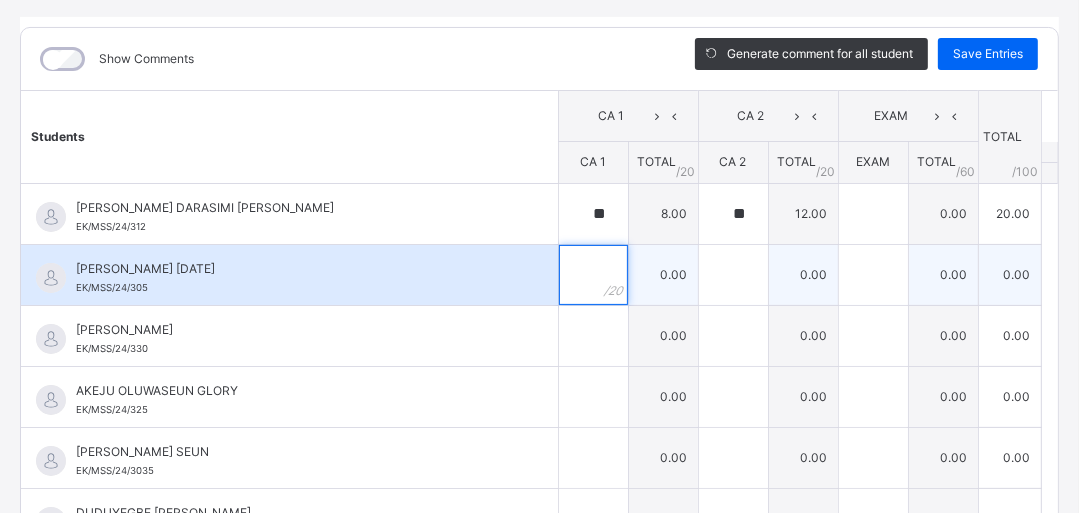 click at bounding box center (593, 275) 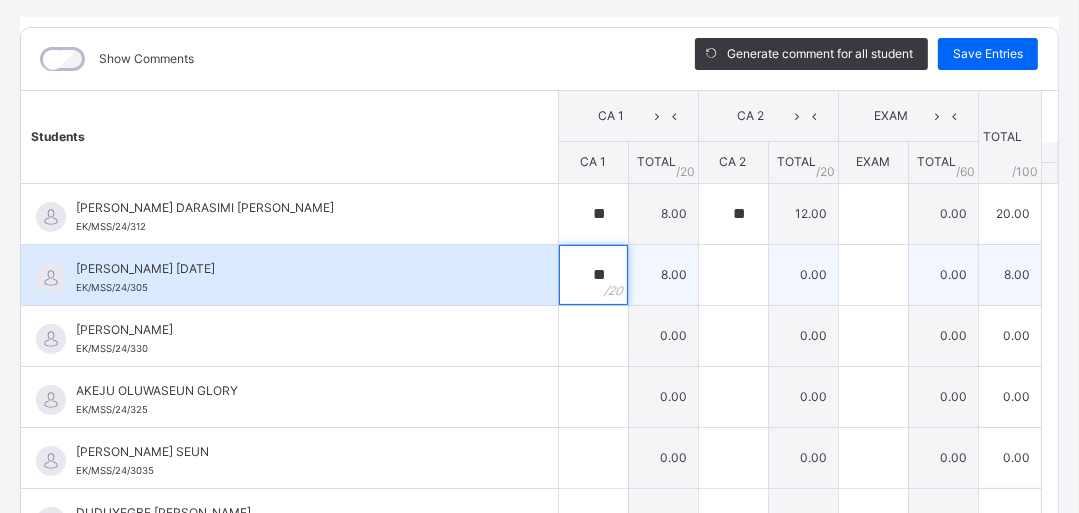 type on "**" 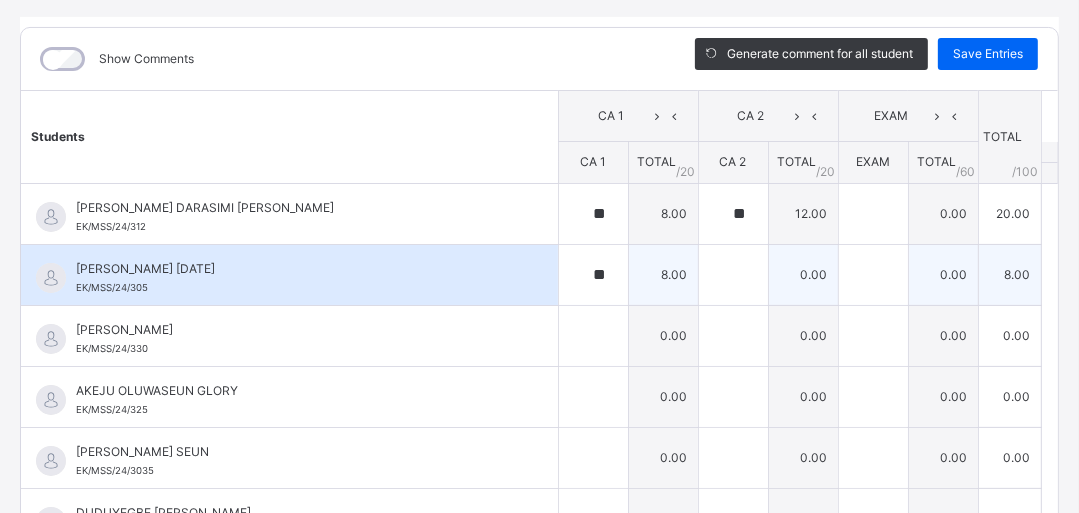 click on "**" at bounding box center [593, 275] 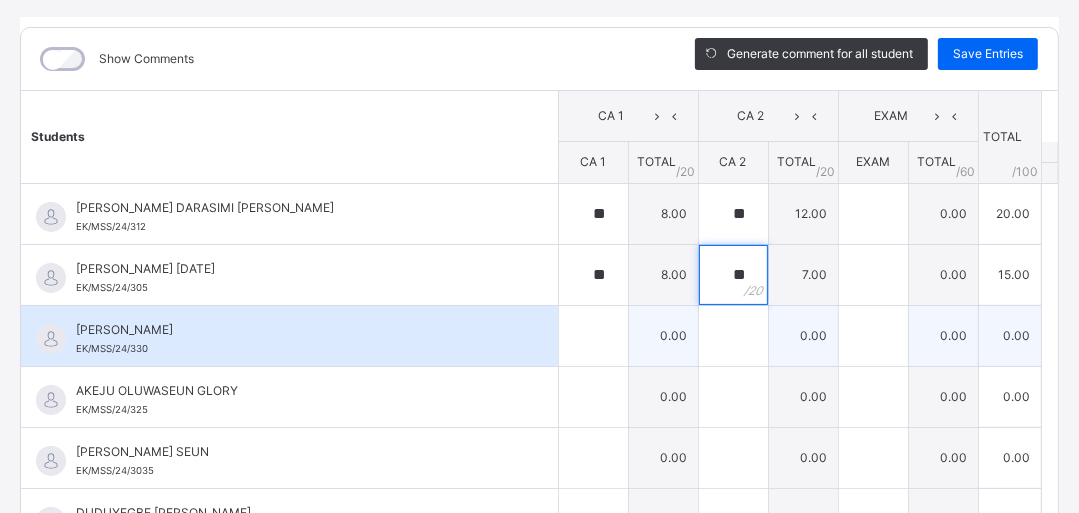 type on "**" 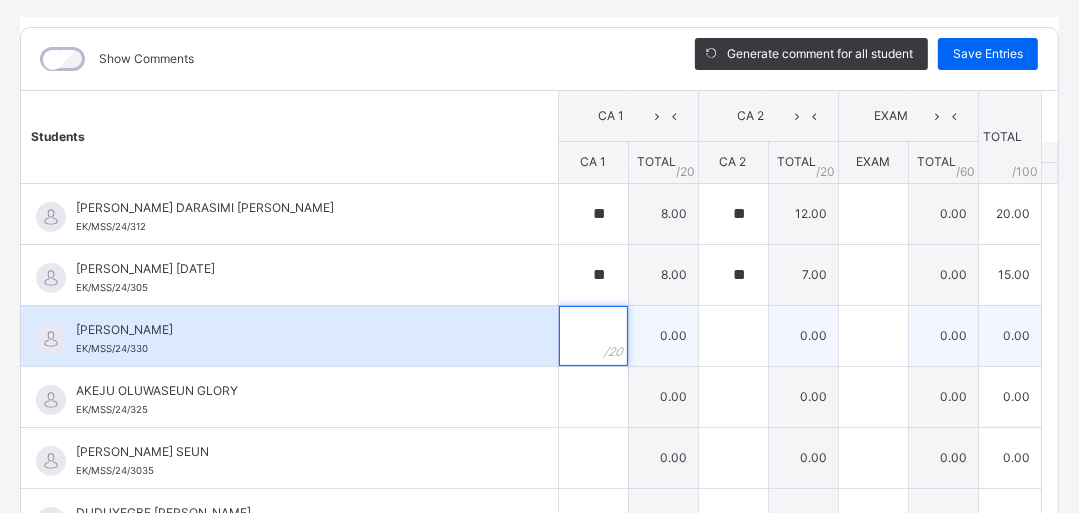 click at bounding box center (593, 336) 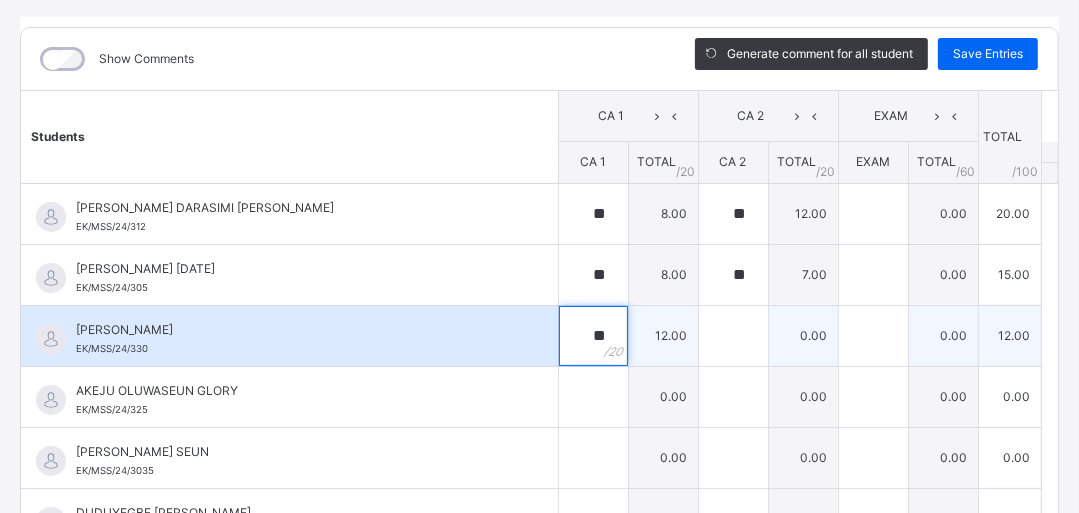 type on "**" 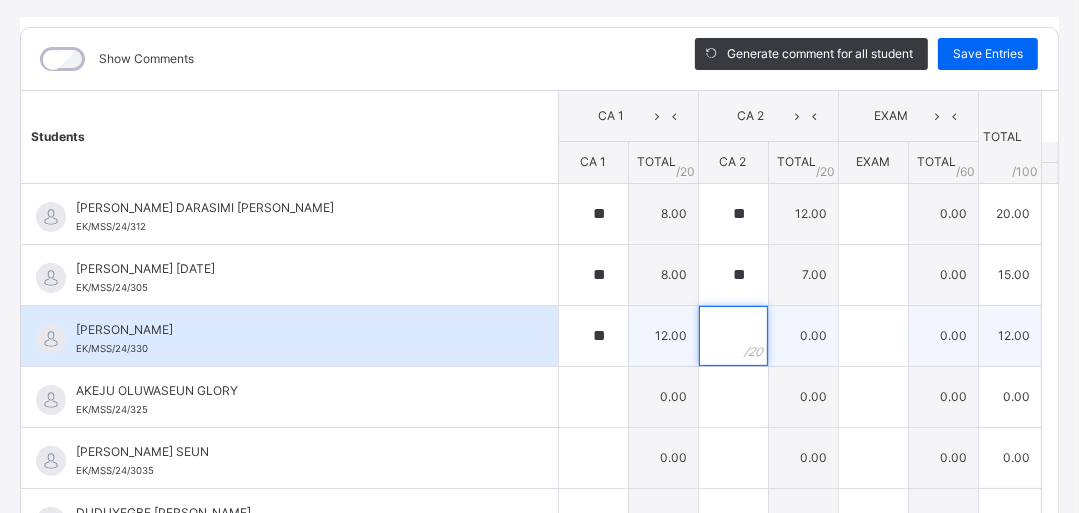 click at bounding box center (733, 336) 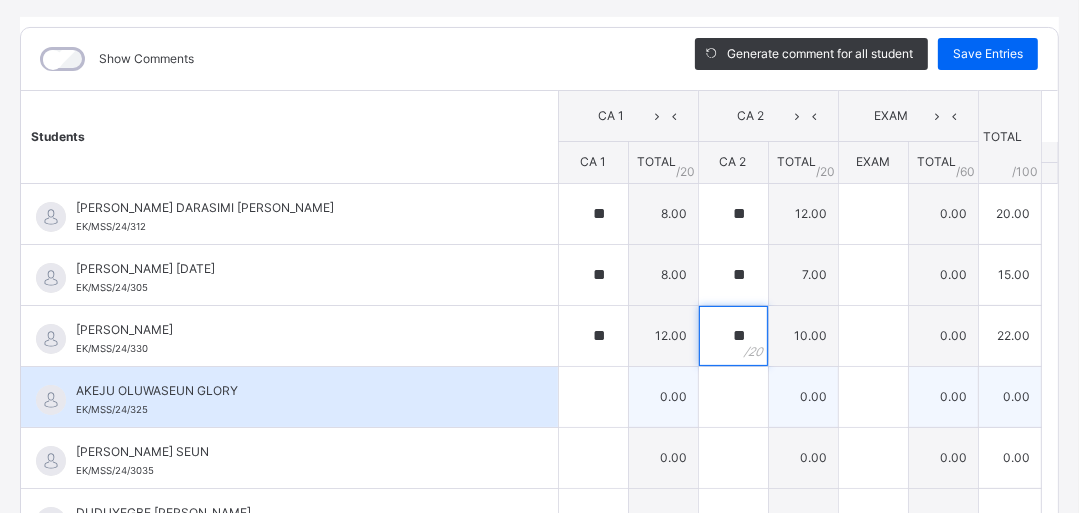 type on "**" 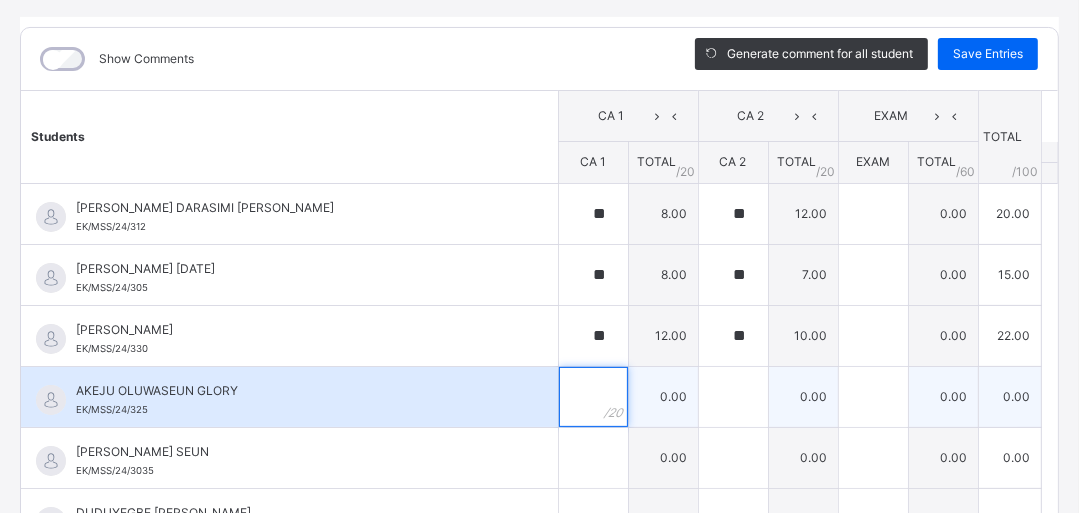 click at bounding box center [593, 397] 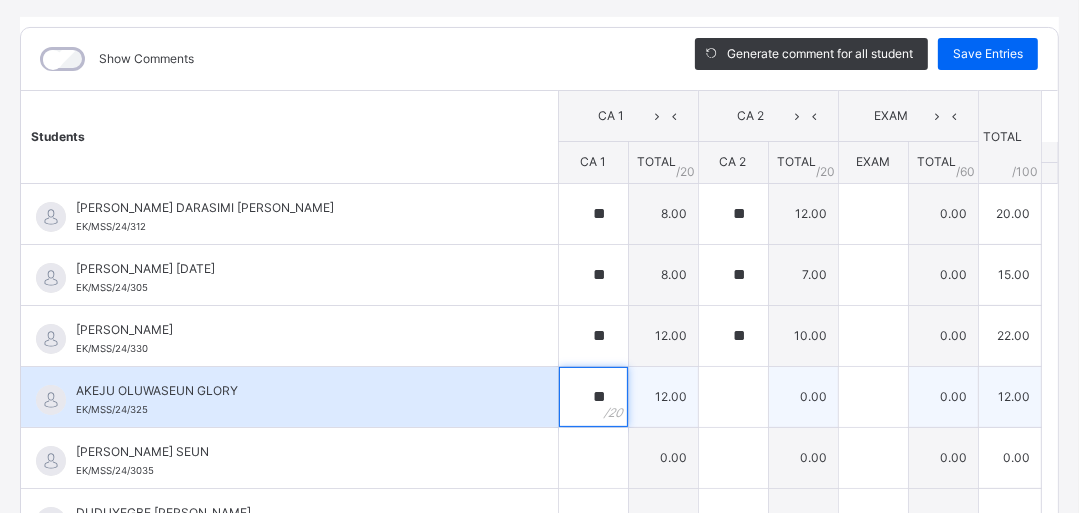 type on "**" 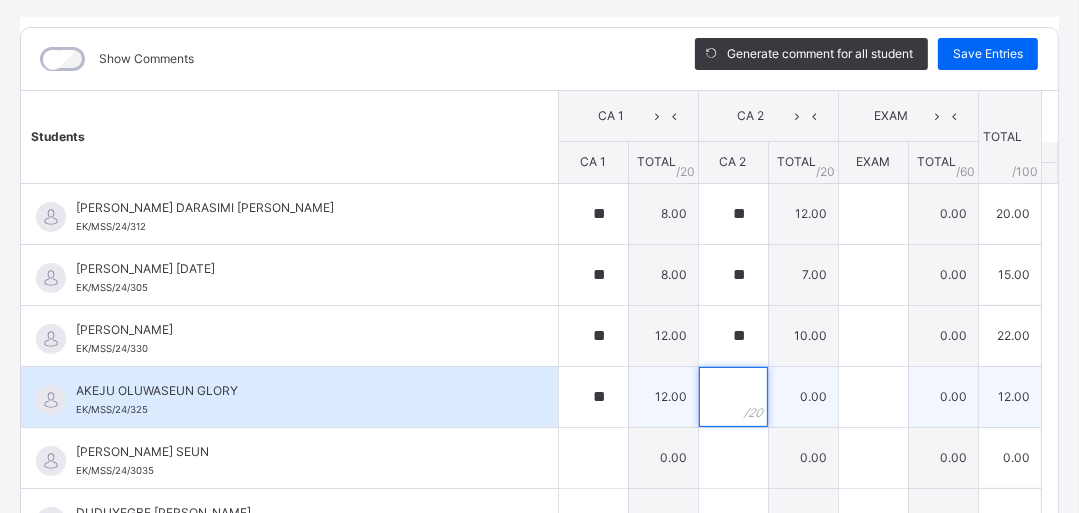 click at bounding box center (733, 397) 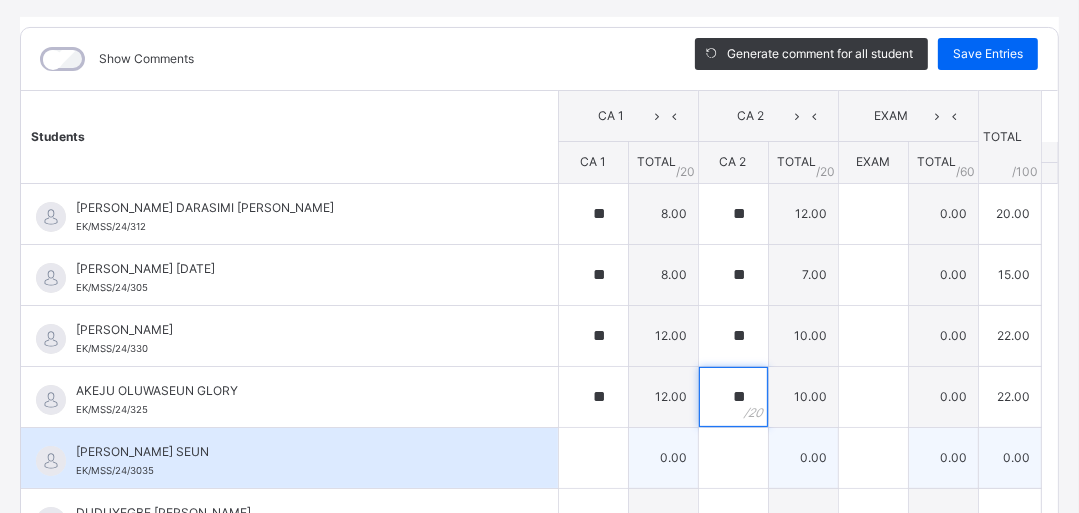 type on "**" 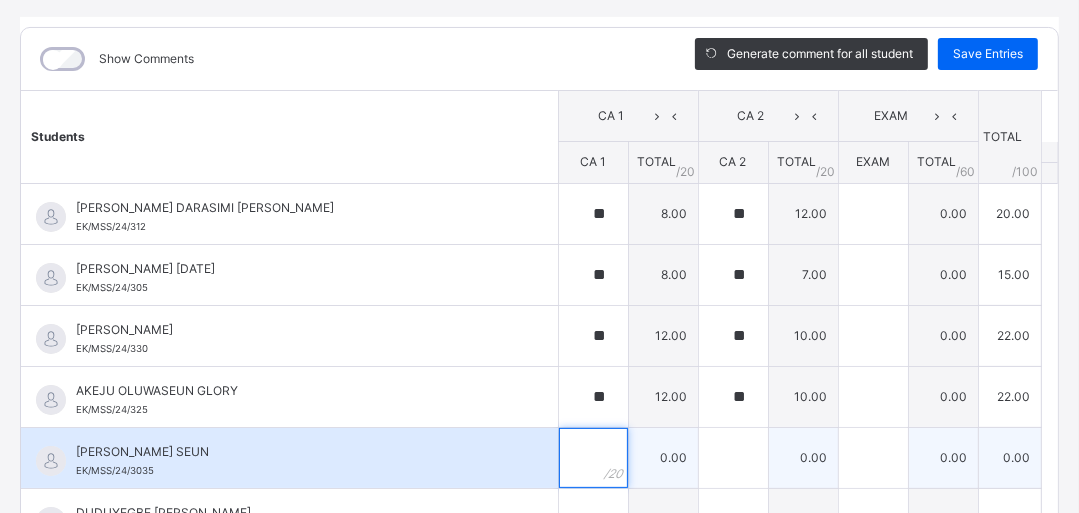 click at bounding box center [593, 458] 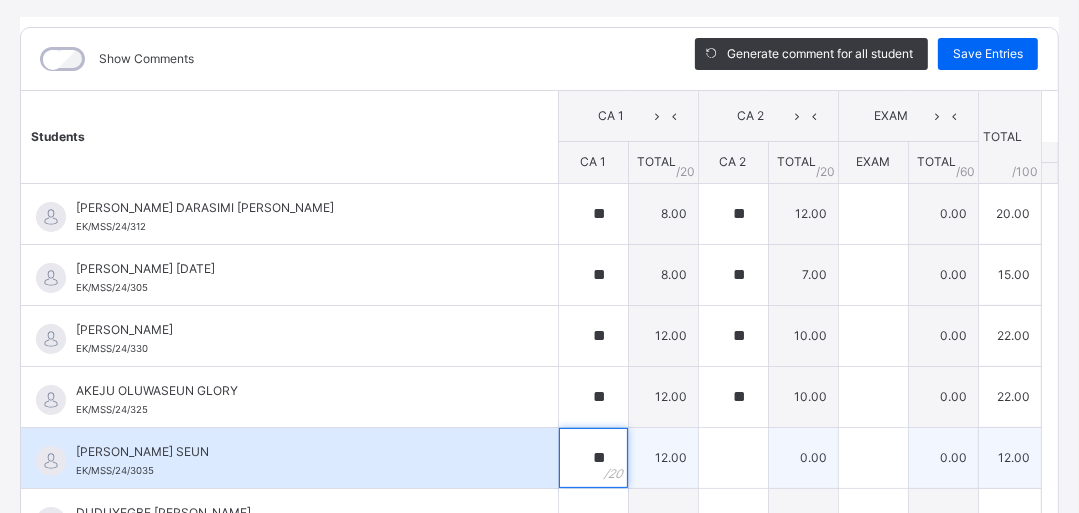 type on "**" 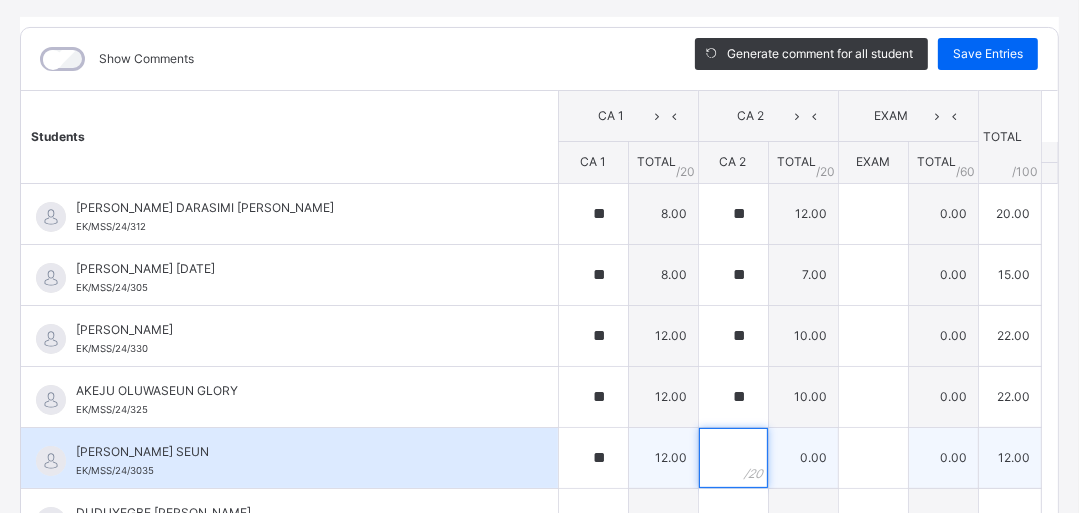 click at bounding box center [733, 458] 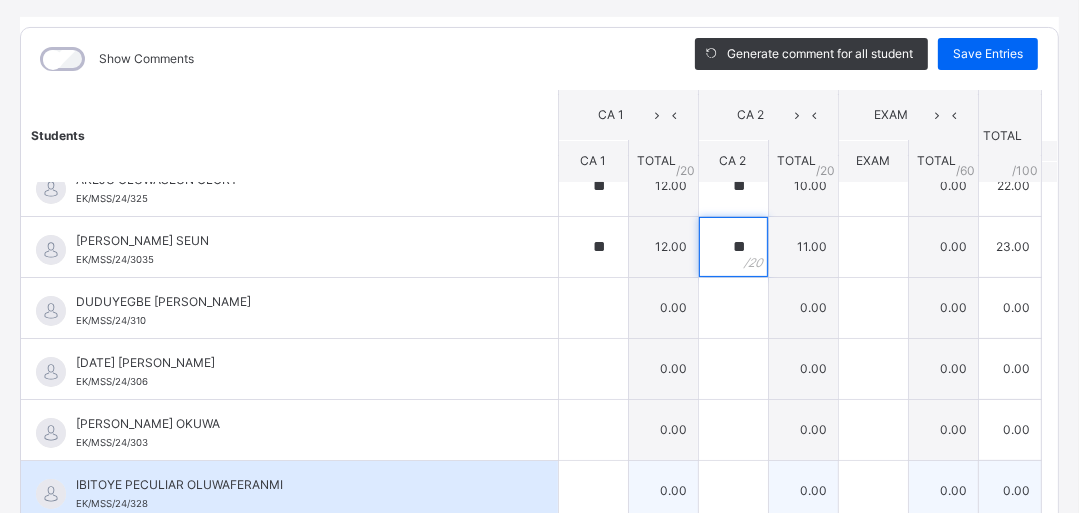 scroll, scrollTop: 240, scrollLeft: 0, axis: vertical 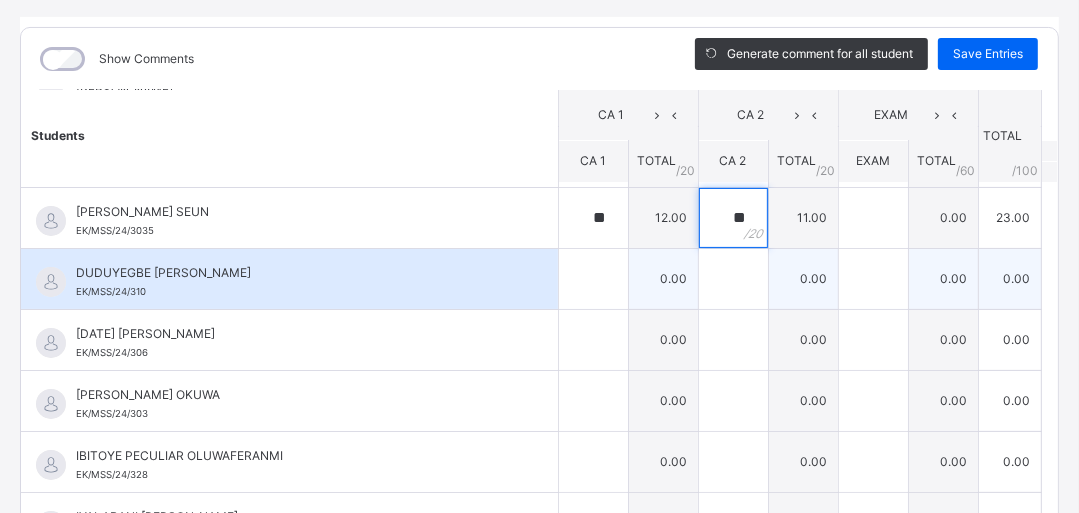 type on "**" 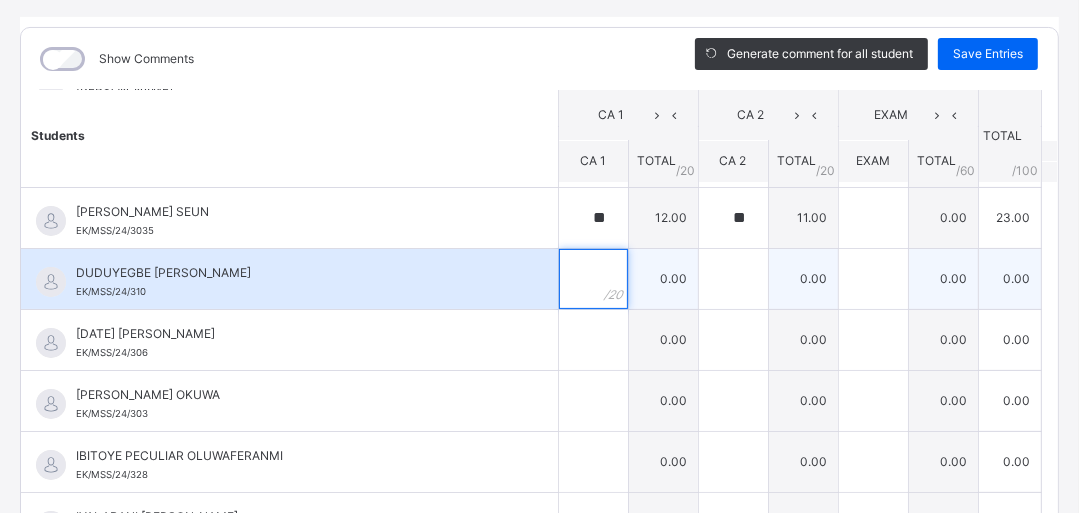 click at bounding box center (593, 279) 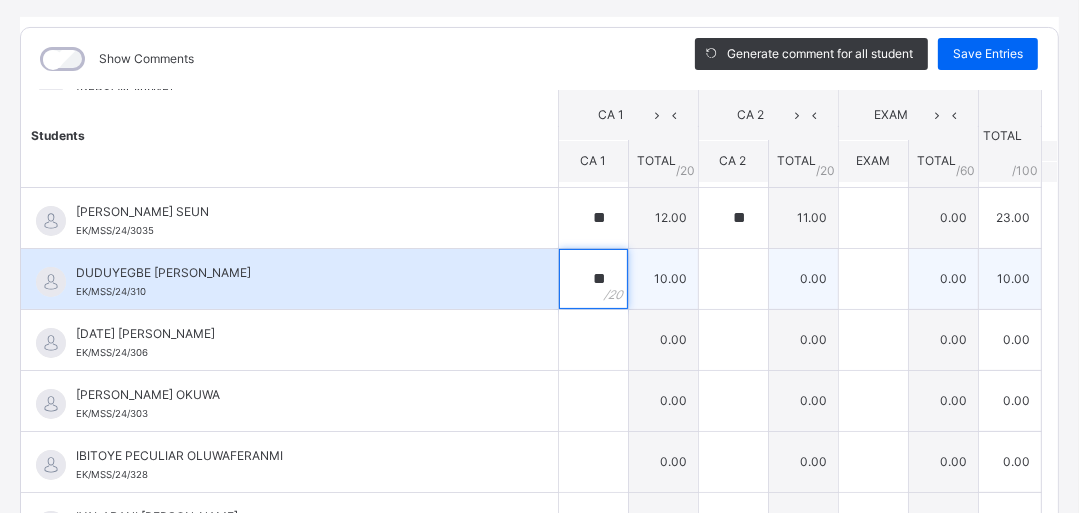 type on "**" 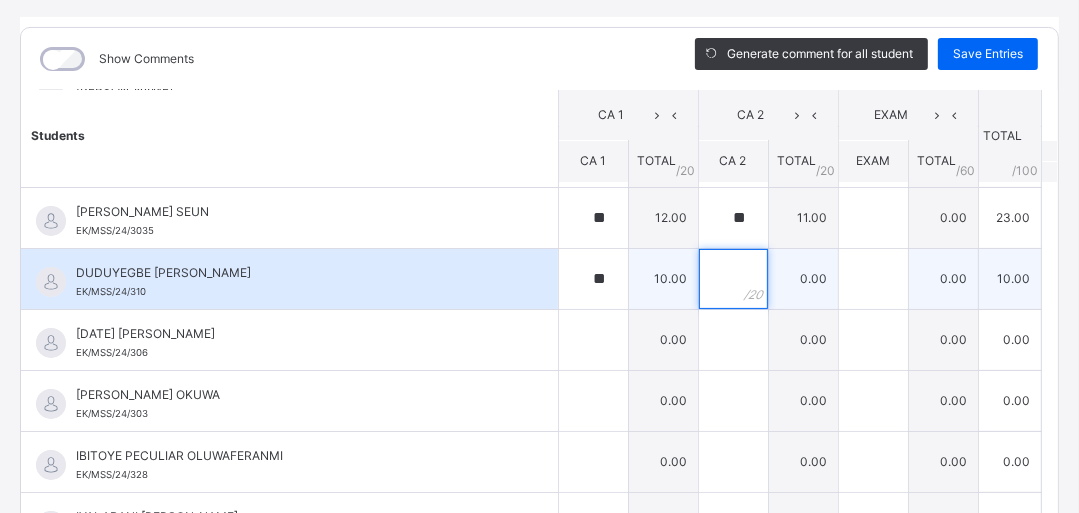 click at bounding box center [733, 279] 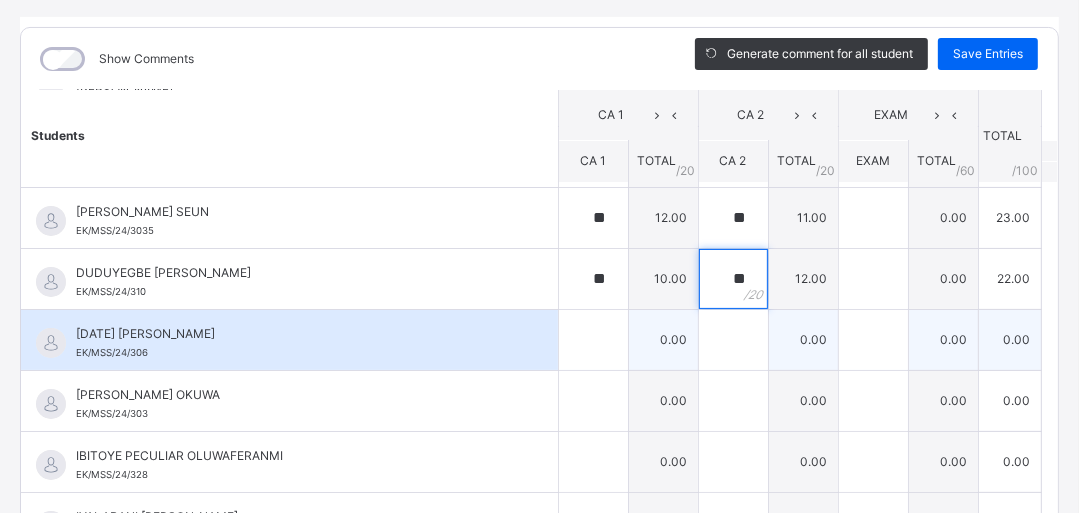 type on "**" 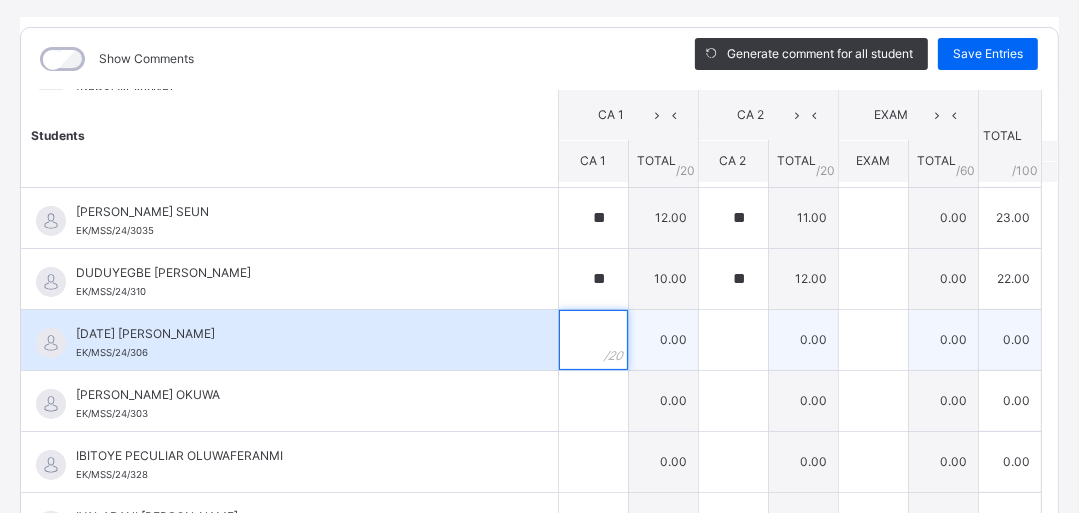click at bounding box center [593, 340] 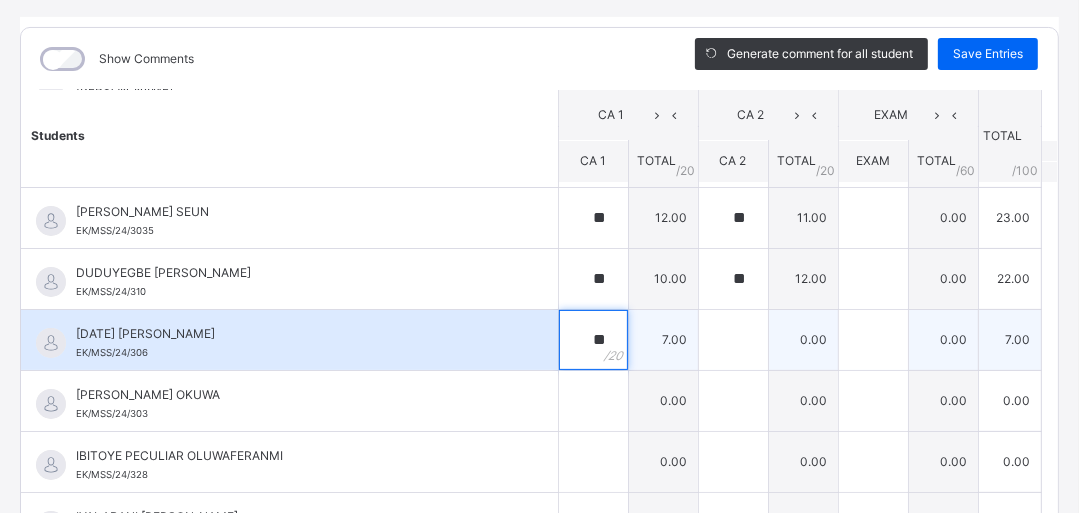 type on "**" 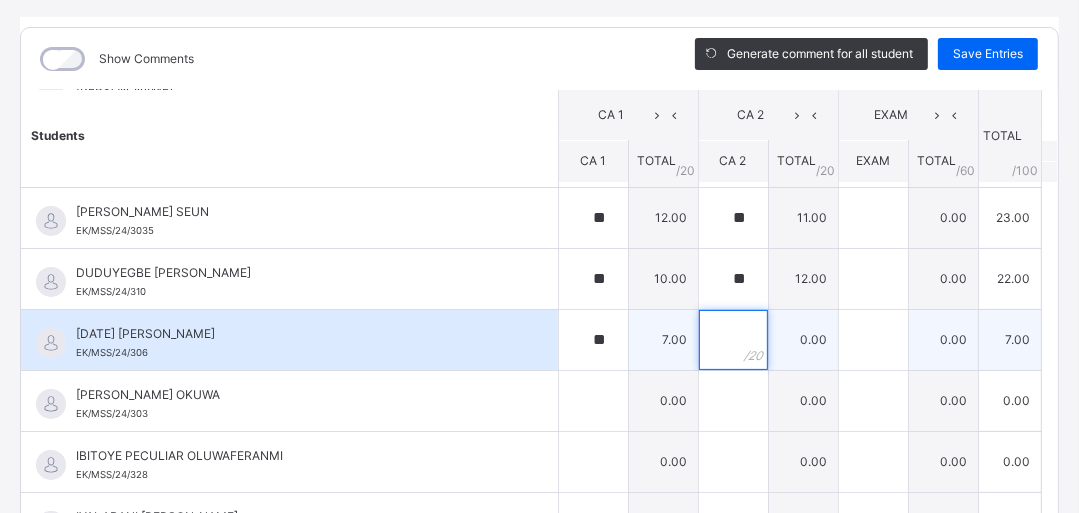 click at bounding box center [733, 340] 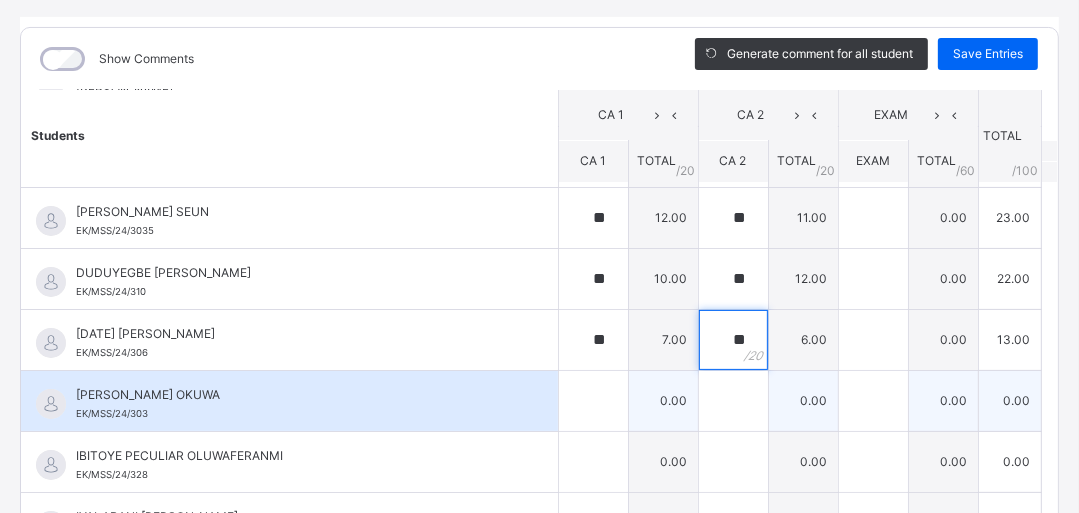 type on "**" 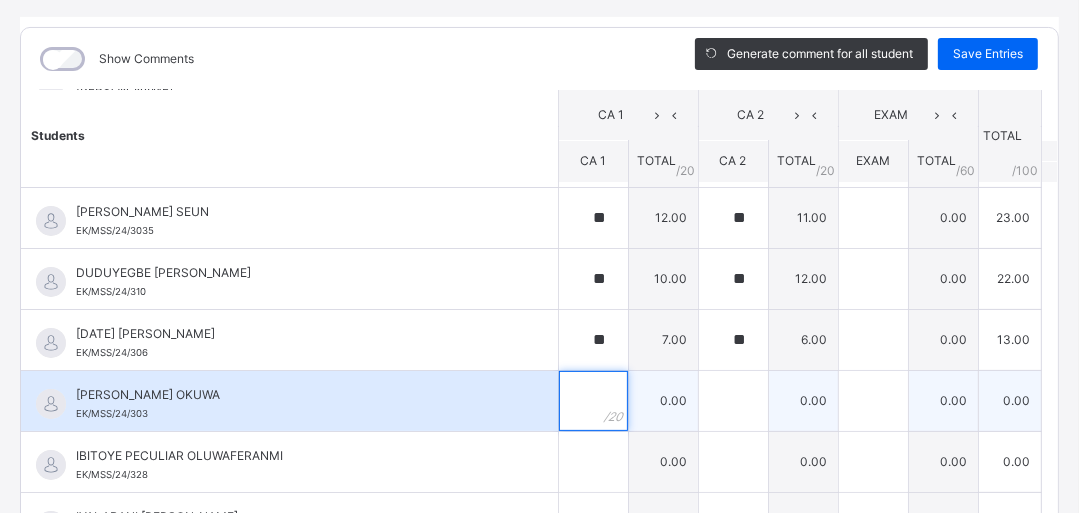click at bounding box center [593, 401] 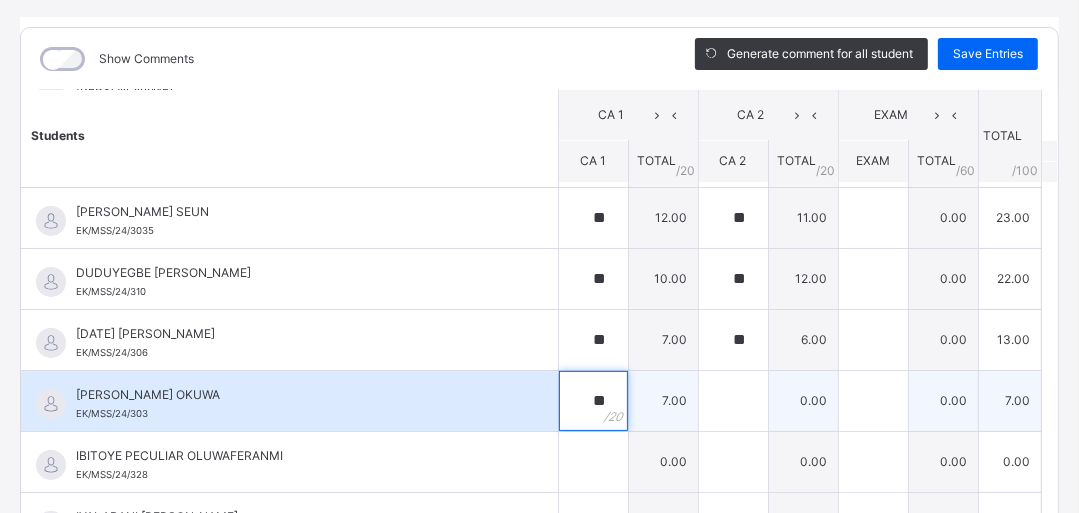 type on "**" 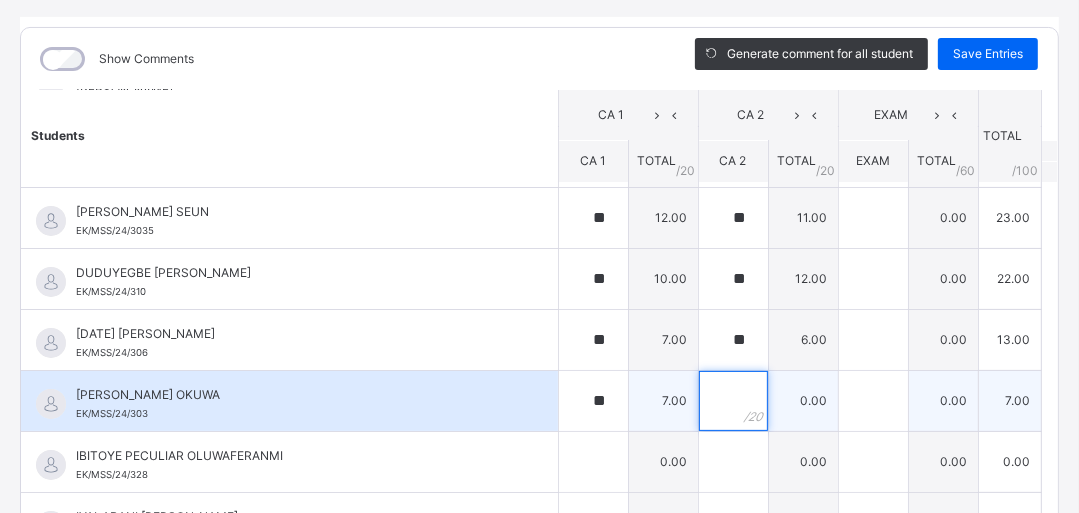 click at bounding box center [733, 401] 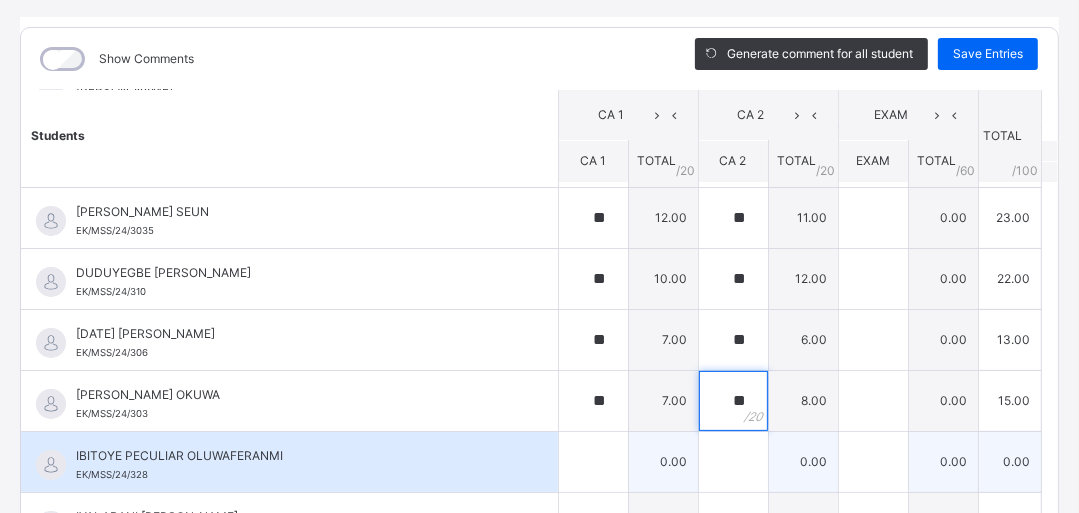 type on "**" 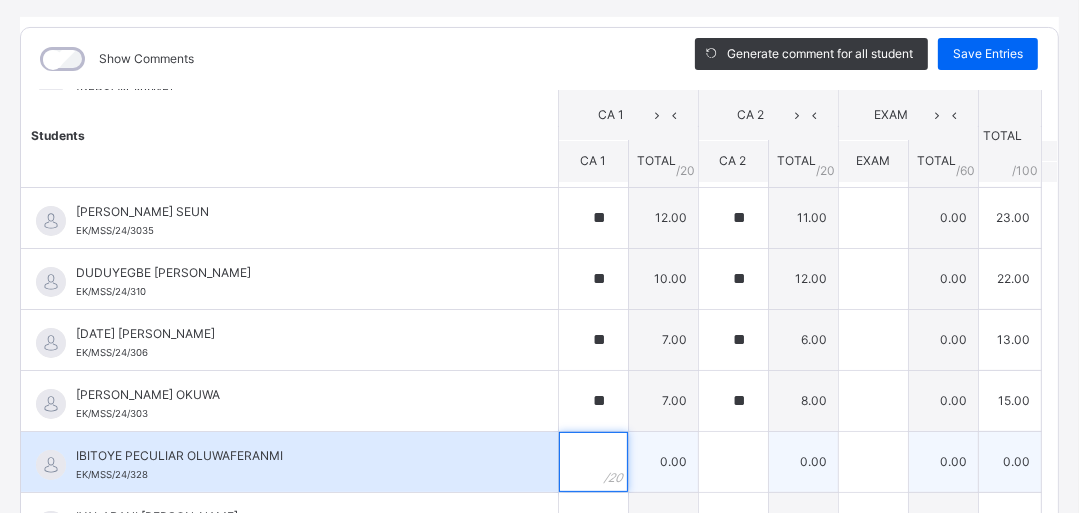 click at bounding box center (593, 462) 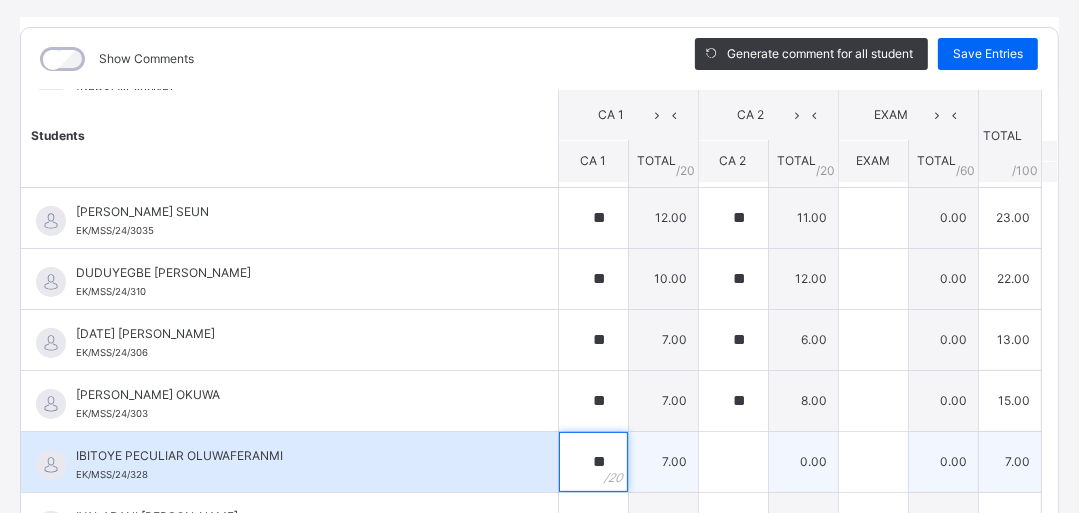 type on "**" 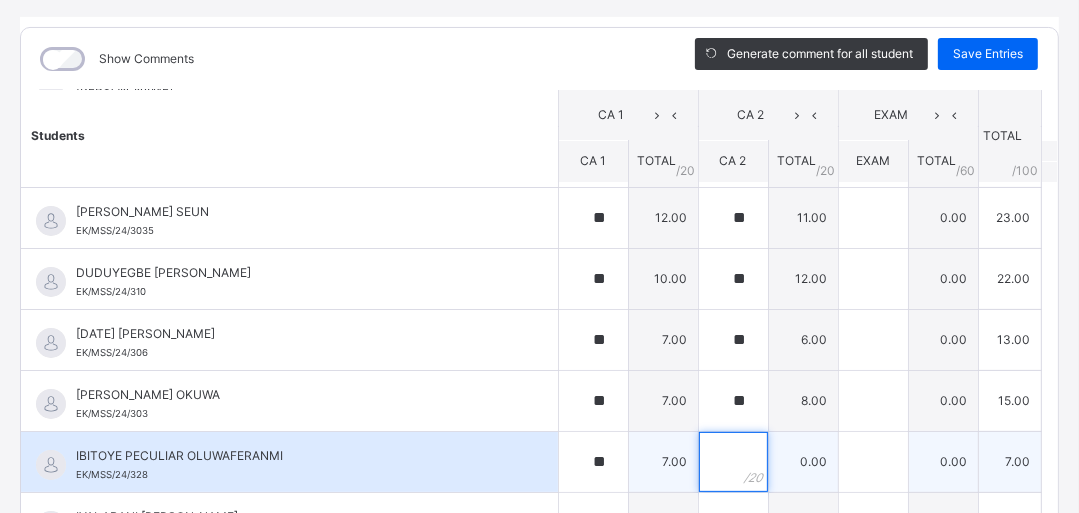 click at bounding box center (733, 462) 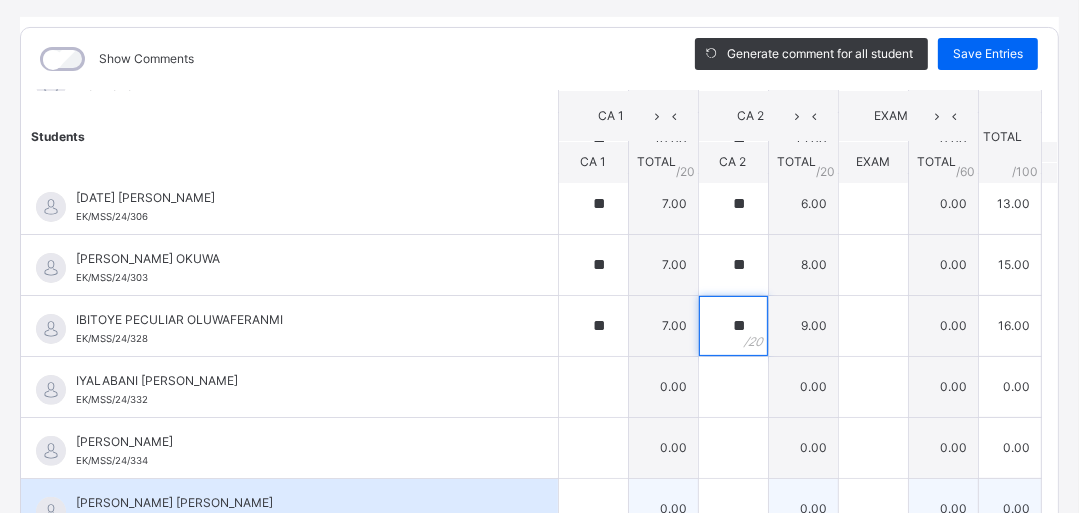scroll, scrollTop: 400, scrollLeft: 0, axis: vertical 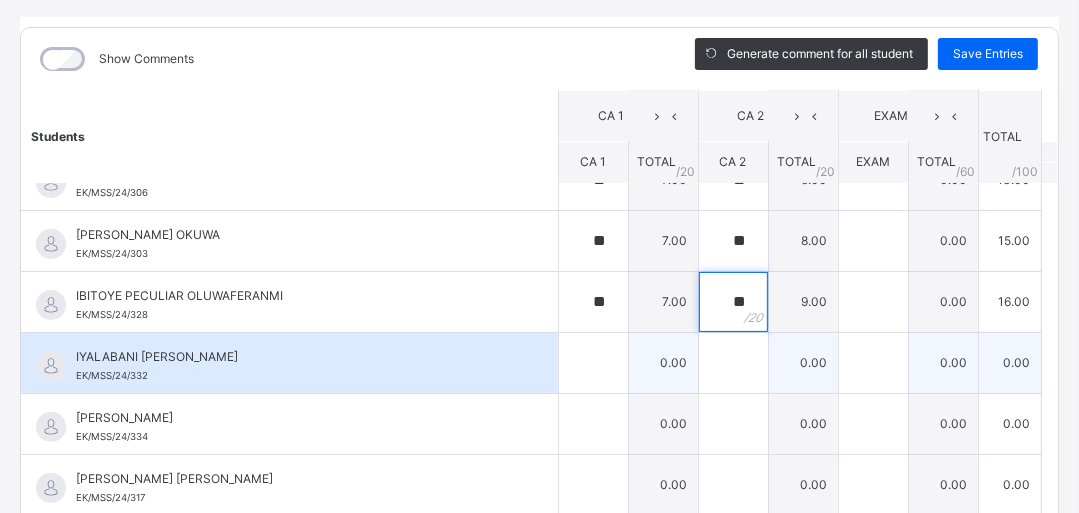 type on "**" 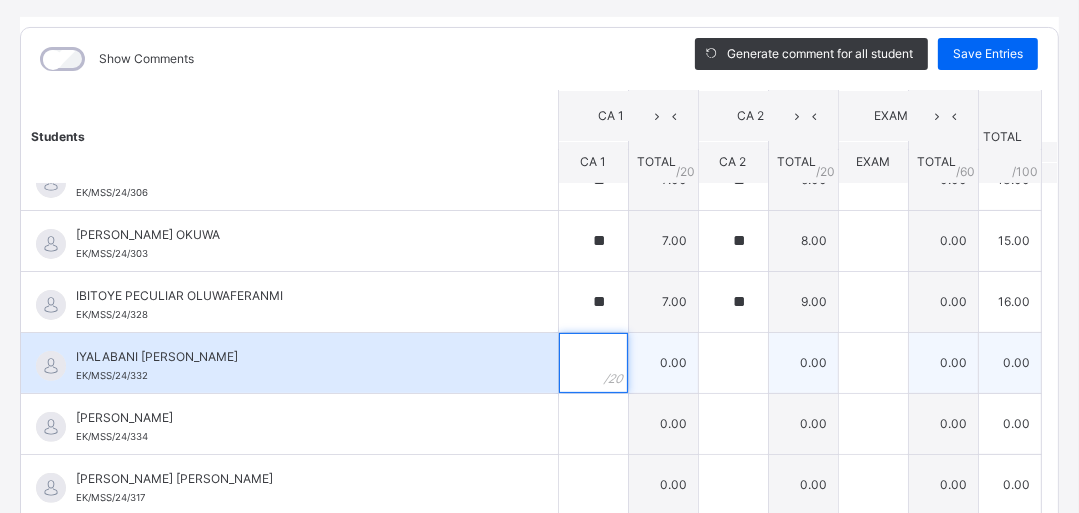 click at bounding box center [593, 363] 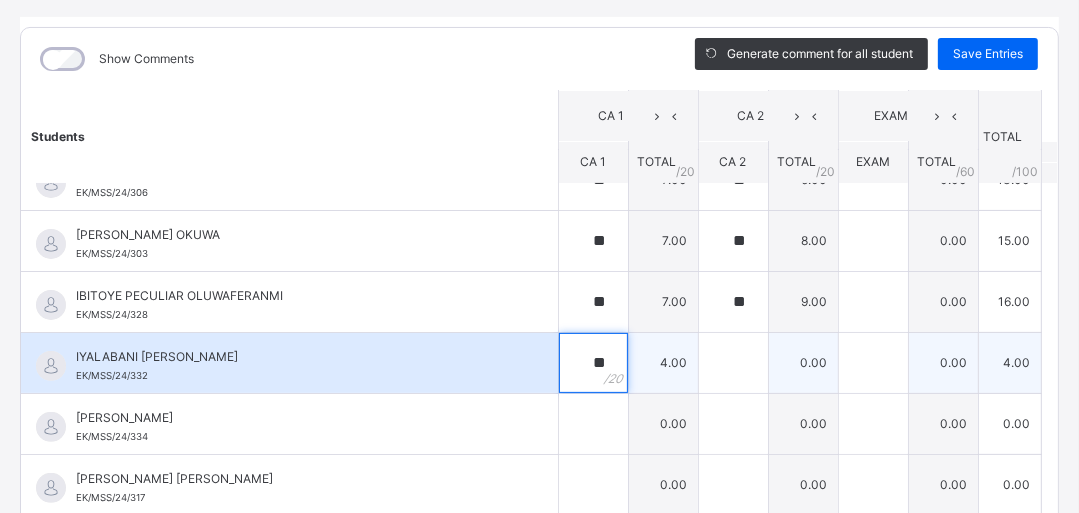 type on "**" 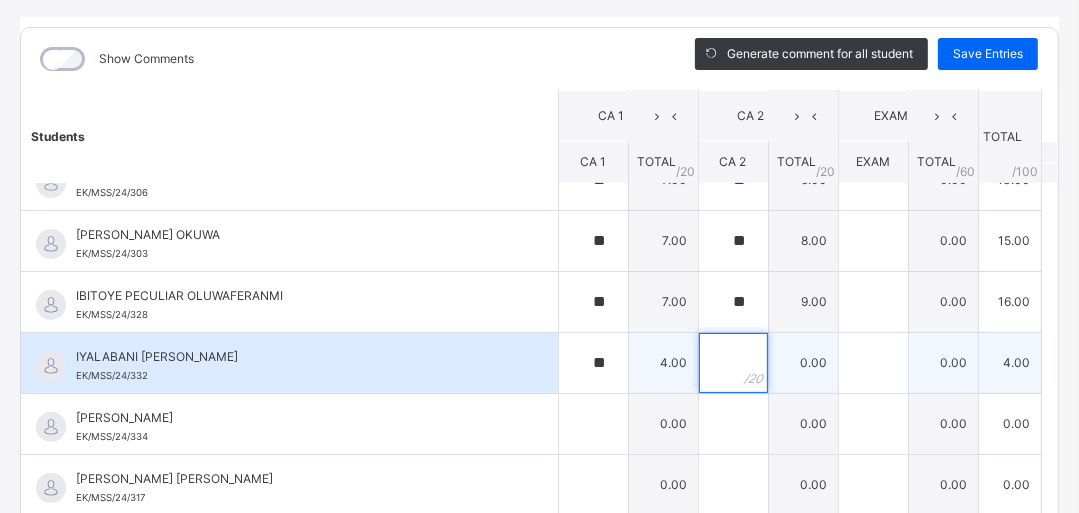 click at bounding box center (733, 363) 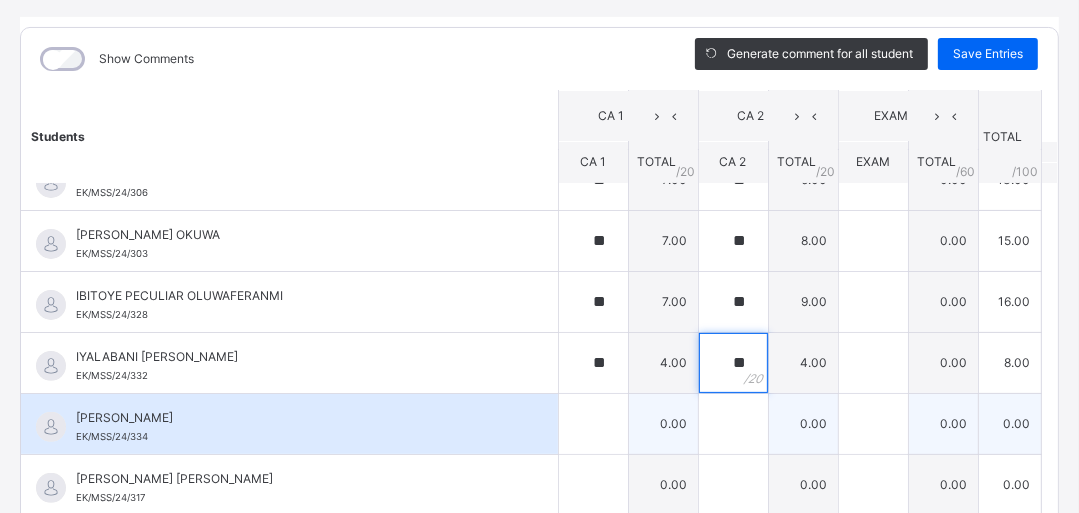 type on "**" 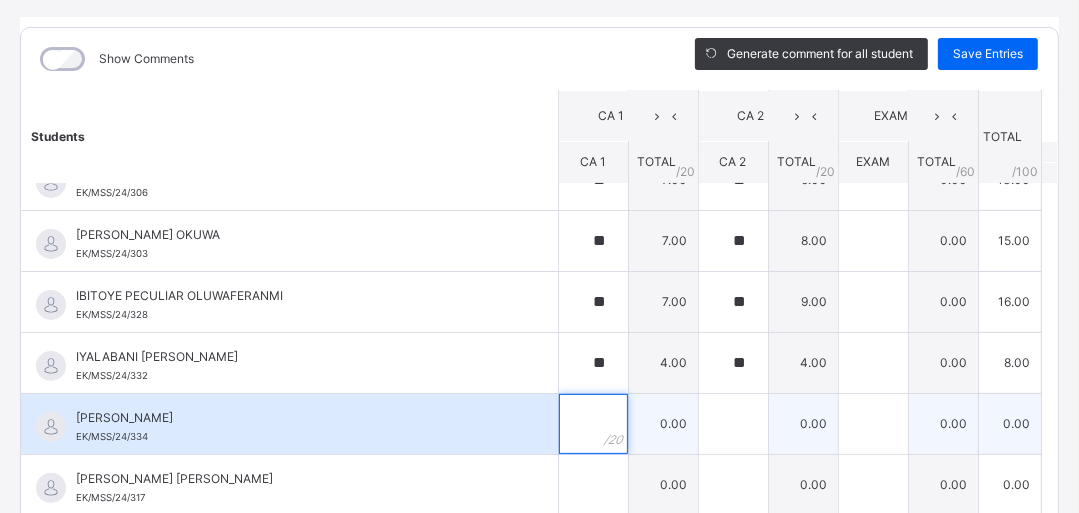 click at bounding box center [593, 424] 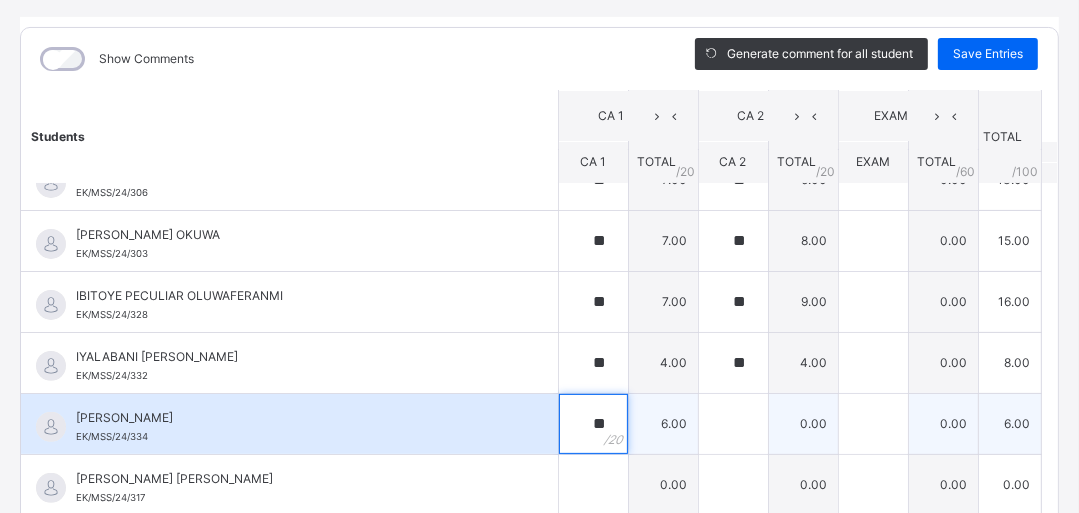 type on "**" 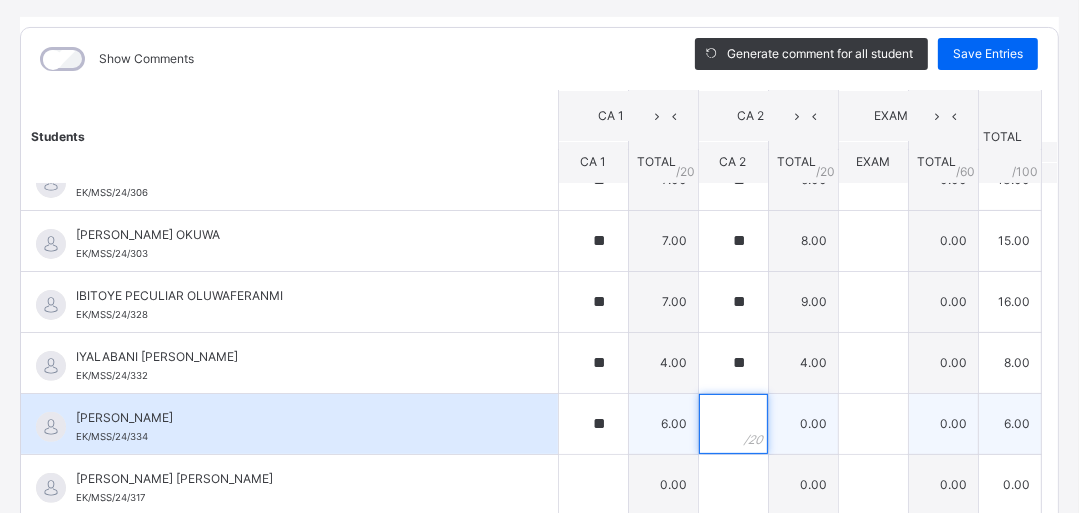 click at bounding box center (733, 424) 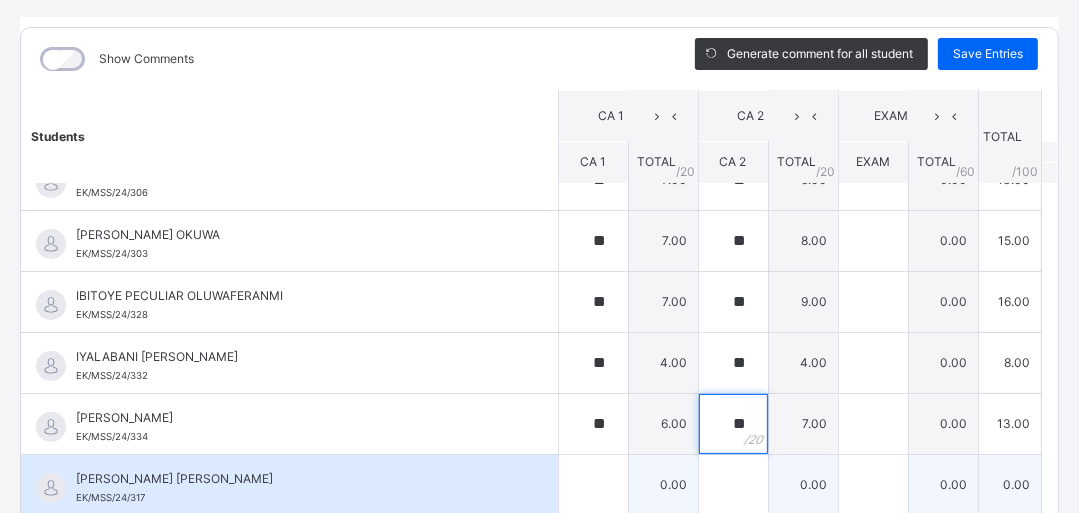 type on "**" 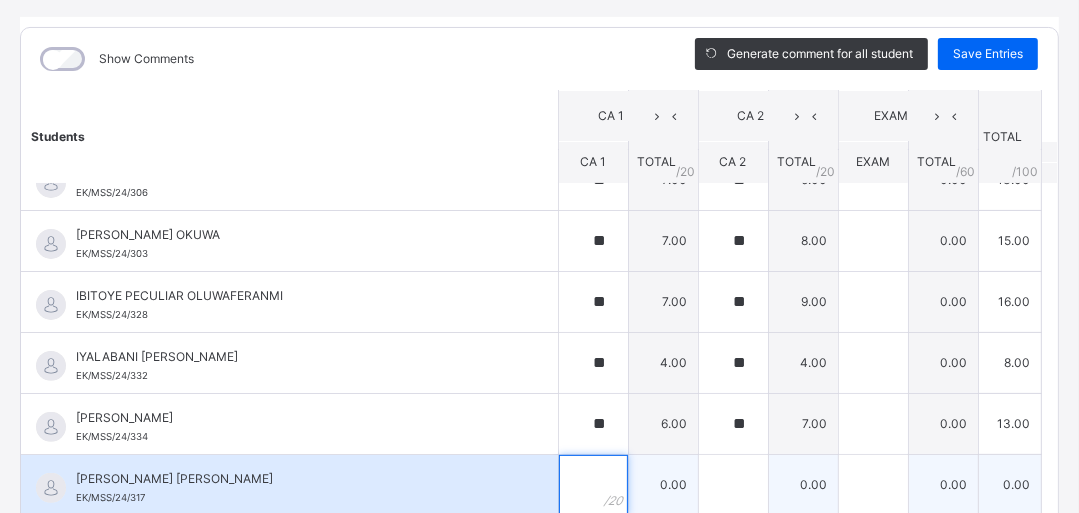 click at bounding box center (593, 485) 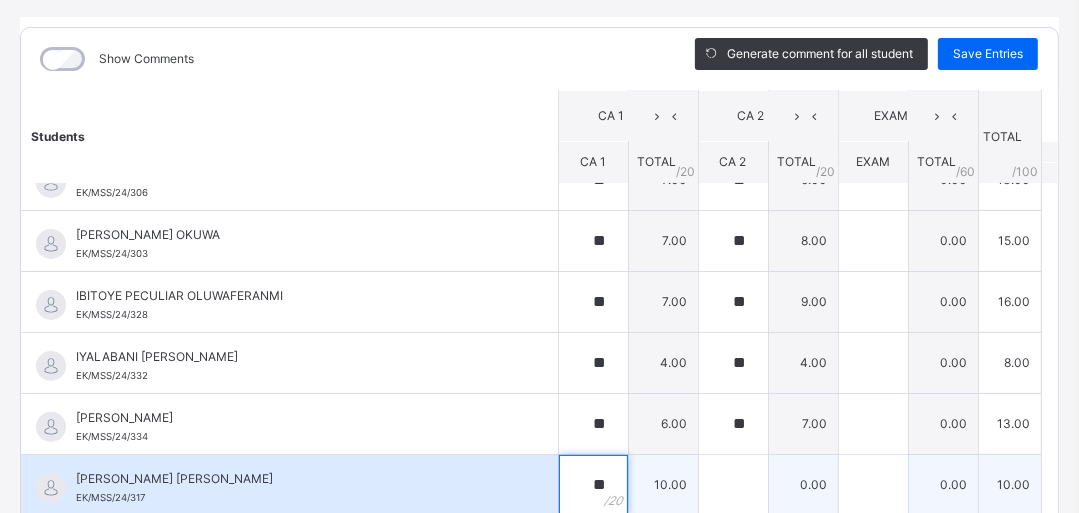 type on "**" 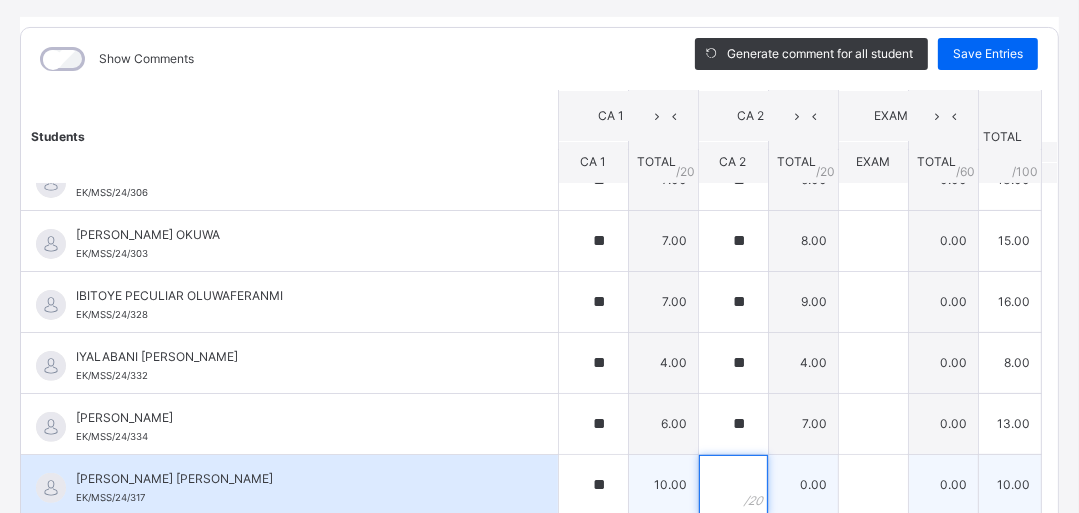 click at bounding box center (733, 485) 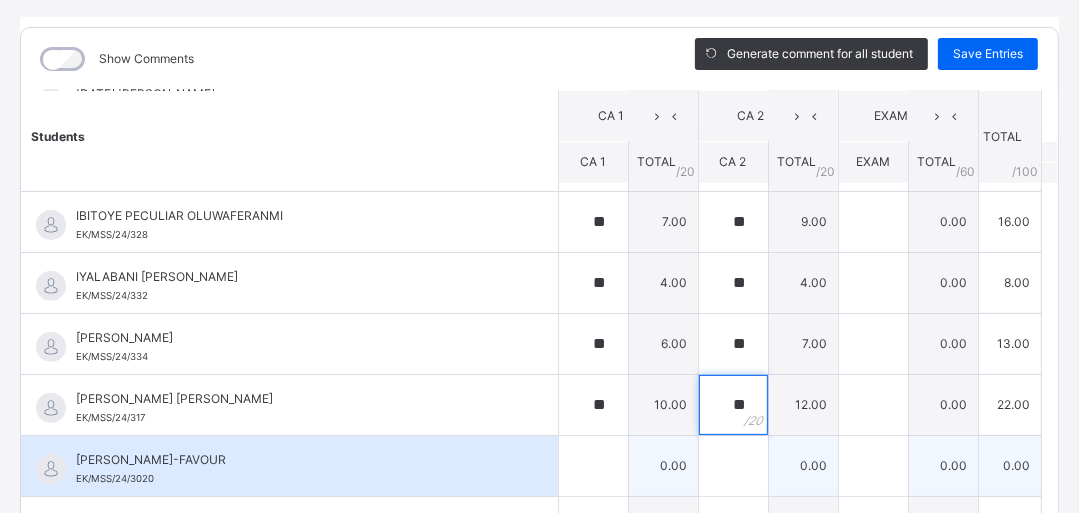 scroll, scrollTop: 560, scrollLeft: 0, axis: vertical 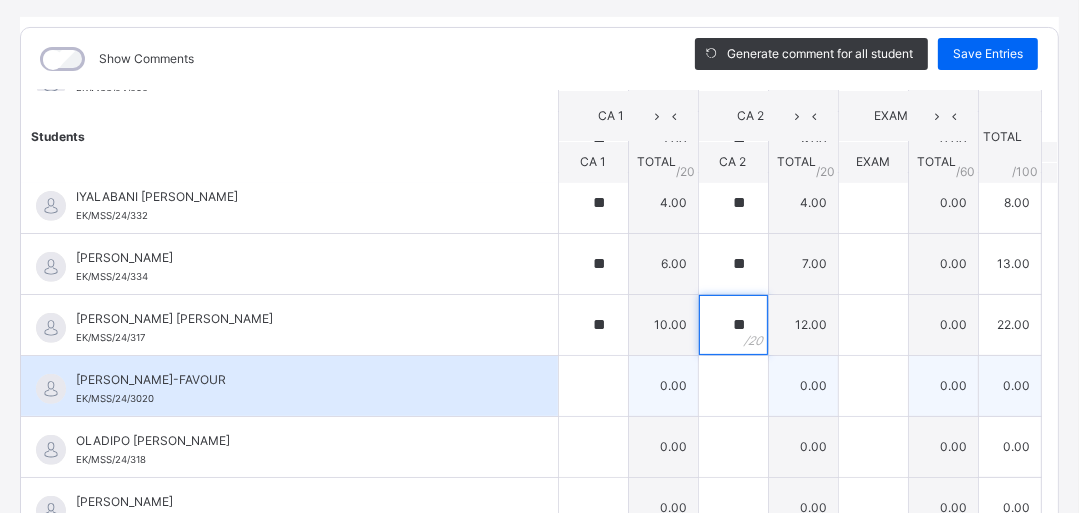 type on "**" 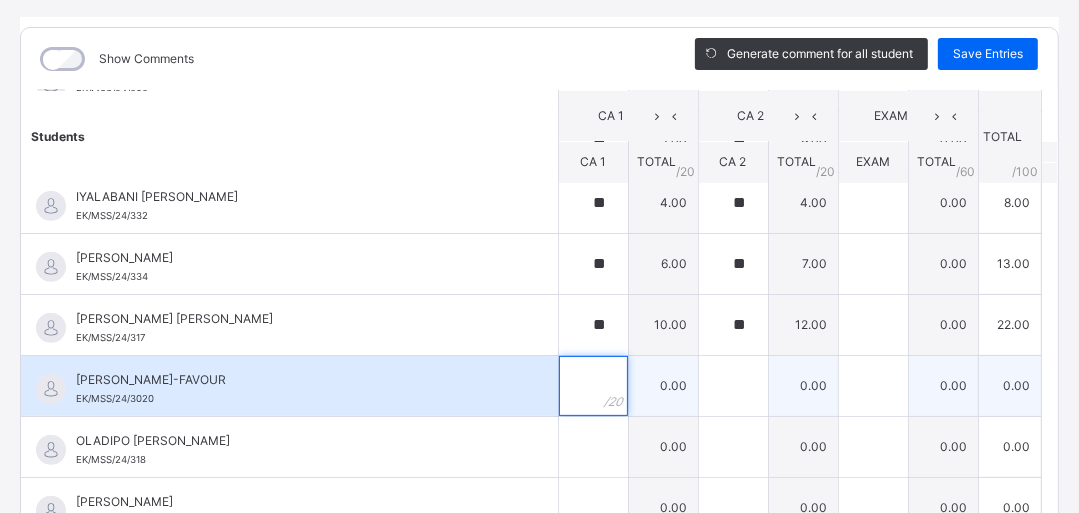 click at bounding box center [593, 386] 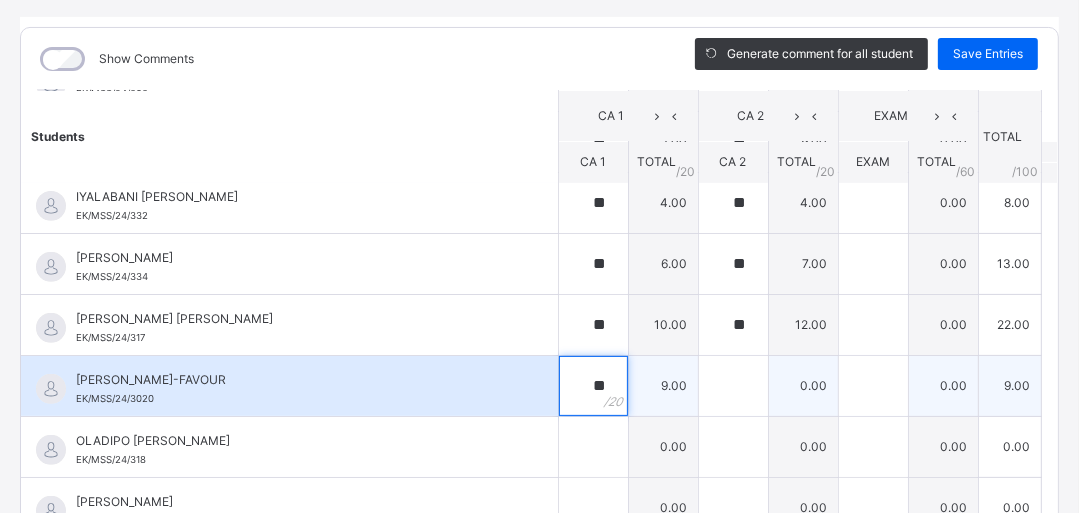 type on "**" 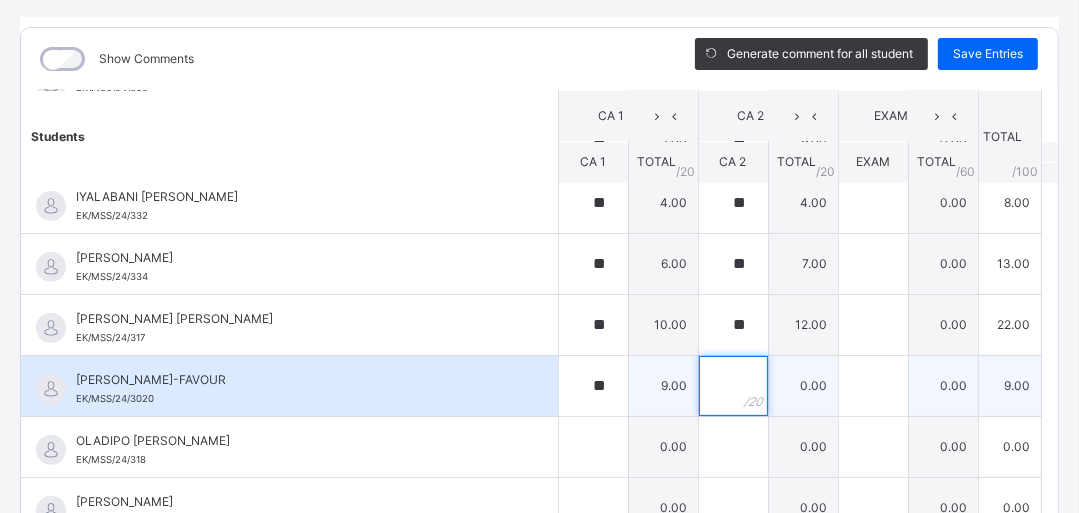 click at bounding box center [733, 386] 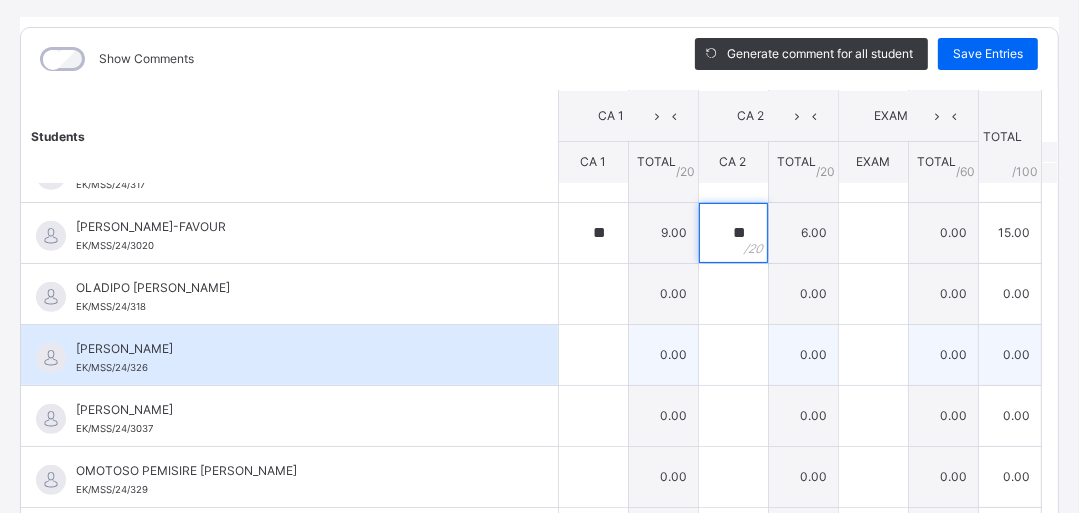 scroll, scrollTop: 748, scrollLeft: 0, axis: vertical 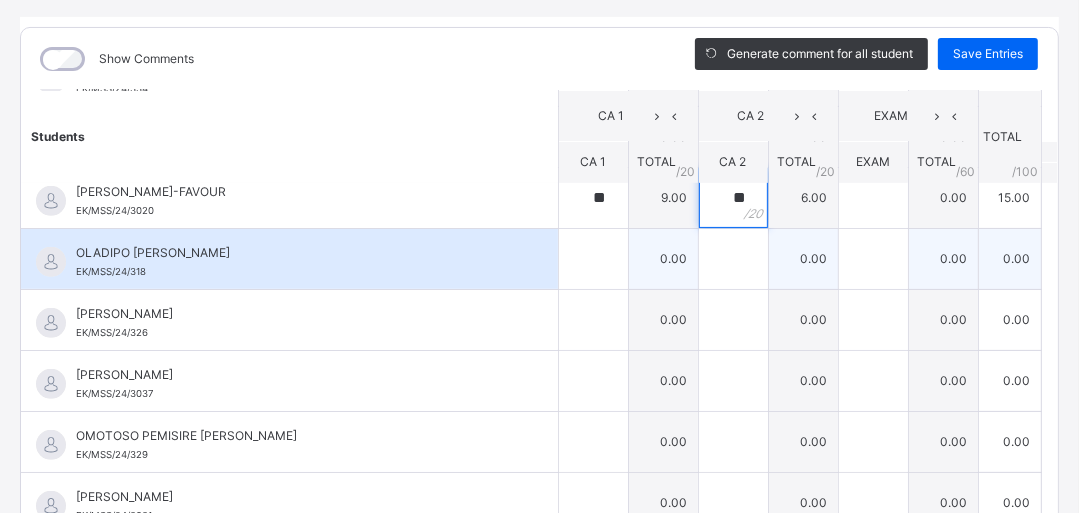 type on "**" 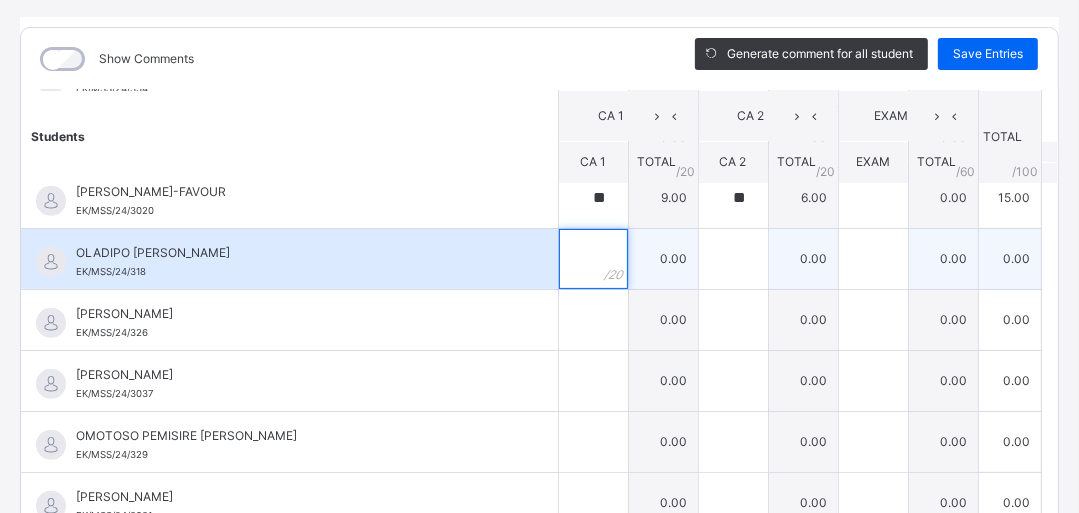 click at bounding box center (593, 259) 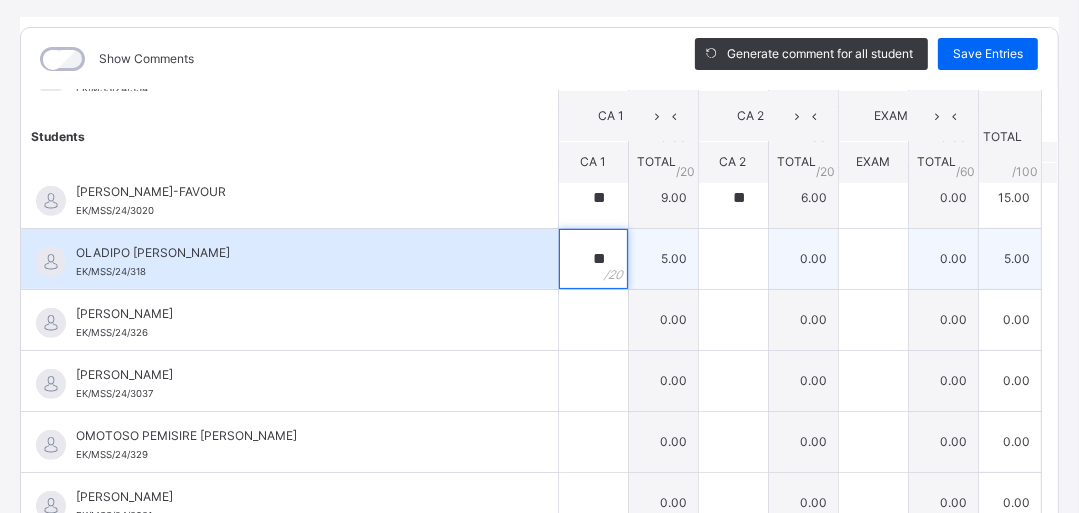 type on "**" 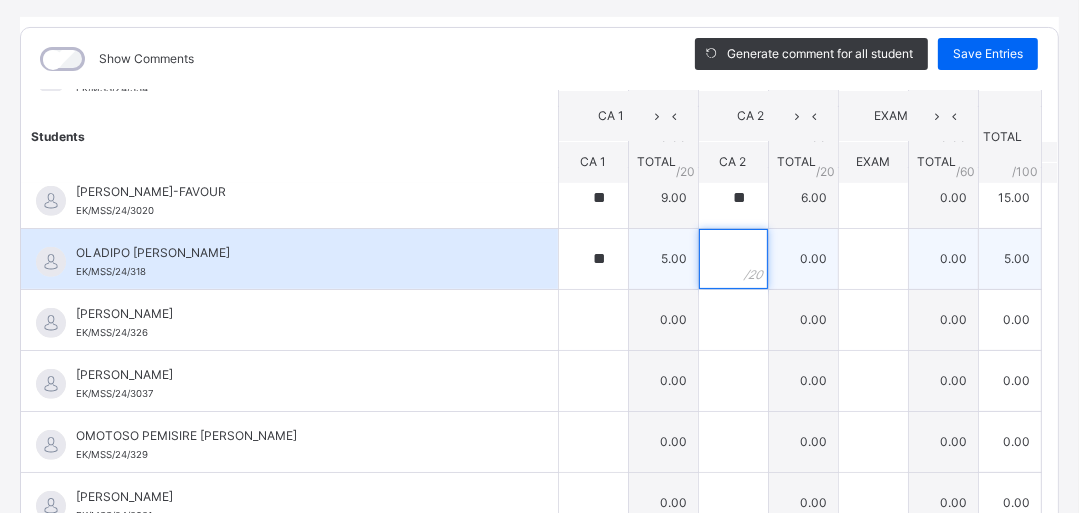 click at bounding box center (733, 259) 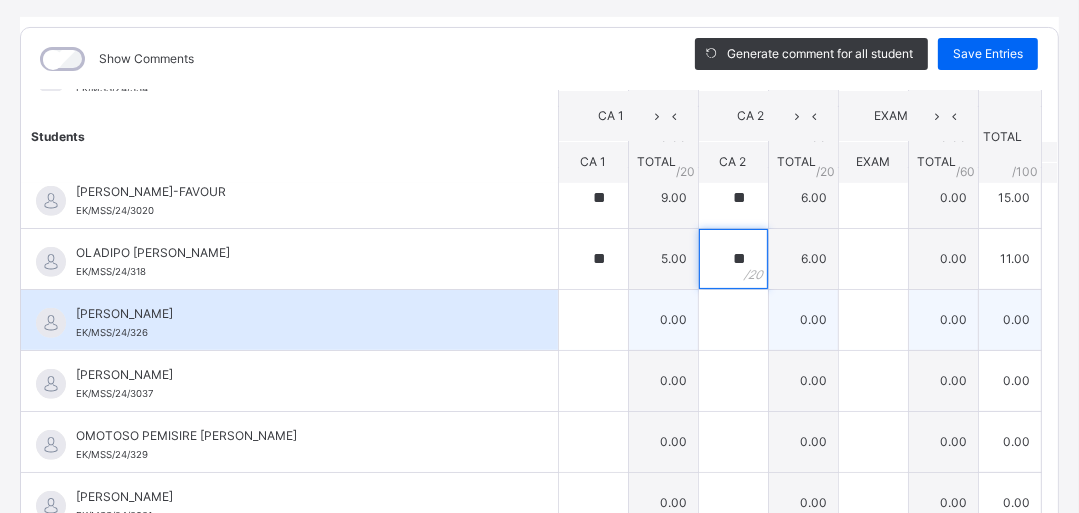 type on "**" 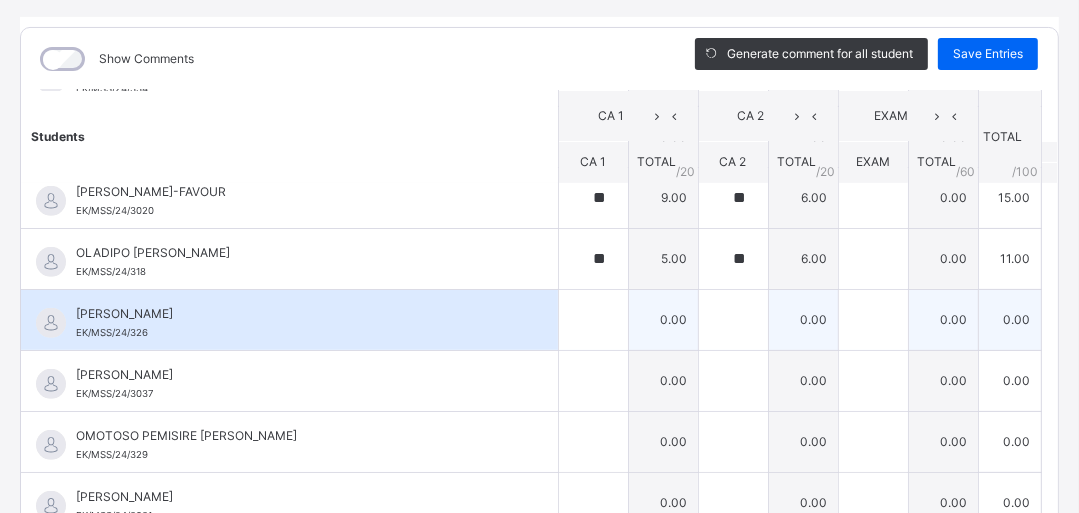click on "0.00" at bounding box center (663, 319) 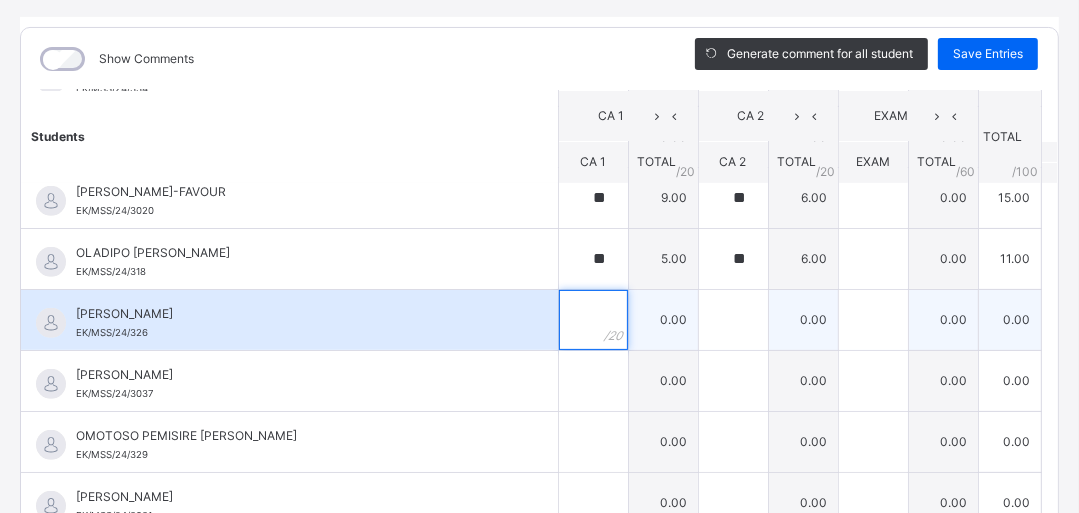 click at bounding box center [593, 320] 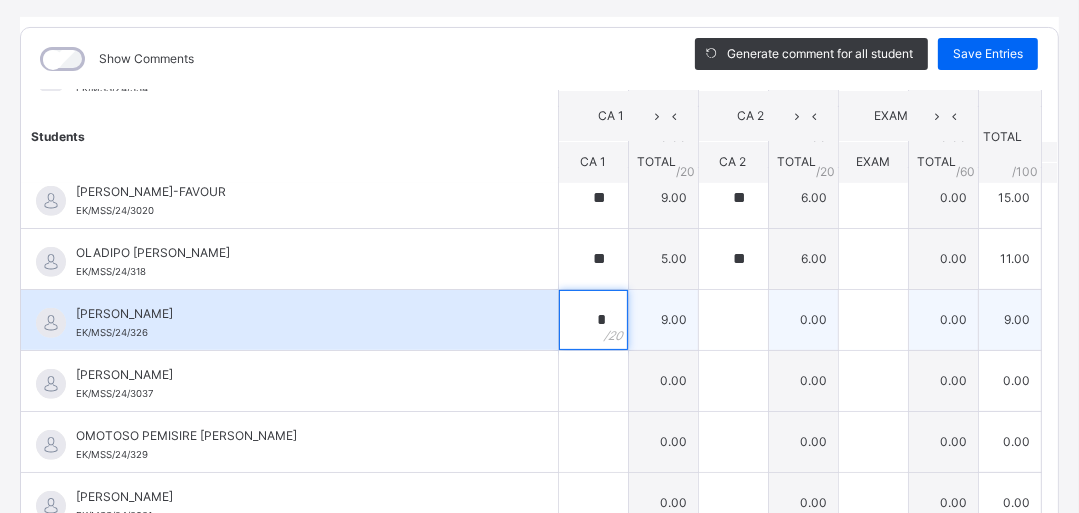 type on "*" 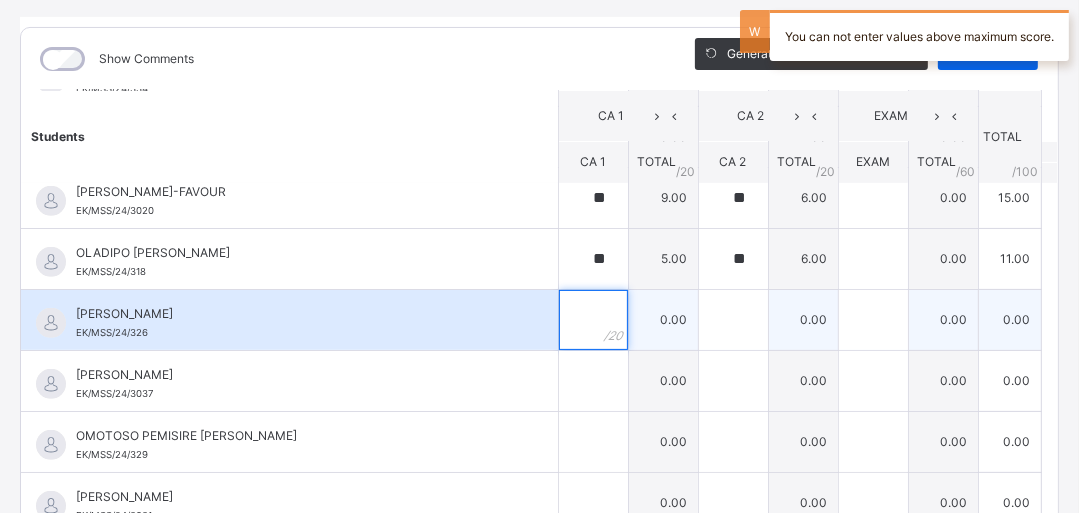click at bounding box center [593, 320] 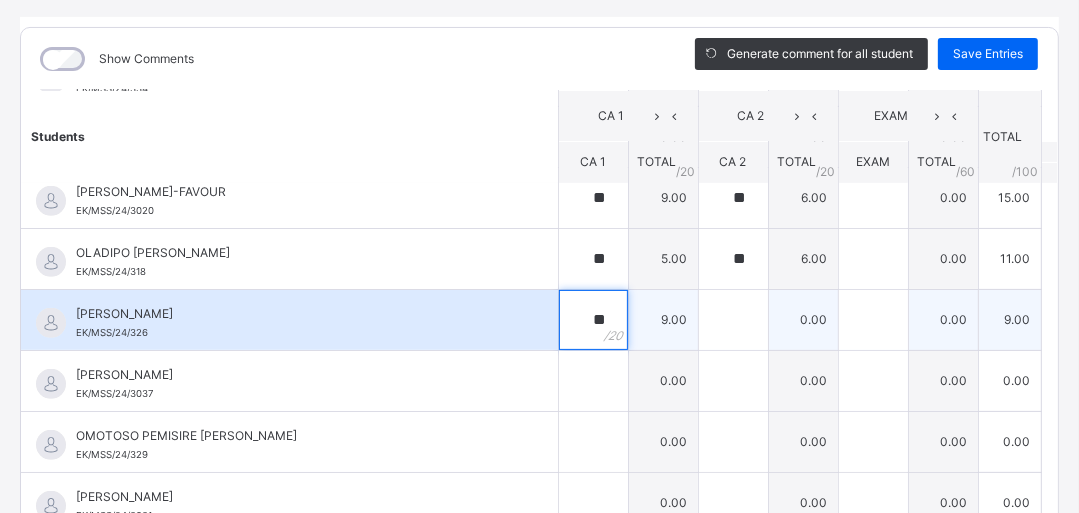 type on "**" 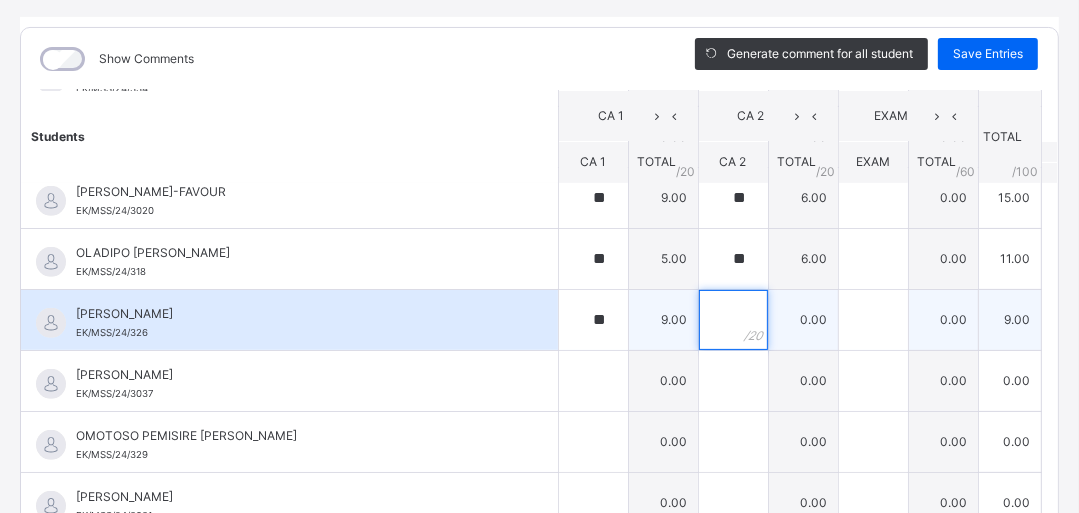 click at bounding box center [733, 320] 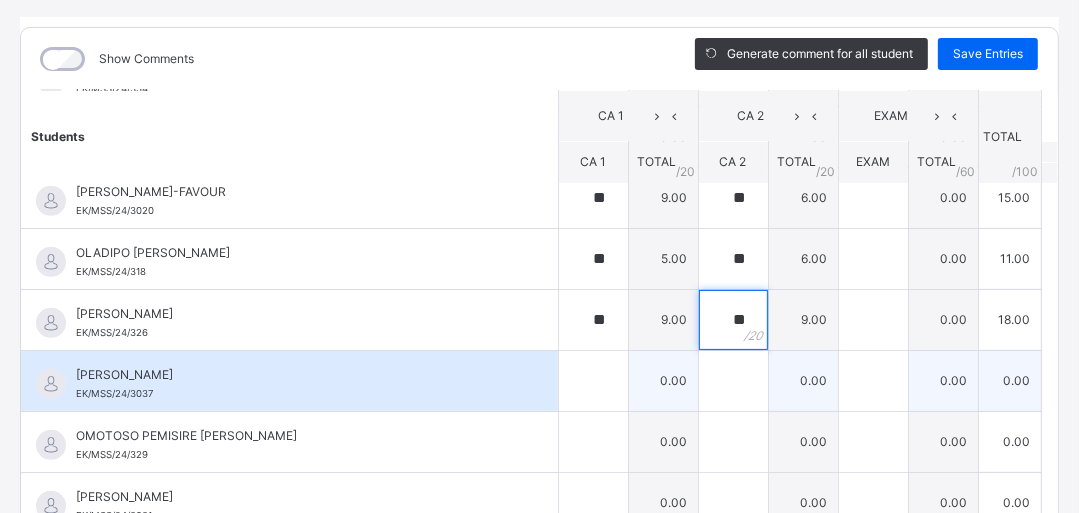 type on "**" 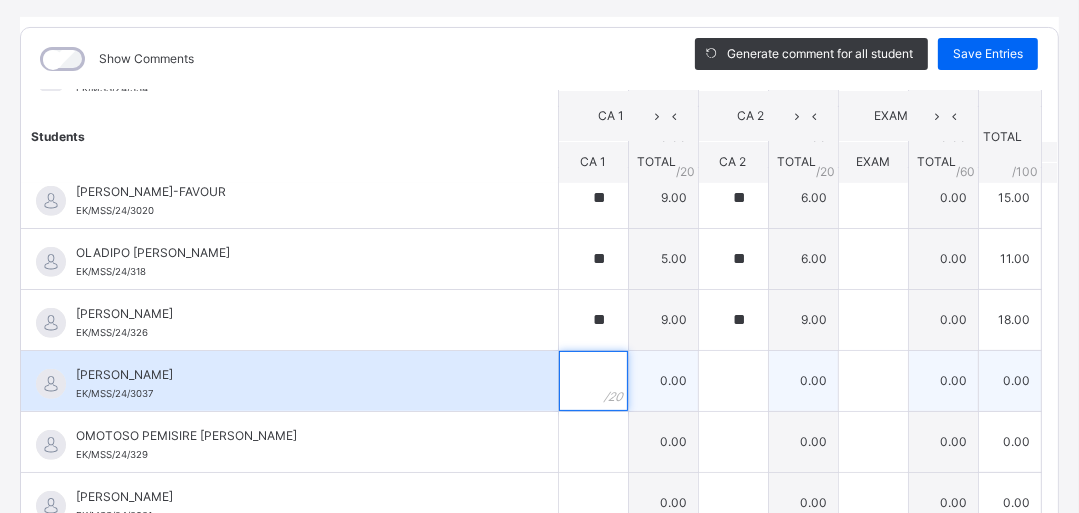click at bounding box center [593, 381] 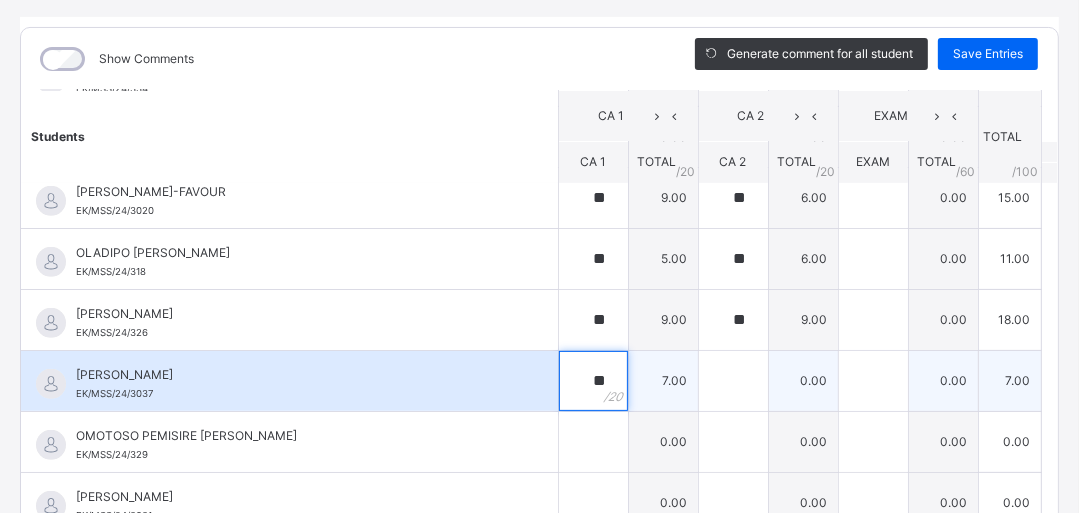 type on "**" 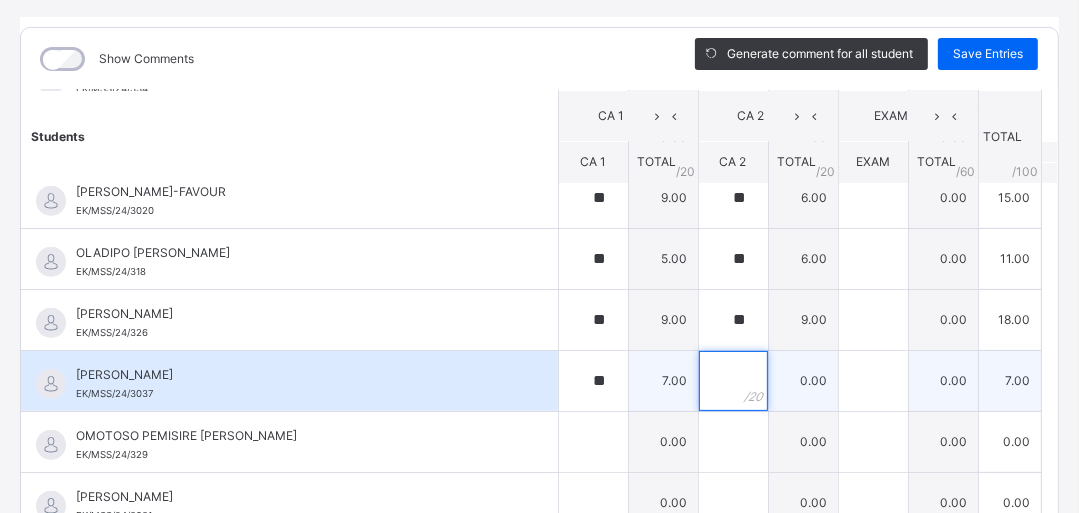 click at bounding box center [733, 381] 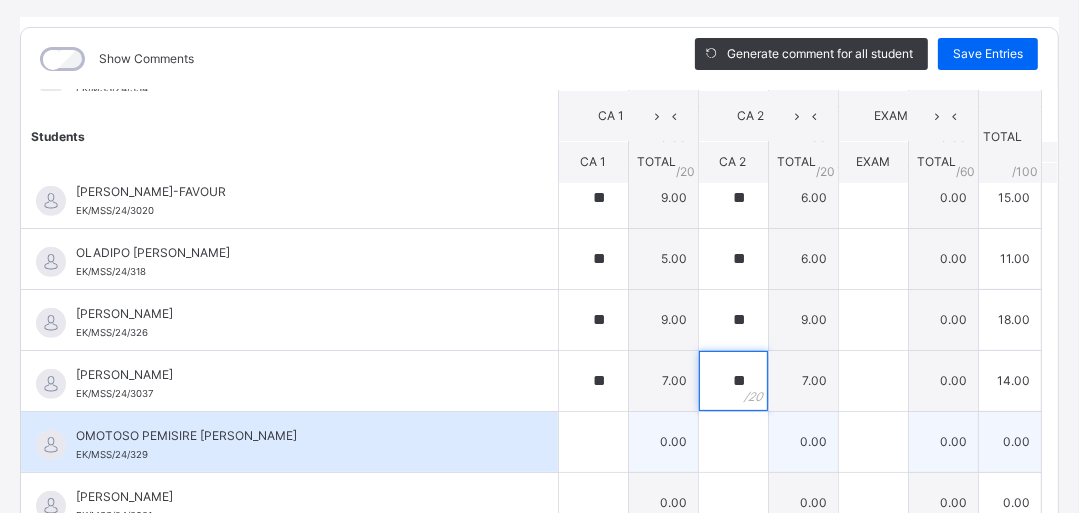 type on "**" 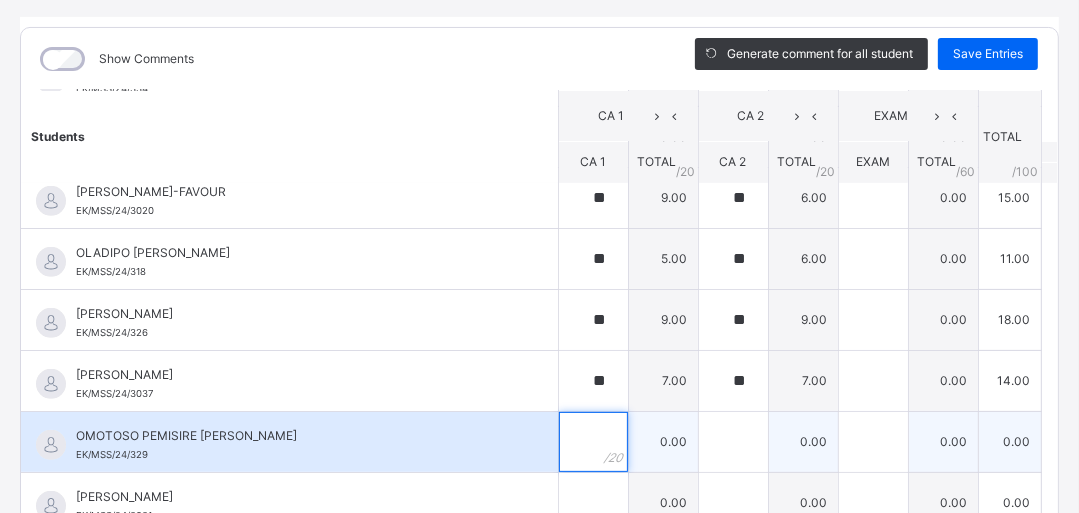 click at bounding box center (593, 442) 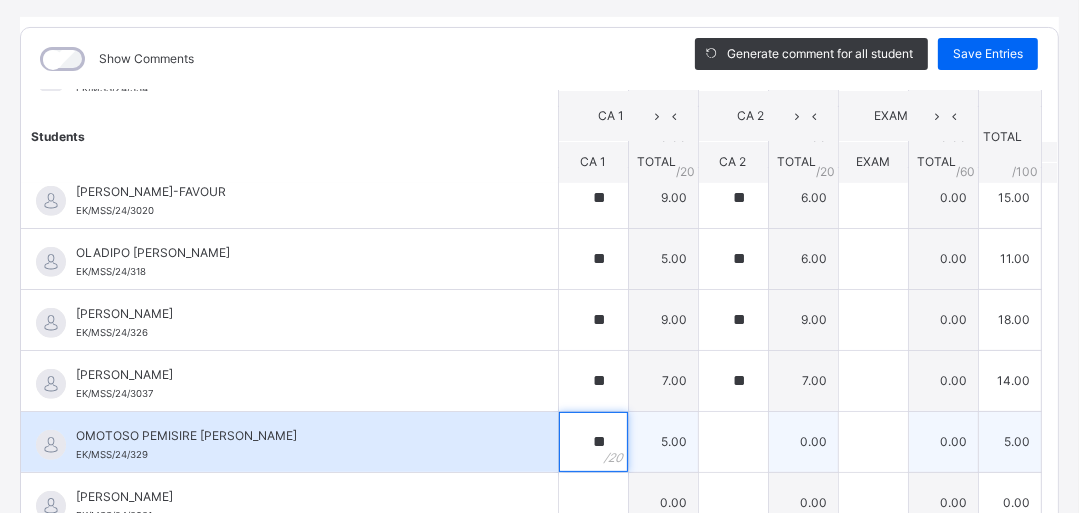 type on "**" 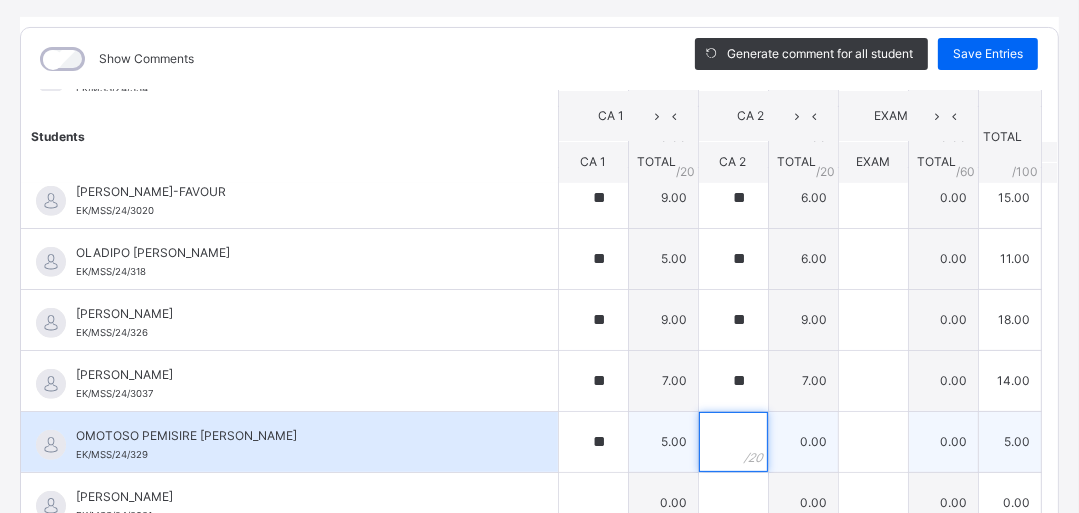 click at bounding box center [733, 442] 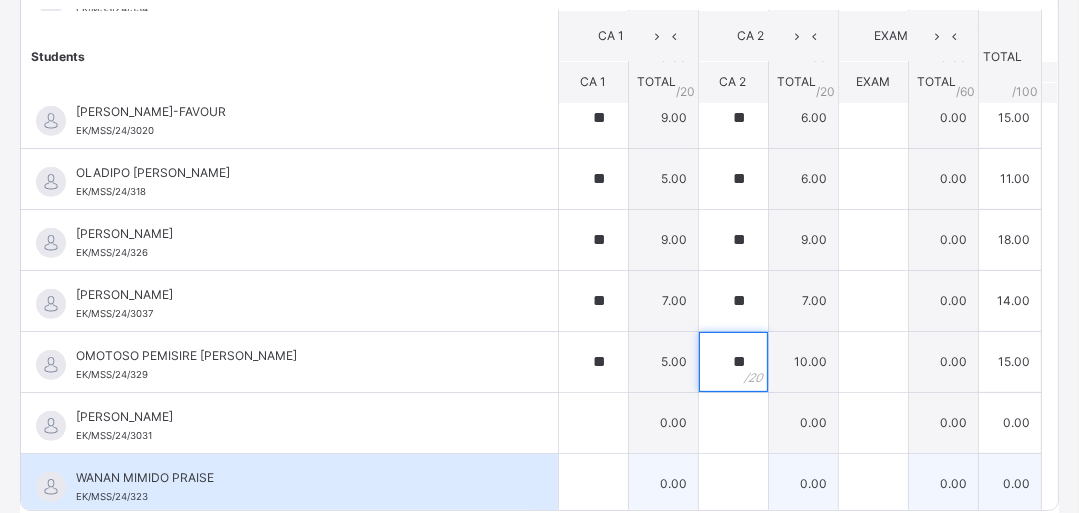 scroll, scrollTop: 397, scrollLeft: 0, axis: vertical 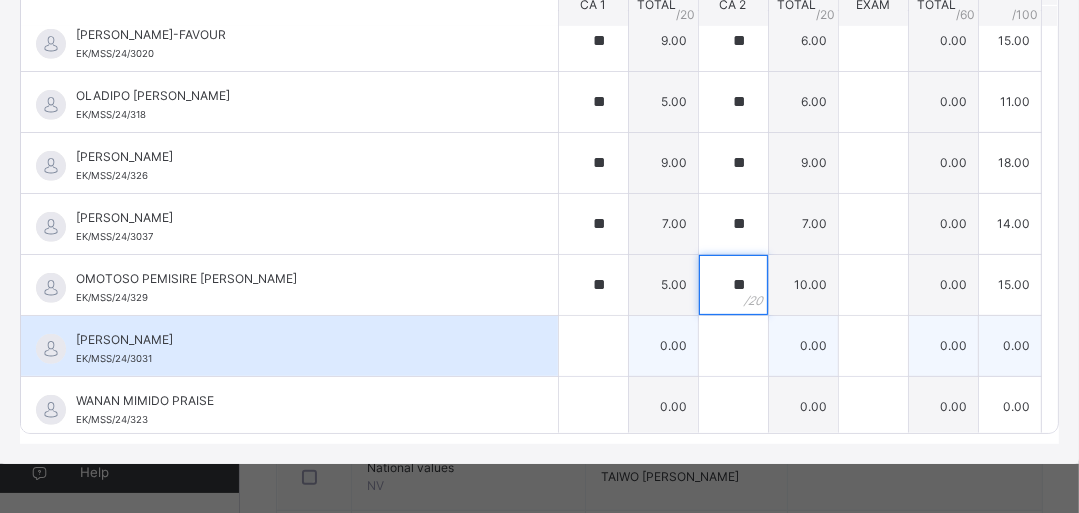 type on "**" 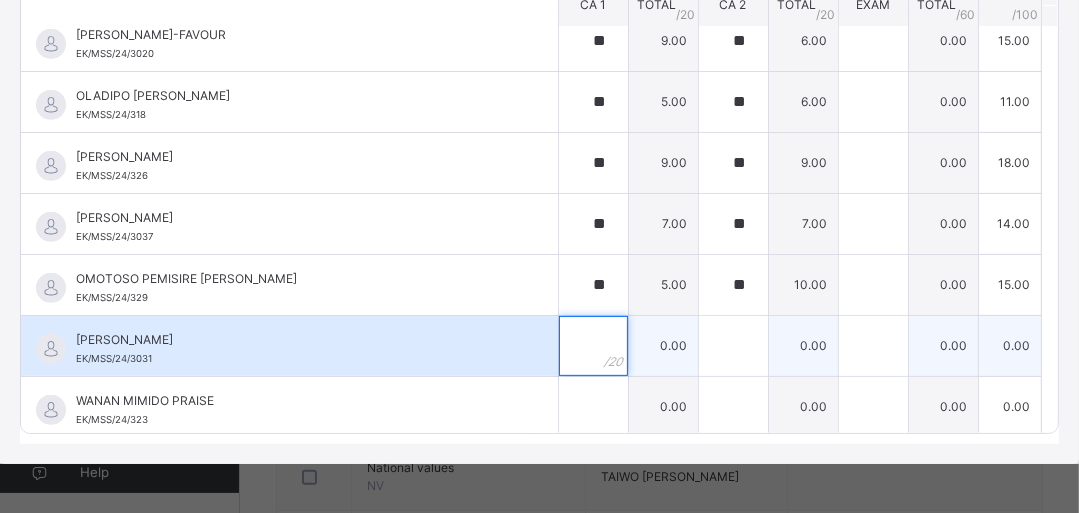 click at bounding box center [593, 346] 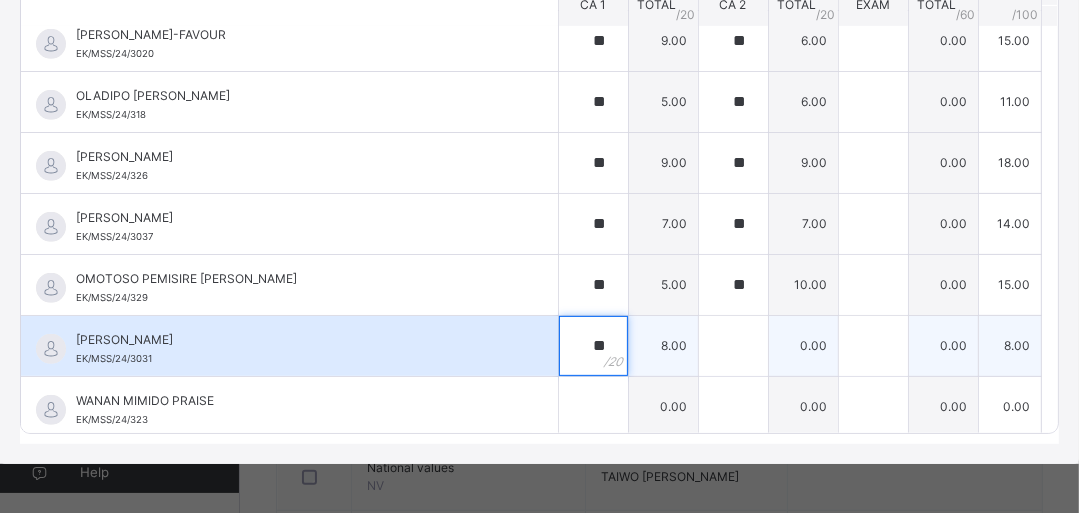 type on "**" 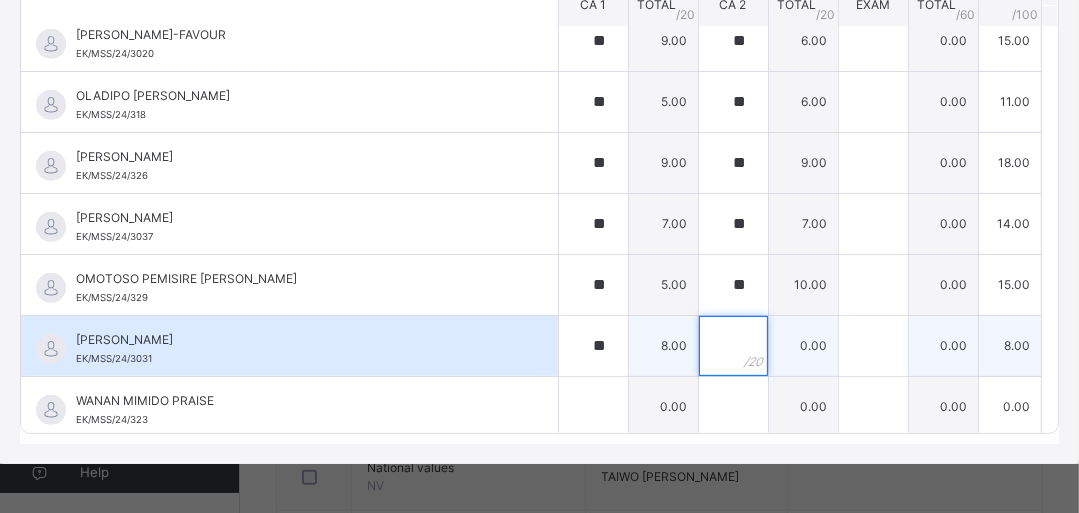 click at bounding box center (733, 346) 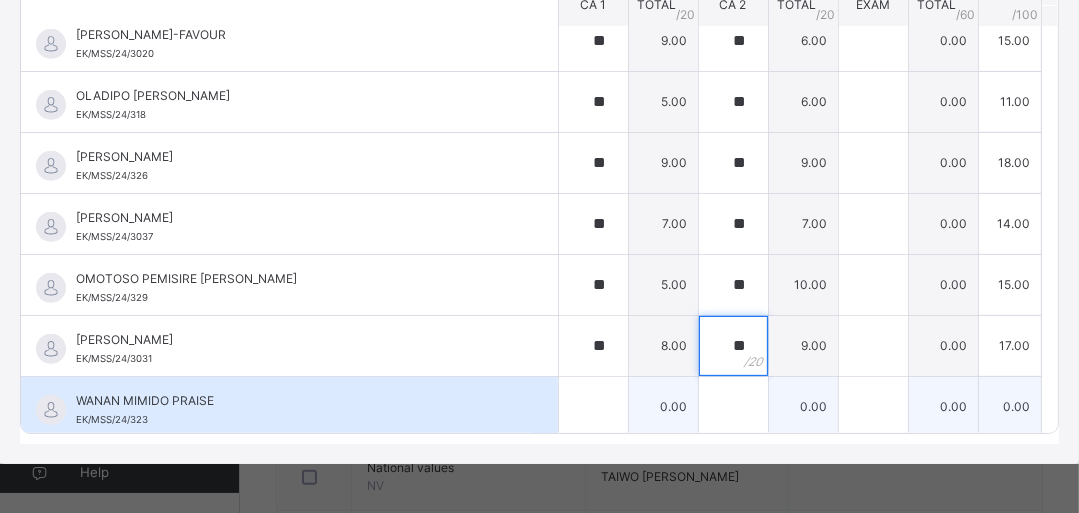 type on "**" 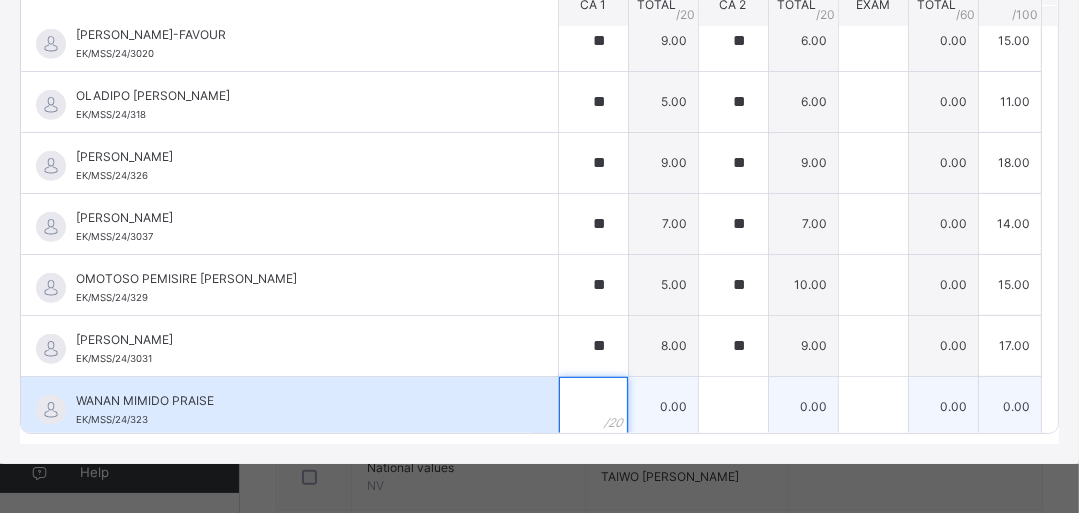 click at bounding box center (593, 407) 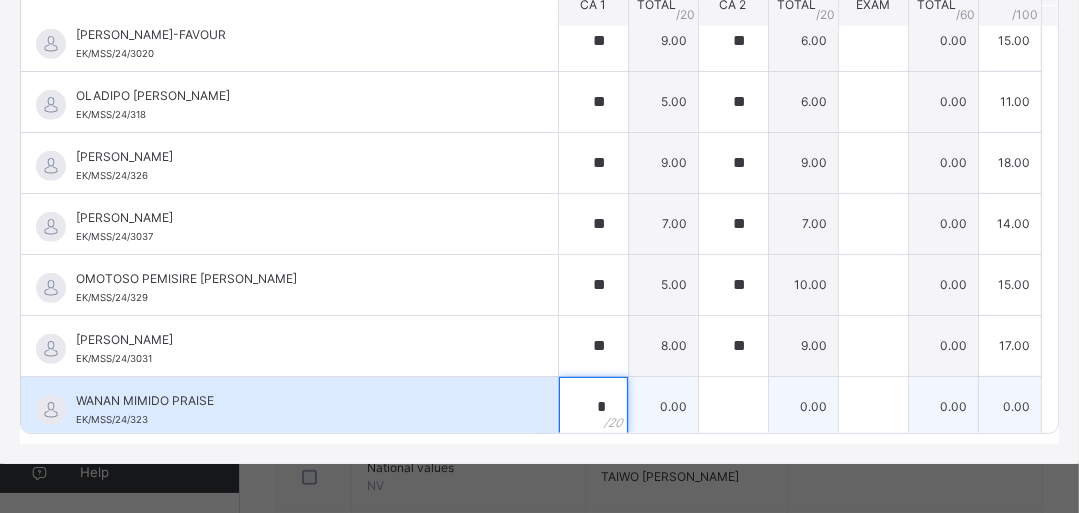 type on "*" 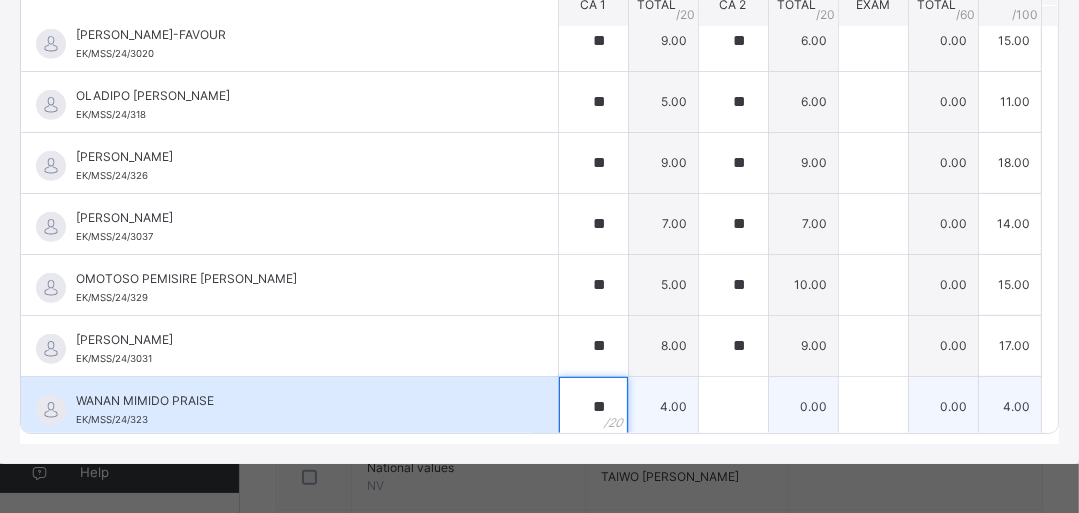 type on "**" 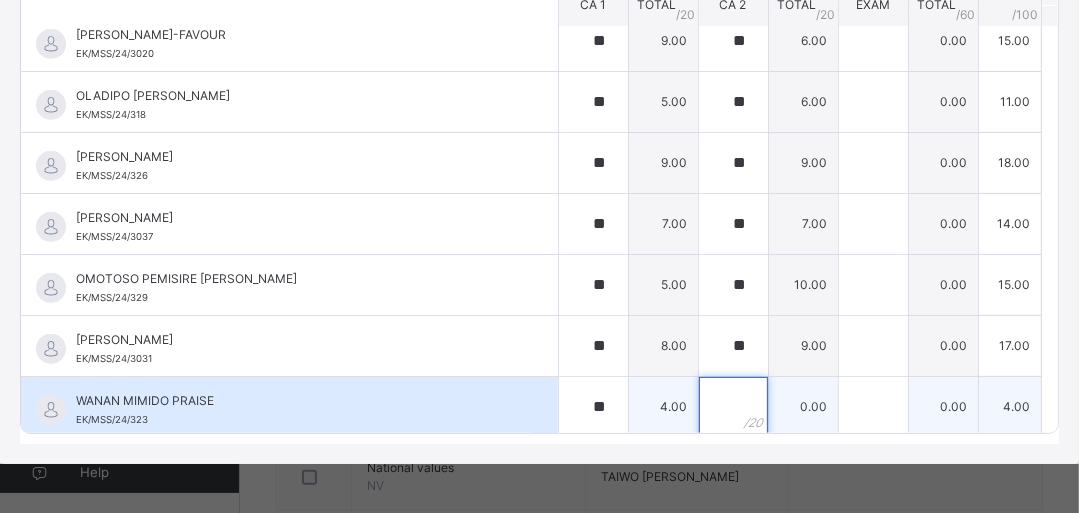 click at bounding box center [733, 407] 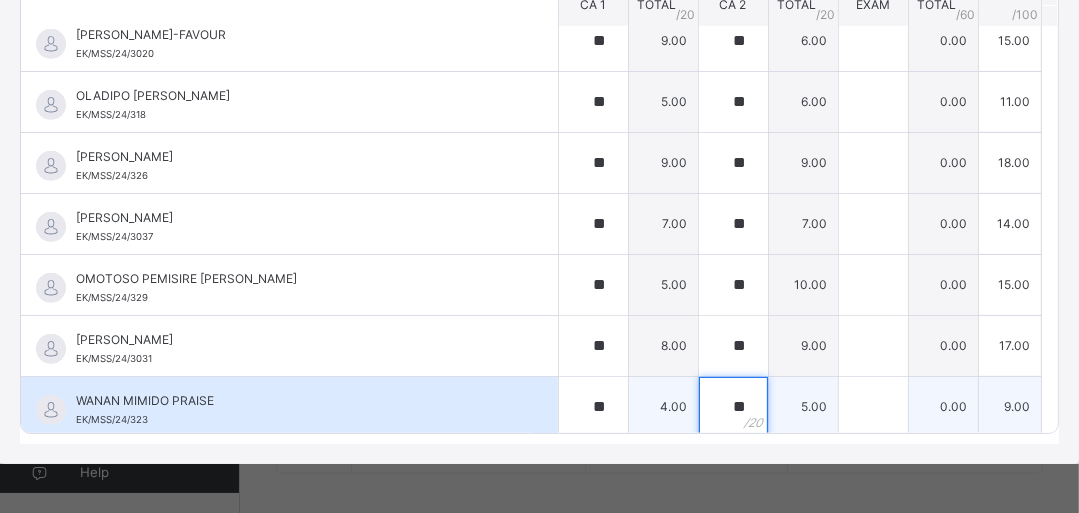 scroll, scrollTop: 1152, scrollLeft: 0, axis: vertical 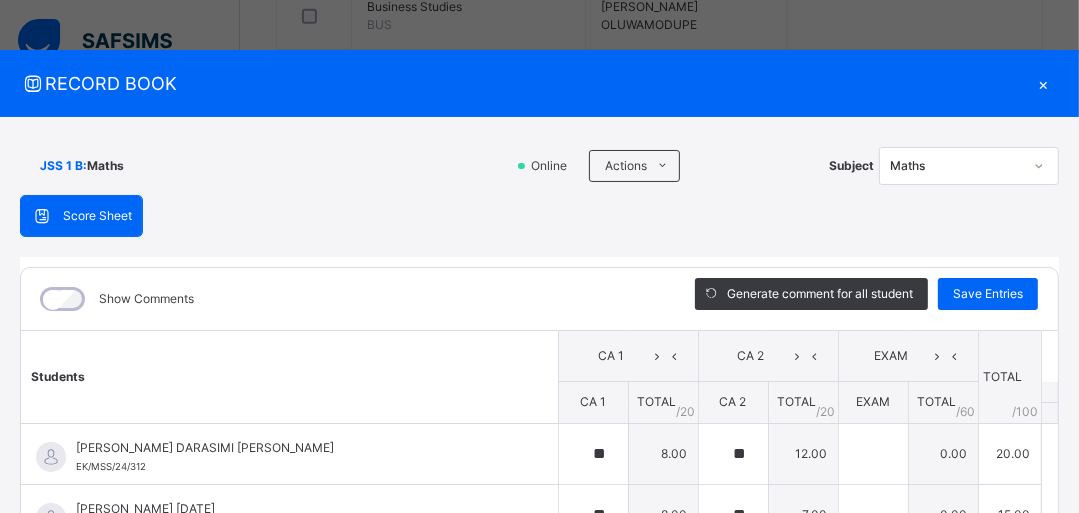 type on "**" 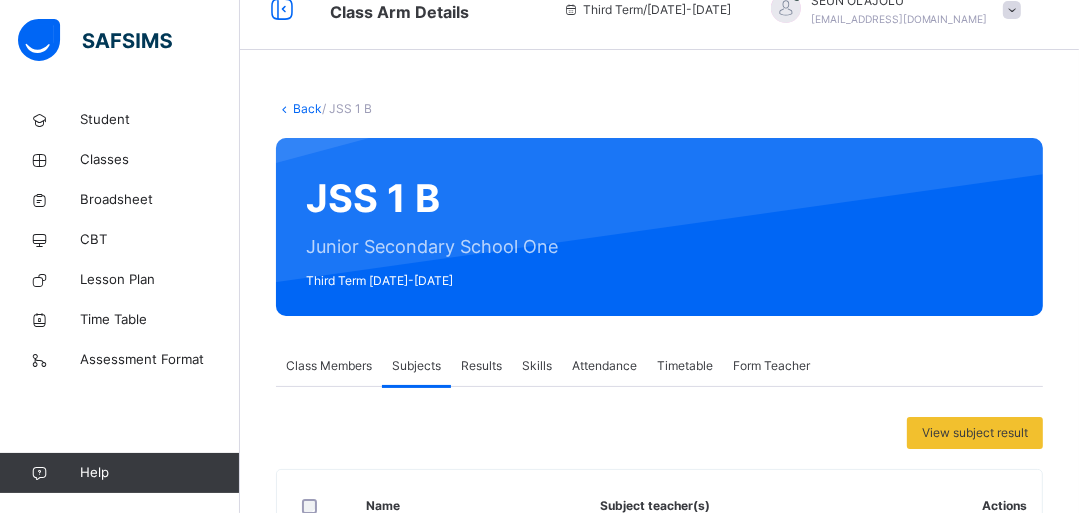 scroll, scrollTop: 0, scrollLeft: 0, axis: both 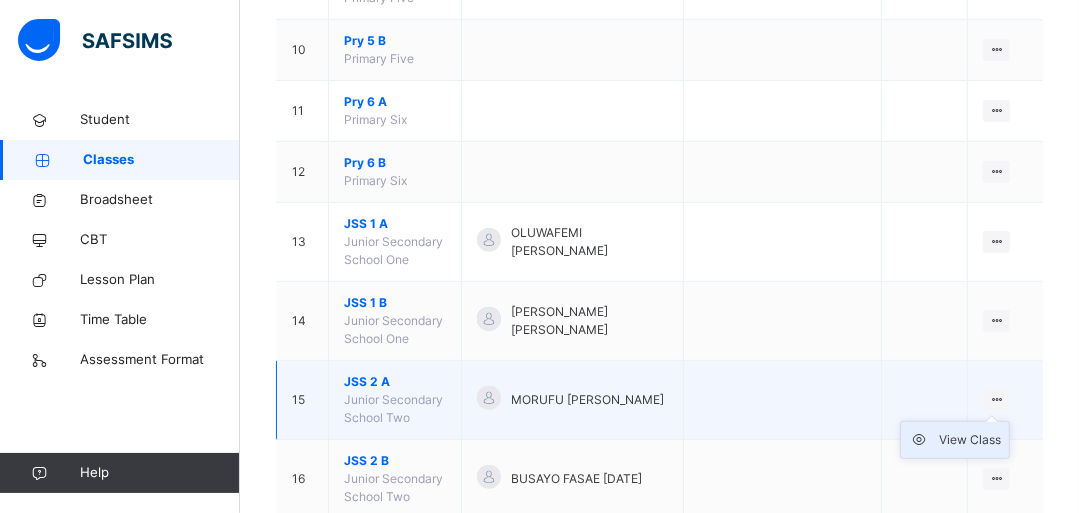 click on "View Class" at bounding box center (970, 440) 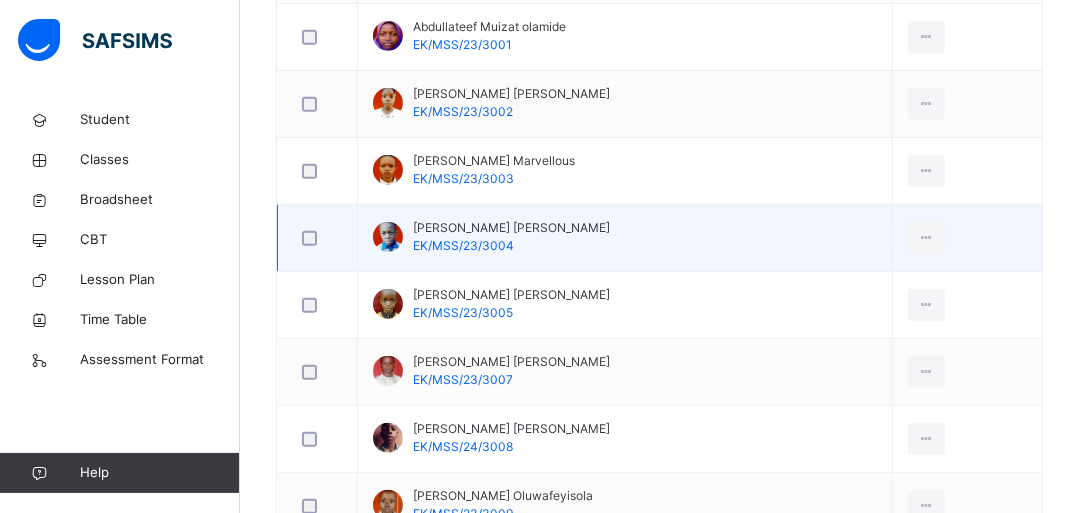 scroll, scrollTop: 784, scrollLeft: 0, axis: vertical 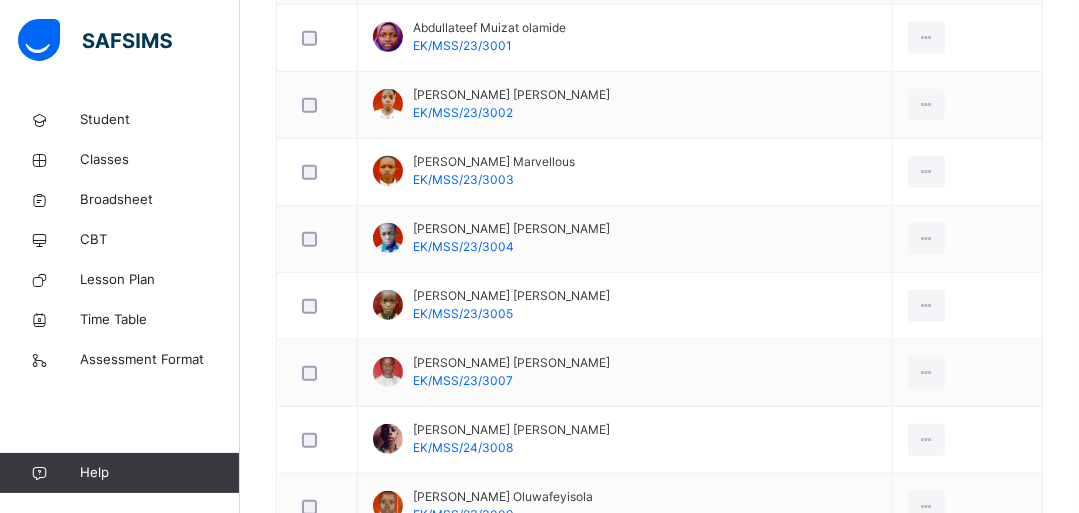 click on "Subjects" at bounding box center [416, -388] 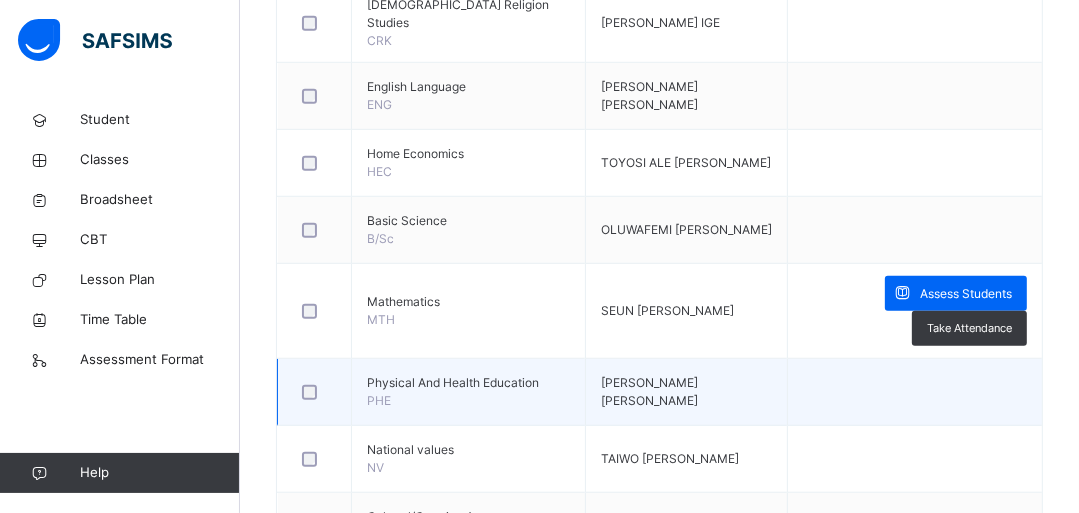 scroll, scrollTop: 1025, scrollLeft: 0, axis: vertical 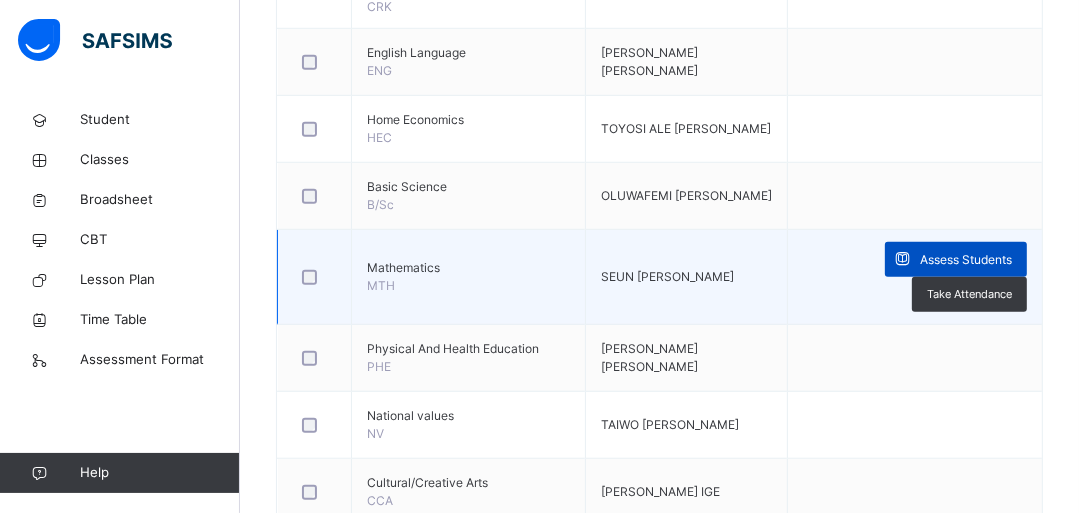 click on "Assess Students" at bounding box center (966, 260) 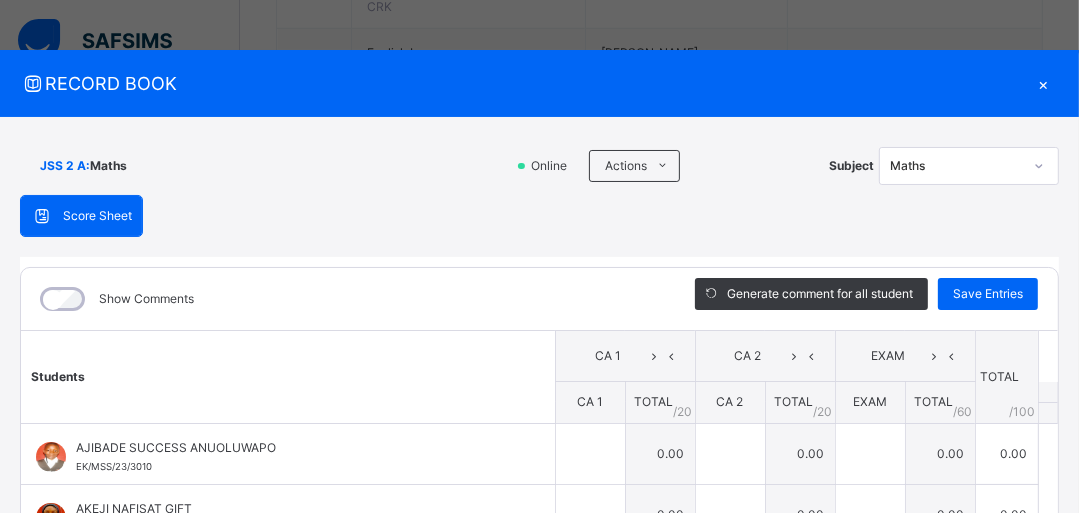 type on "*" 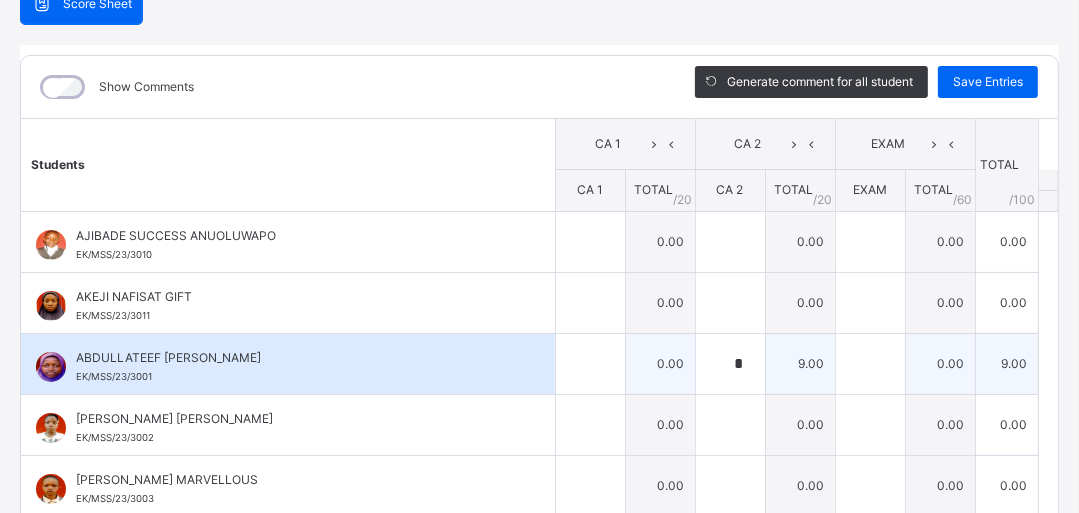 scroll, scrollTop: 240, scrollLeft: 0, axis: vertical 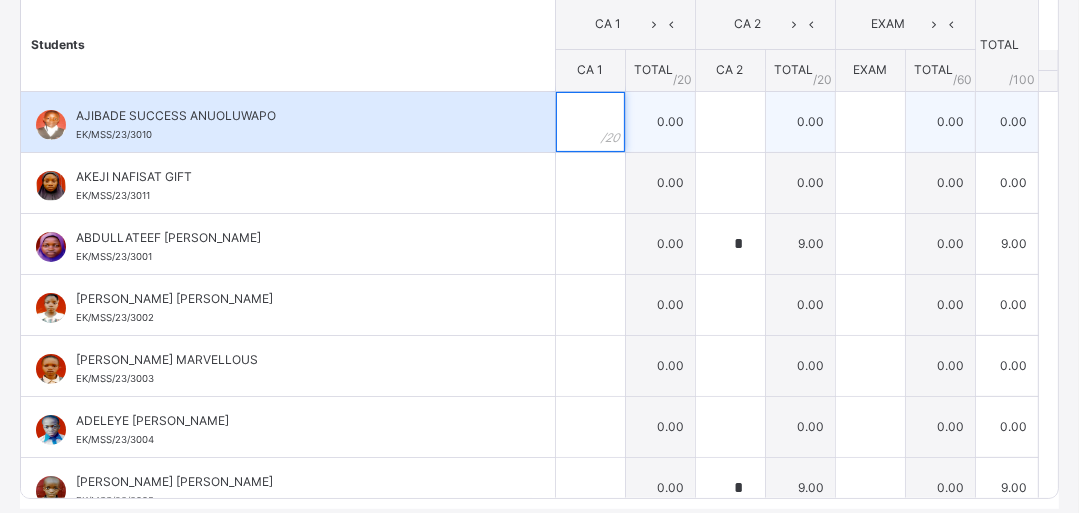 click at bounding box center (590, 122) 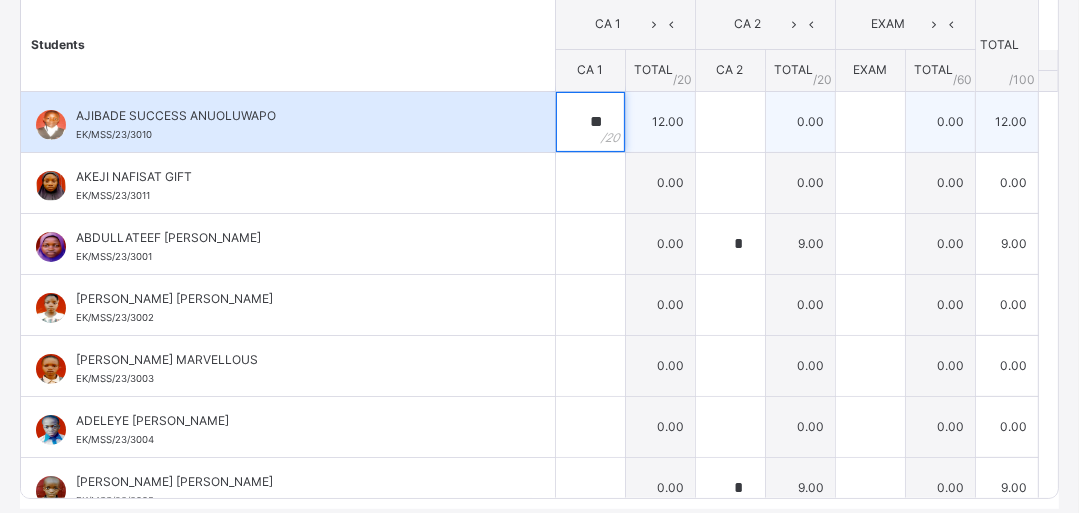 type on "**" 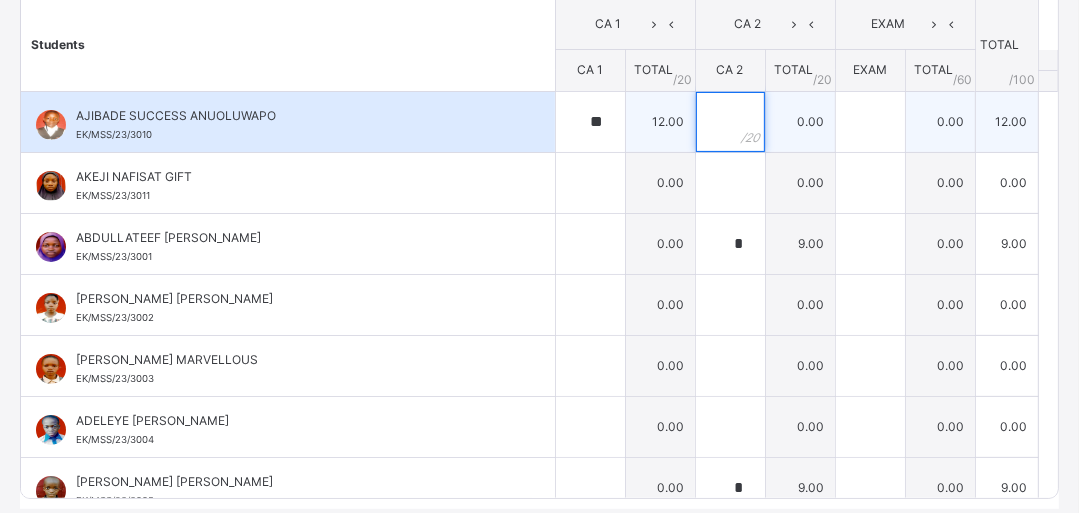click at bounding box center [730, 122] 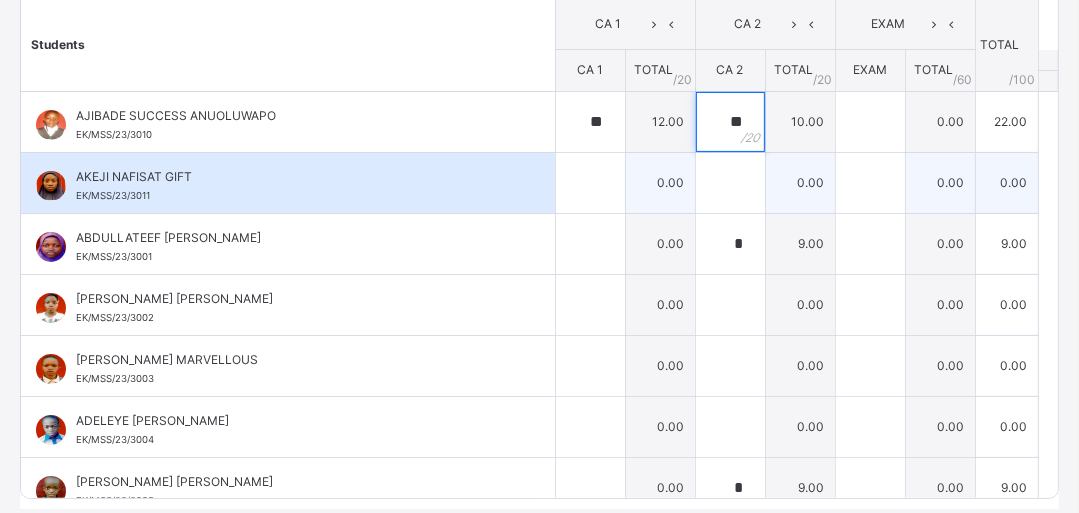 type on "**" 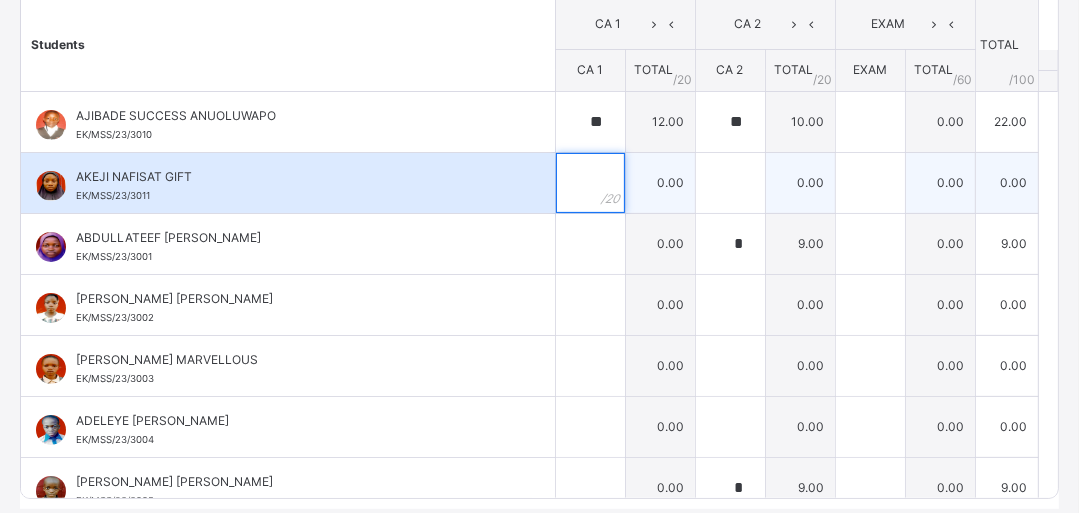 click at bounding box center (590, 183) 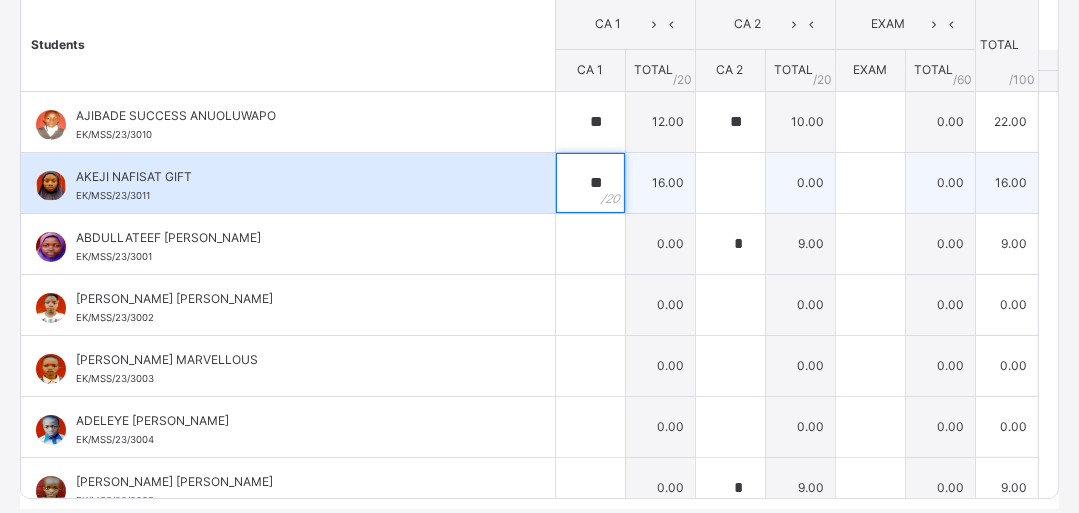 type on "**" 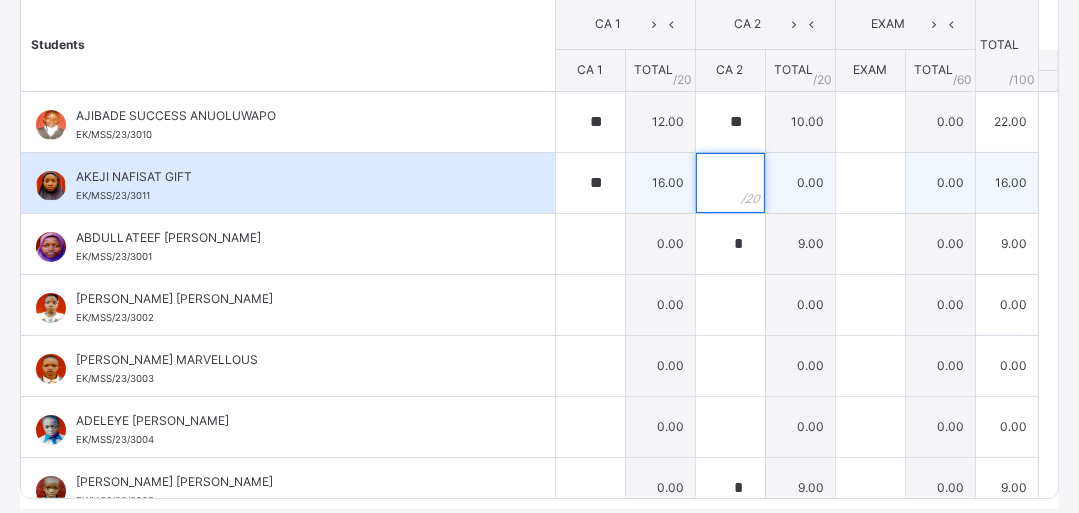 click at bounding box center (730, 183) 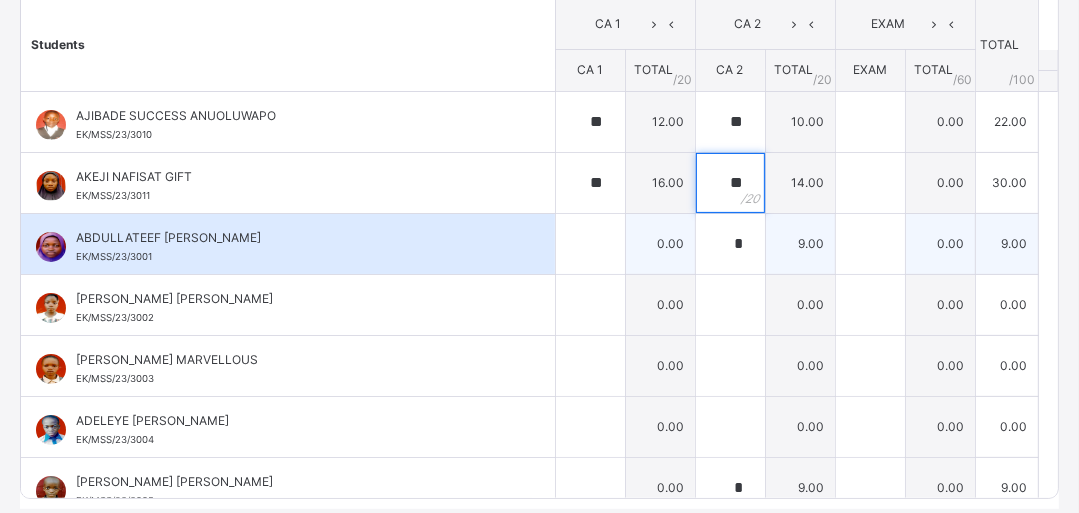 type on "**" 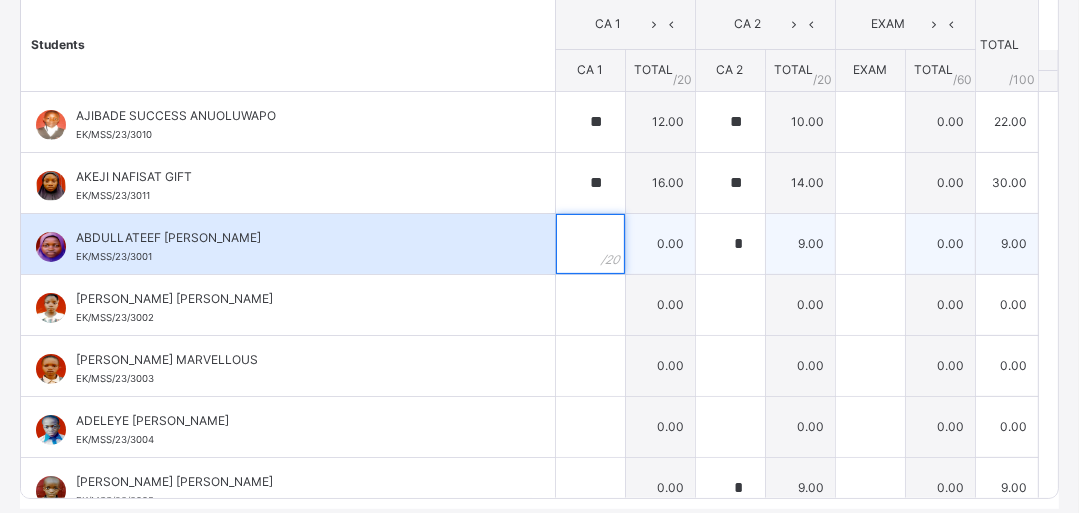click at bounding box center [590, 244] 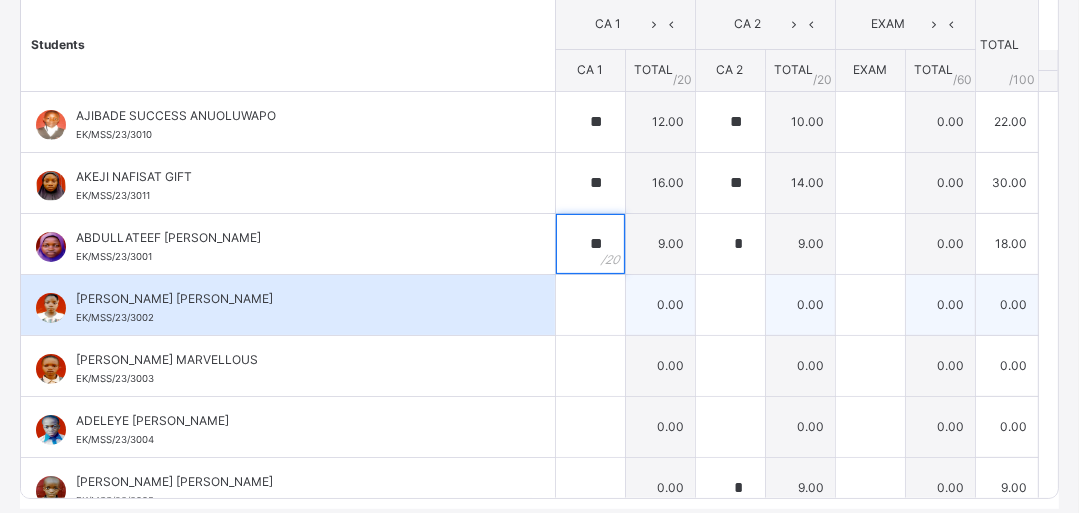 type on "**" 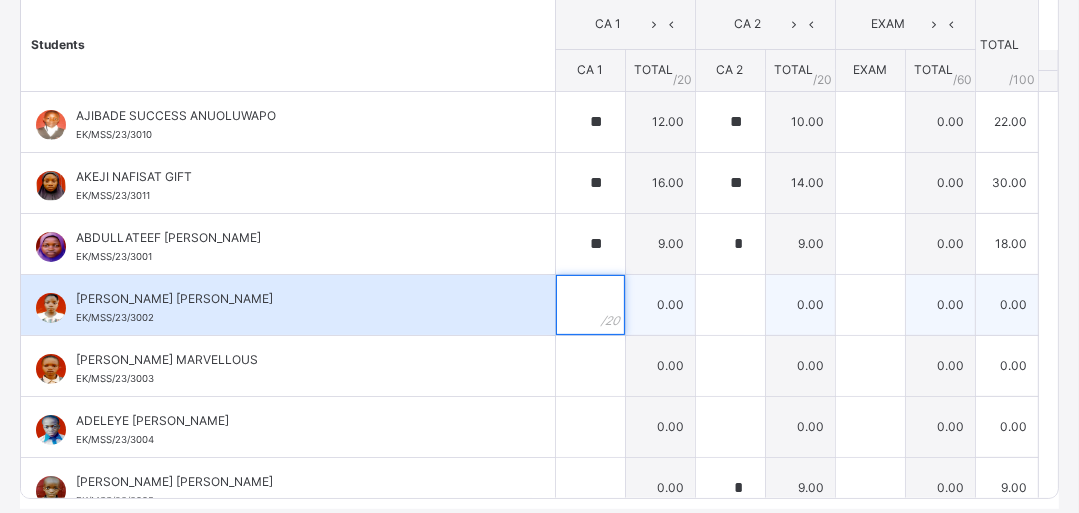 click at bounding box center (590, 305) 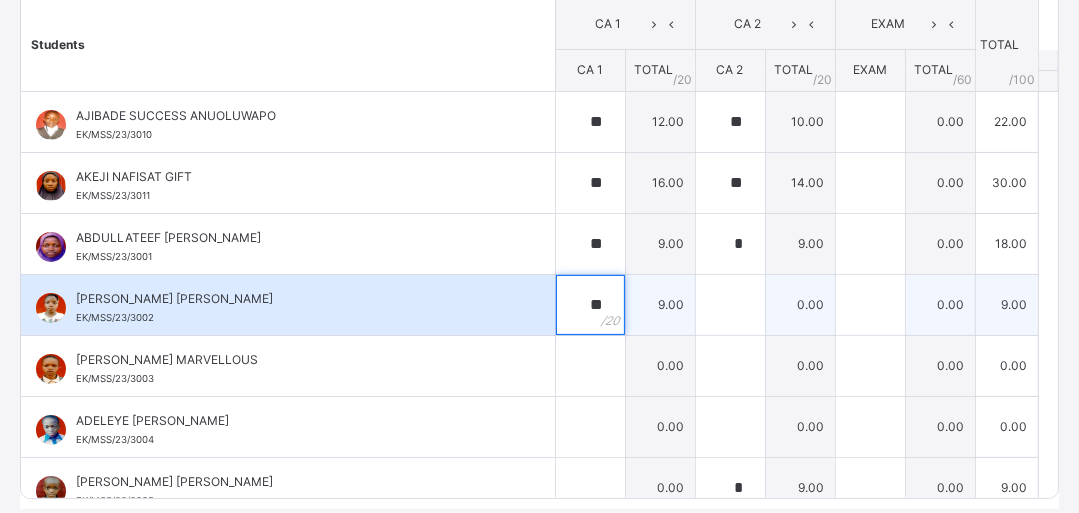 type on "**" 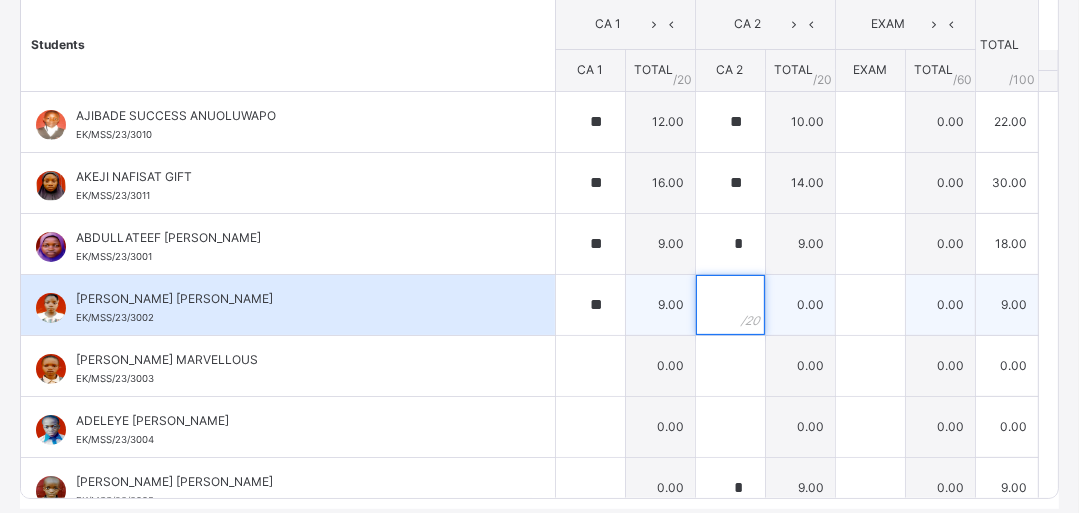 click at bounding box center [730, 305] 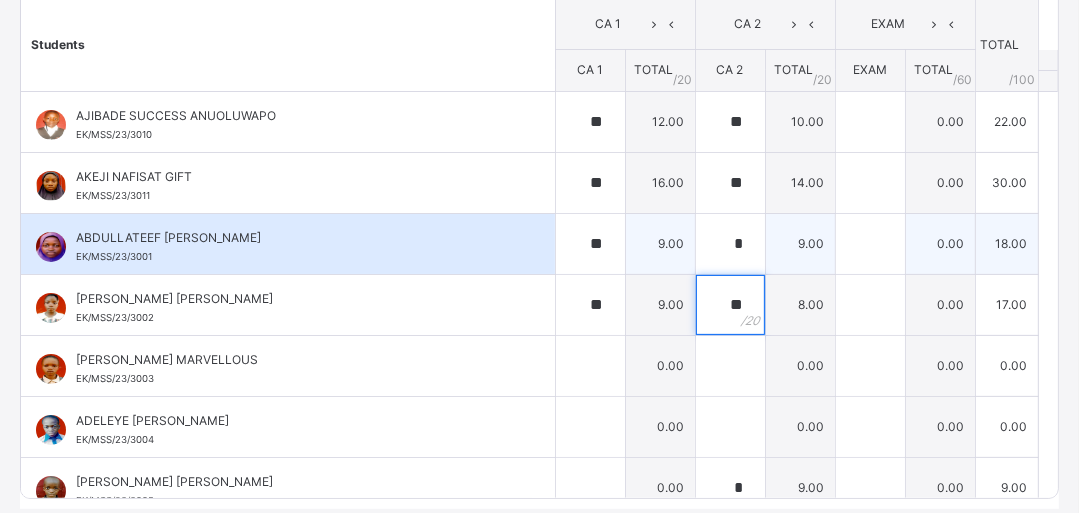 type on "**" 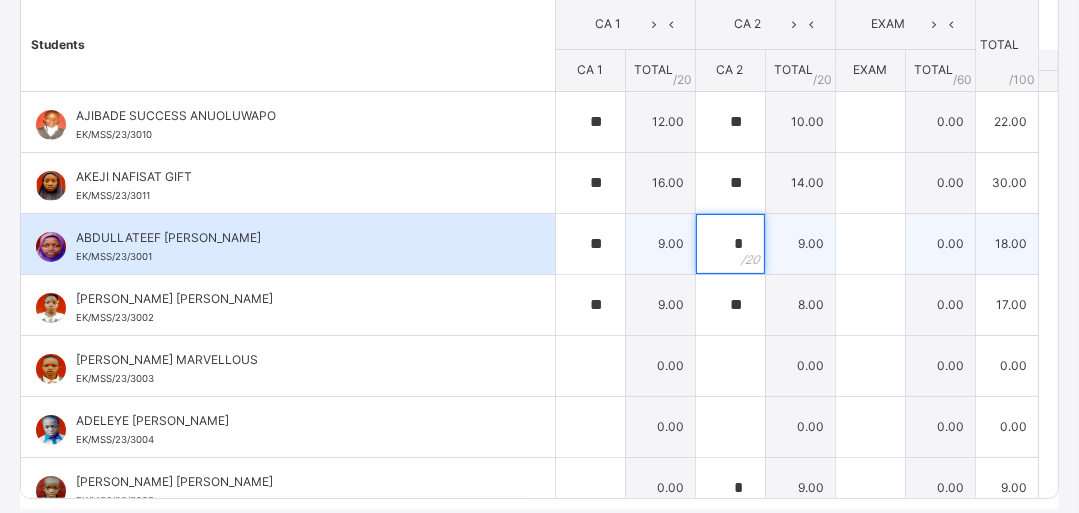 click on "*" at bounding box center [730, 244] 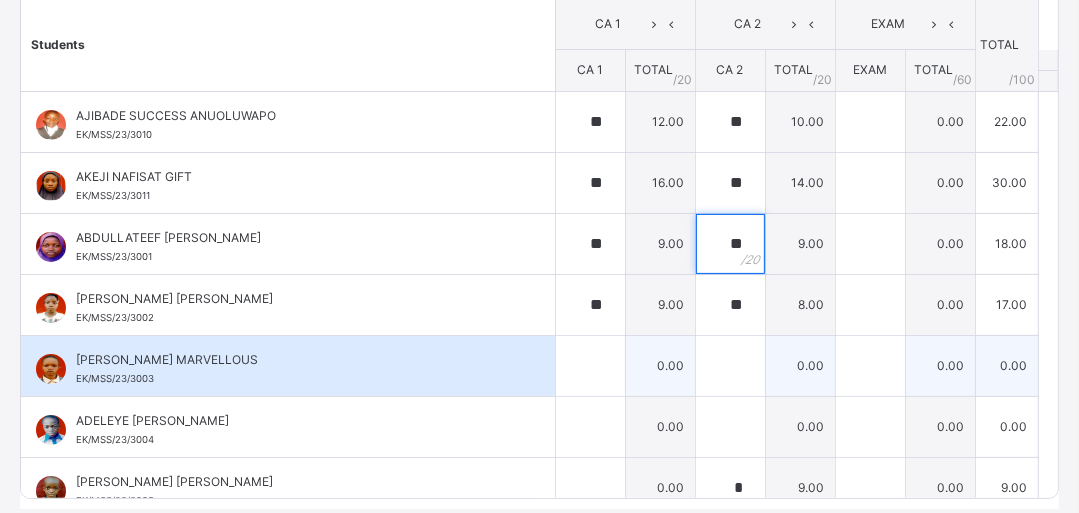 type on "**" 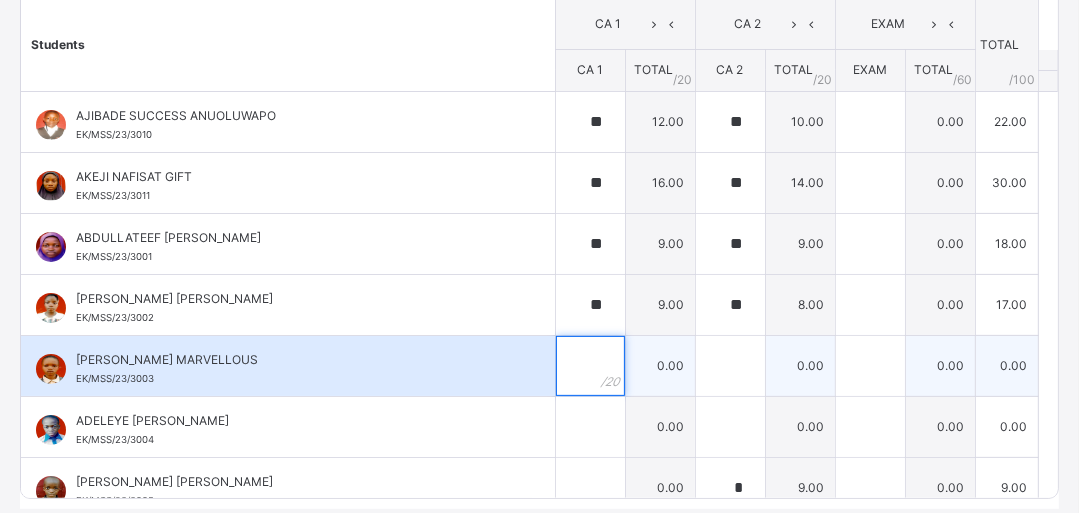 click at bounding box center (590, 366) 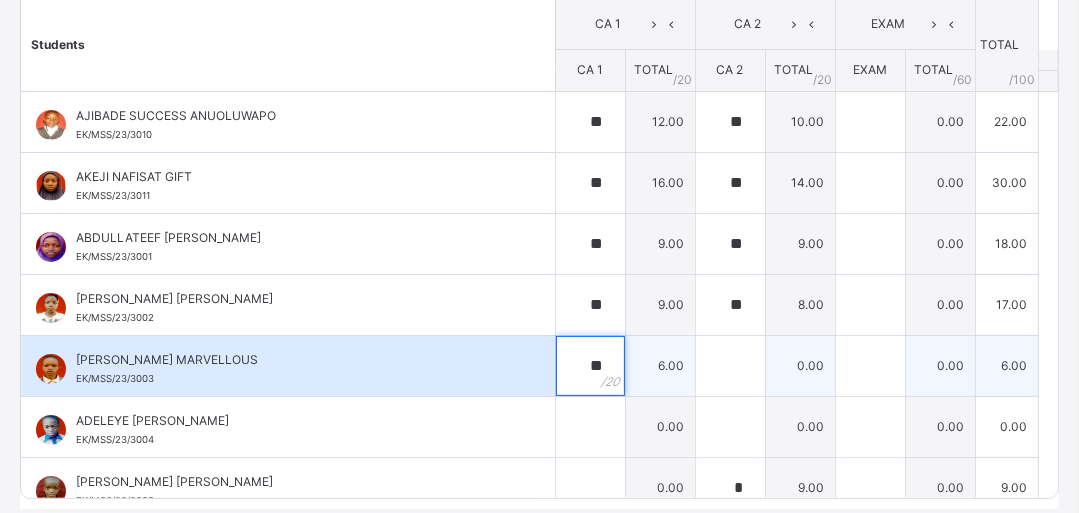 type on "**" 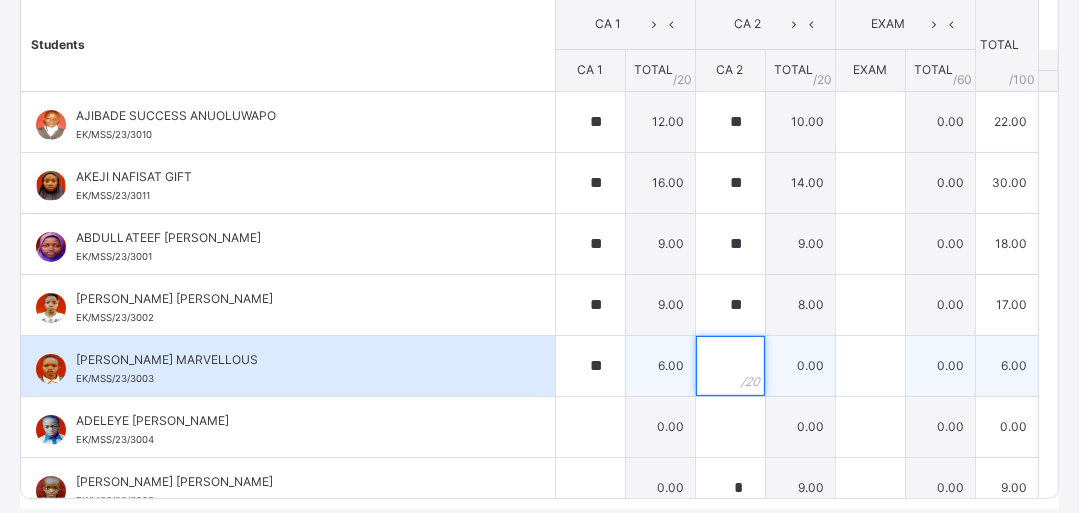 click at bounding box center [730, 366] 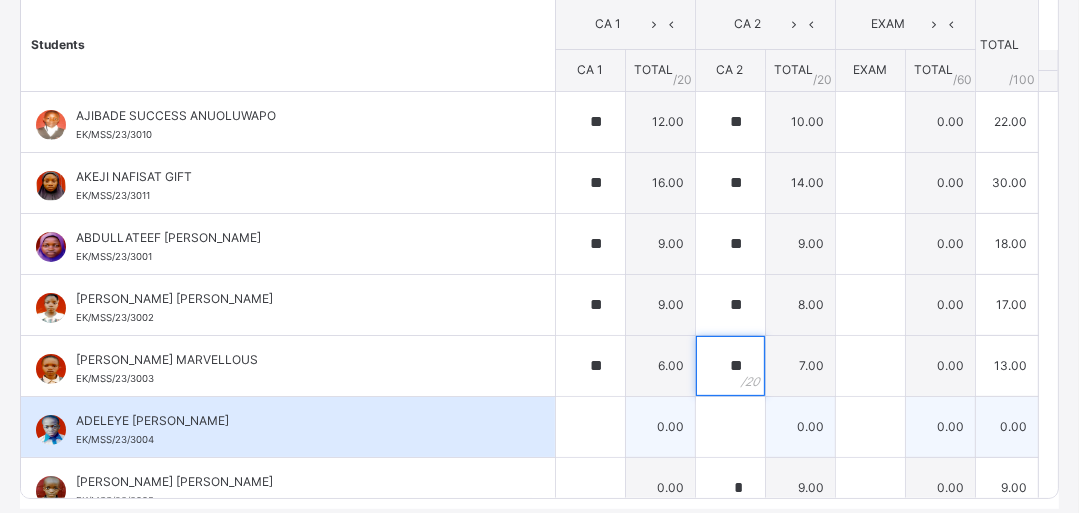 type on "**" 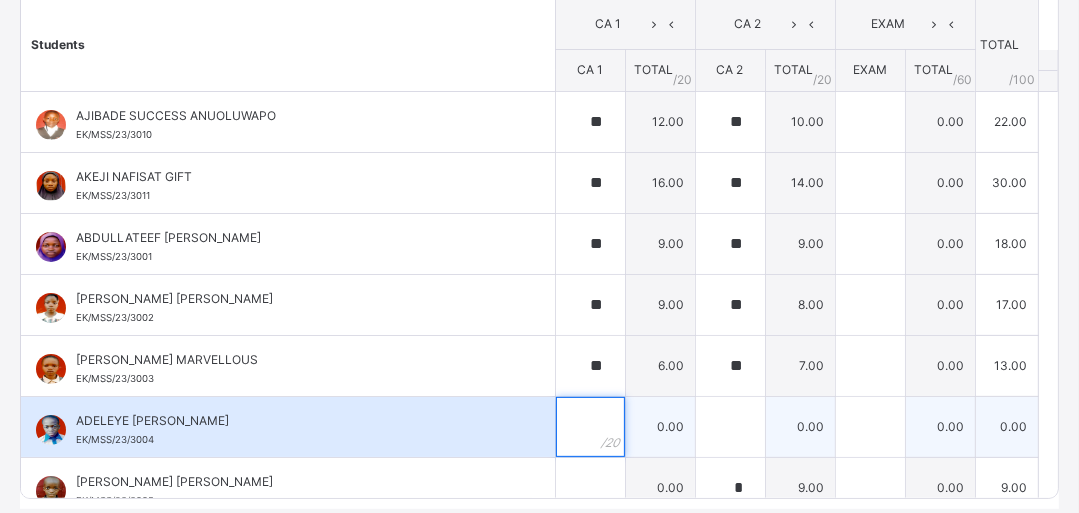 click at bounding box center (590, 427) 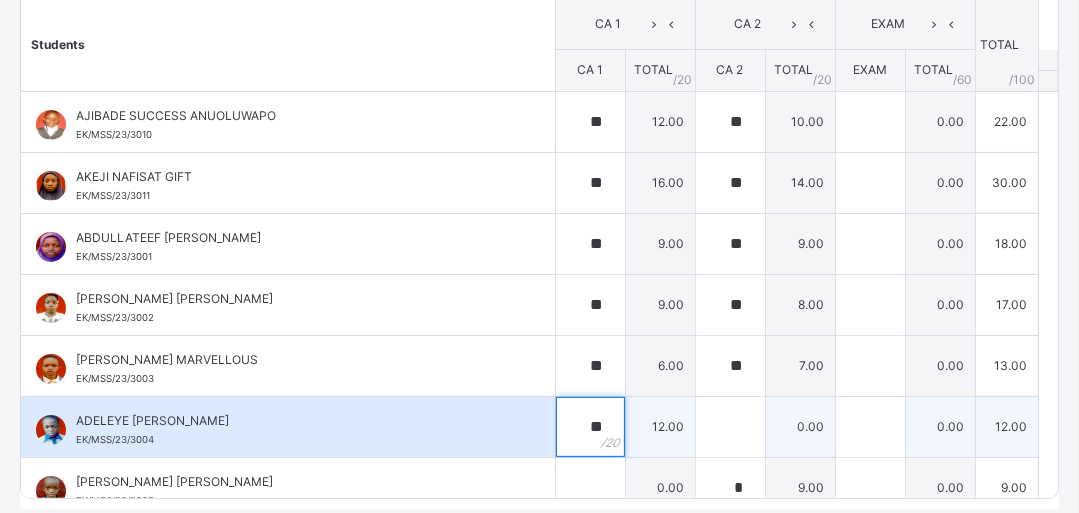 type on "**" 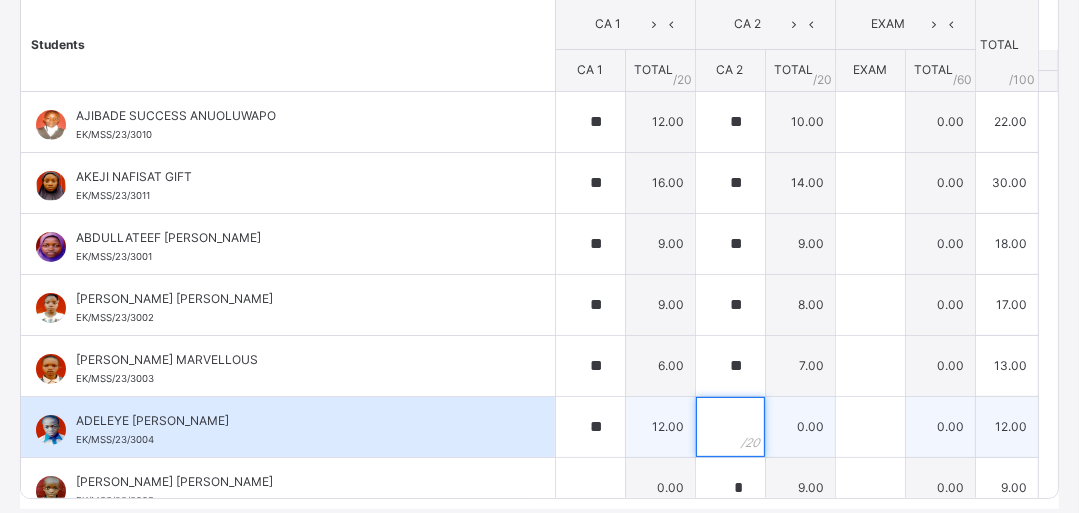 click at bounding box center (730, 427) 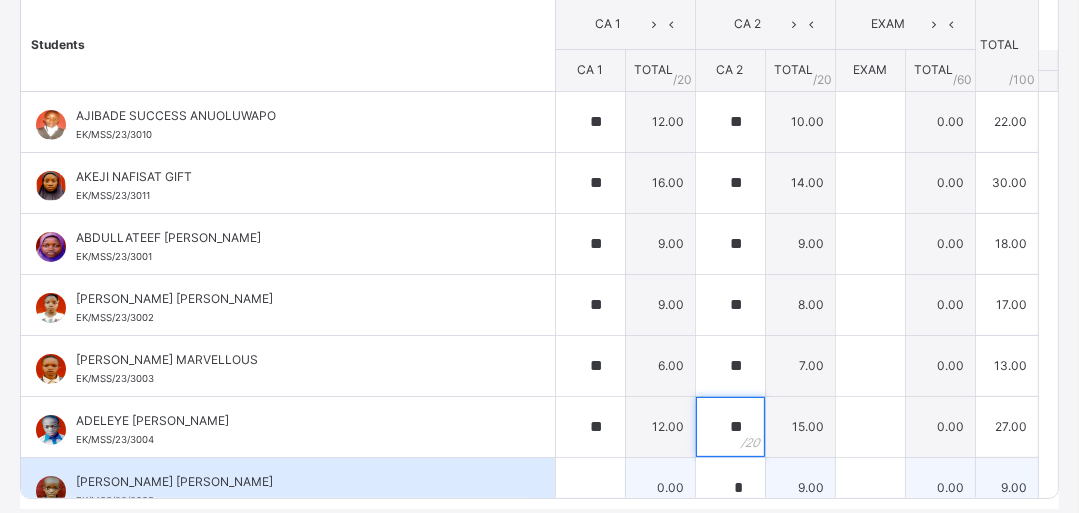 type on "**" 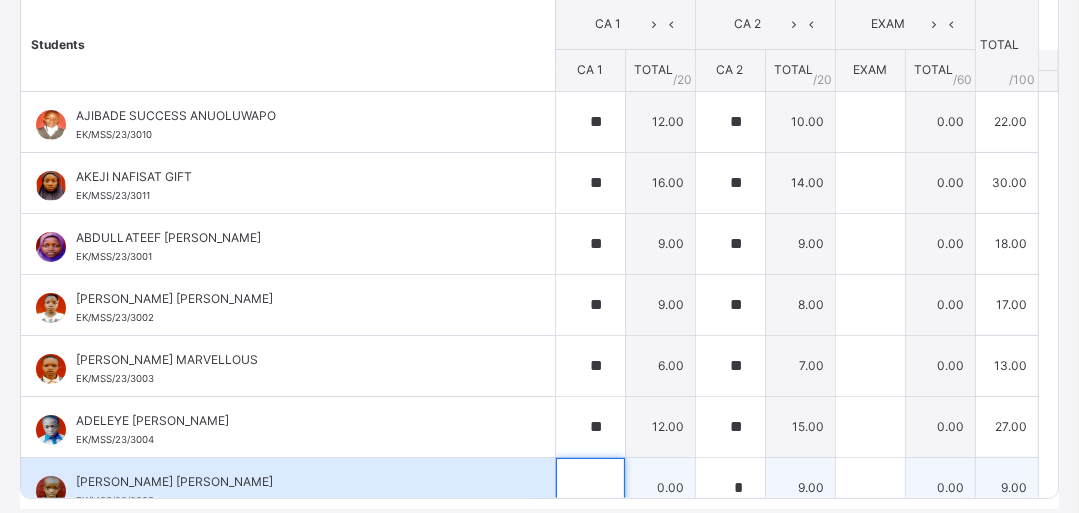 click at bounding box center [590, 488] 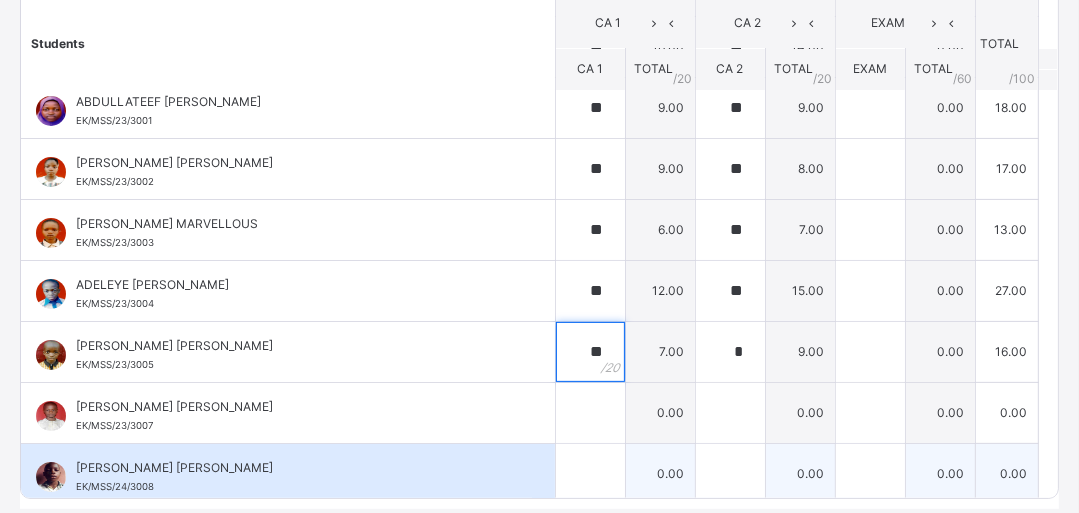 scroll, scrollTop: 160, scrollLeft: 0, axis: vertical 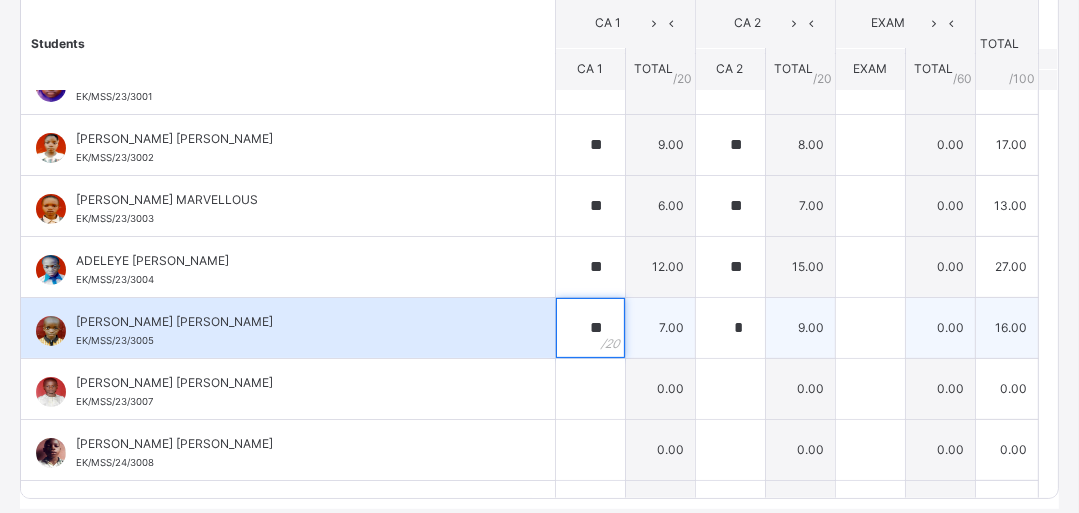 type on "**" 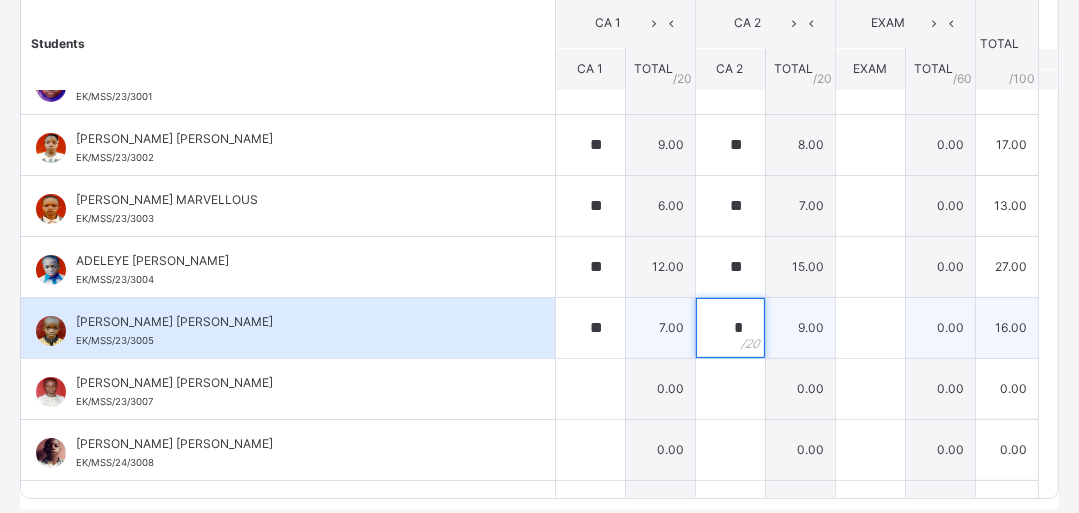 click on "*" at bounding box center (730, 328) 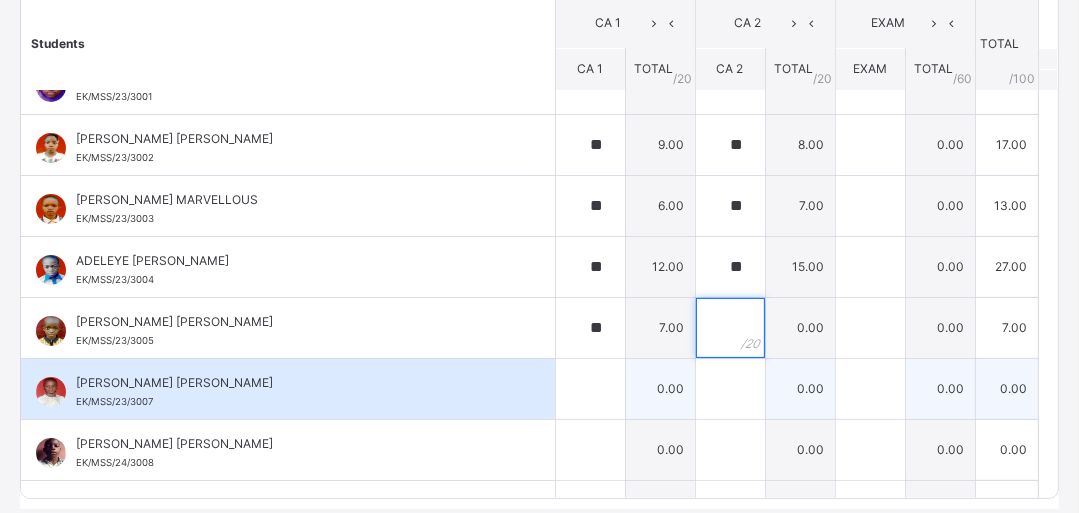 type 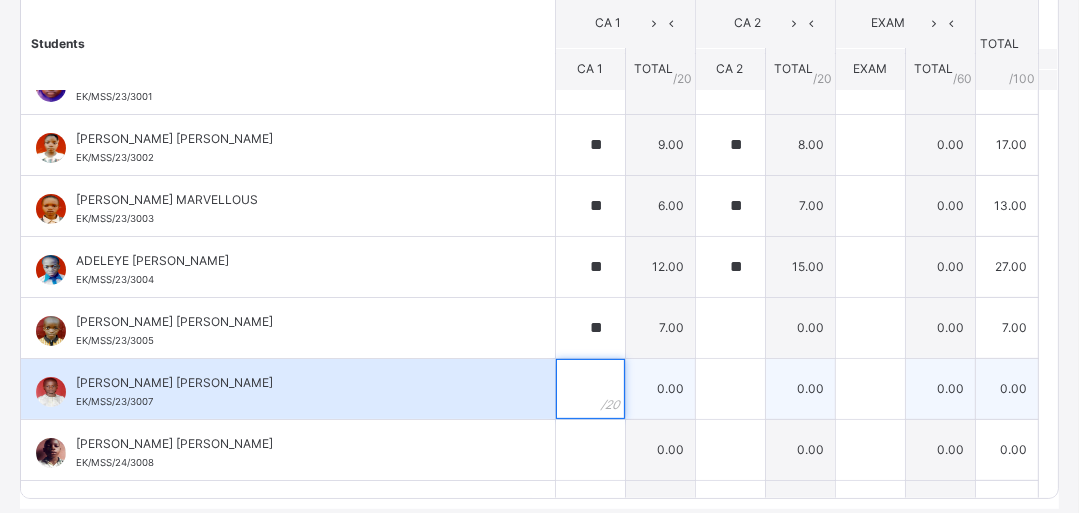 click at bounding box center (590, 389) 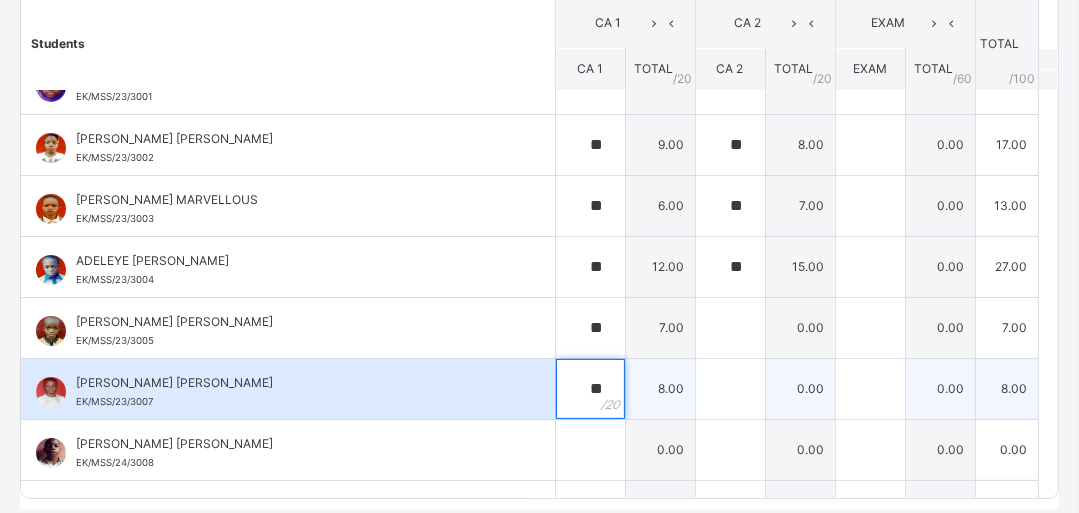 type on "**" 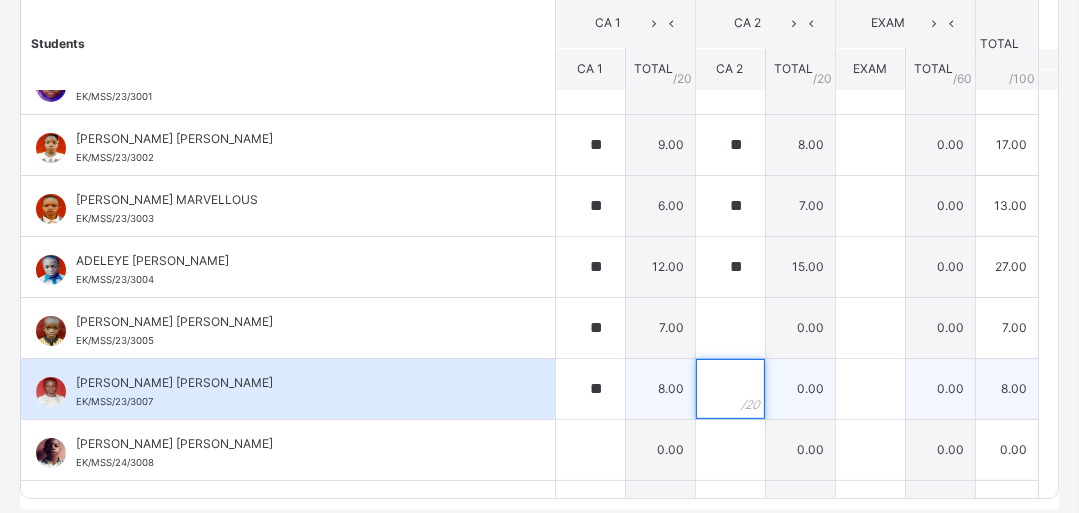 click at bounding box center [730, 389] 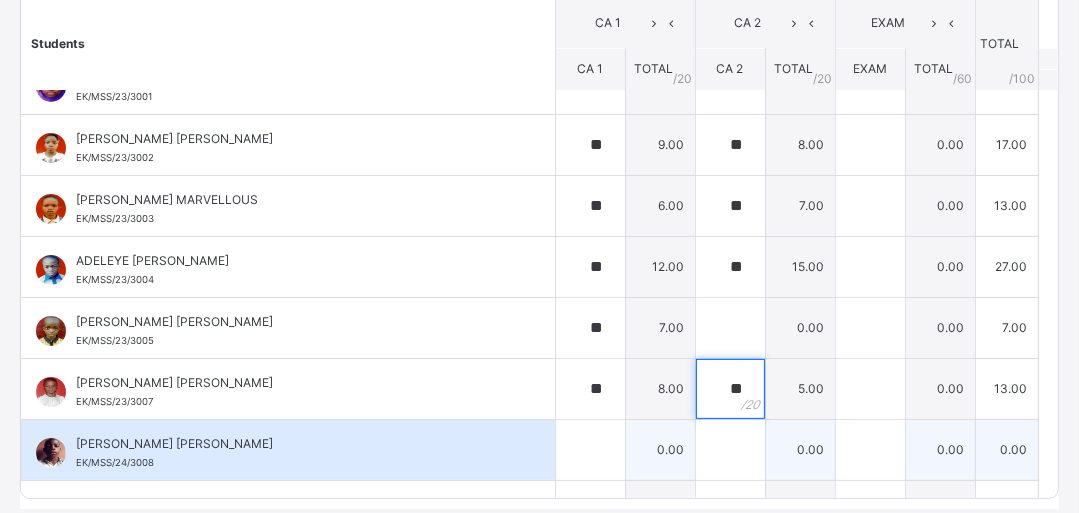 type on "**" 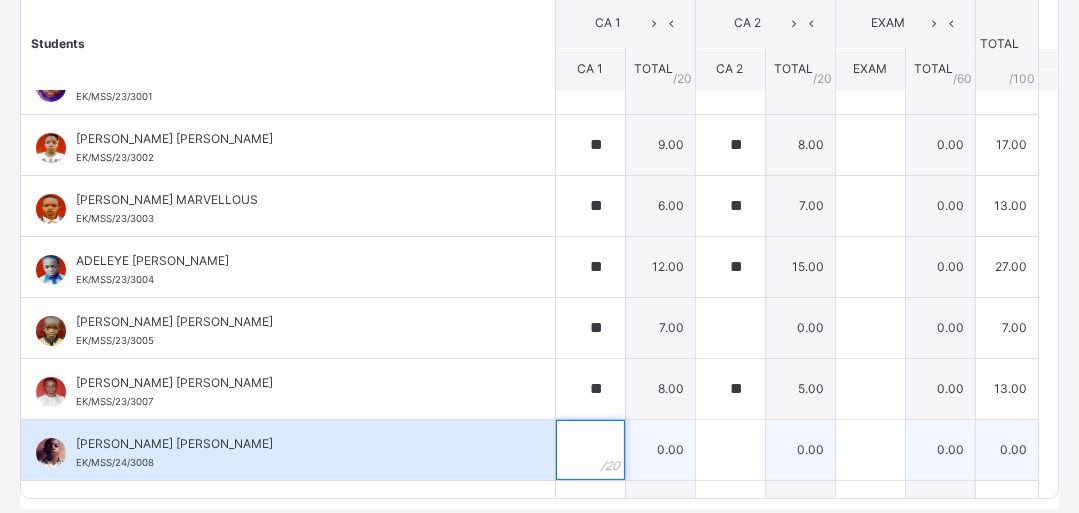 click at bounding box center (590, 450) 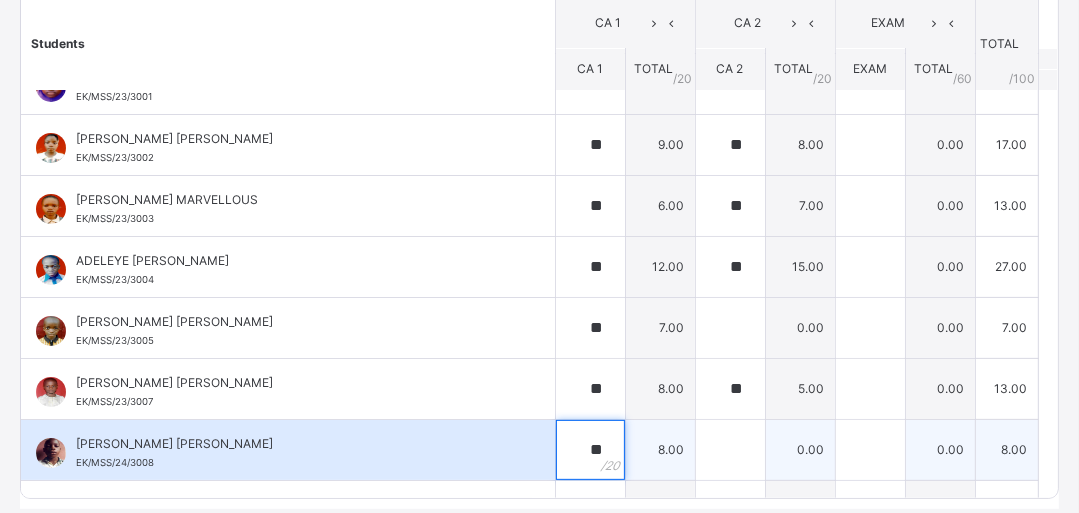 type on "**" 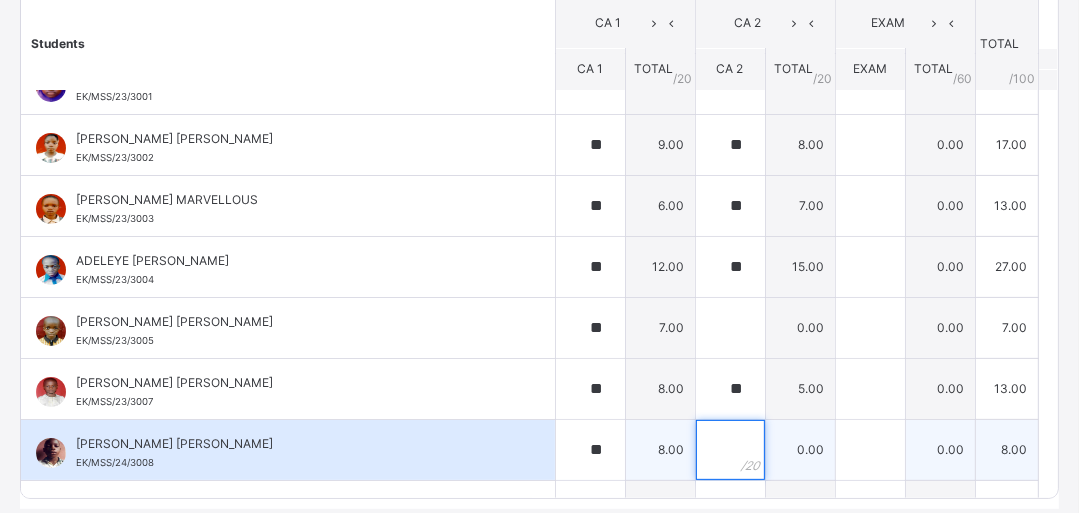 click at bounding box center (730, 450) 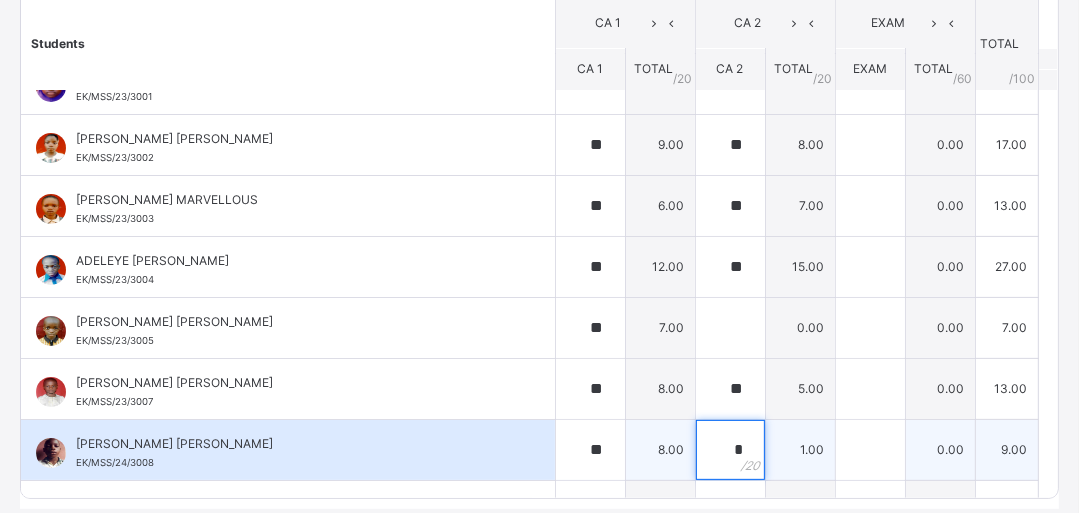 type on "**" 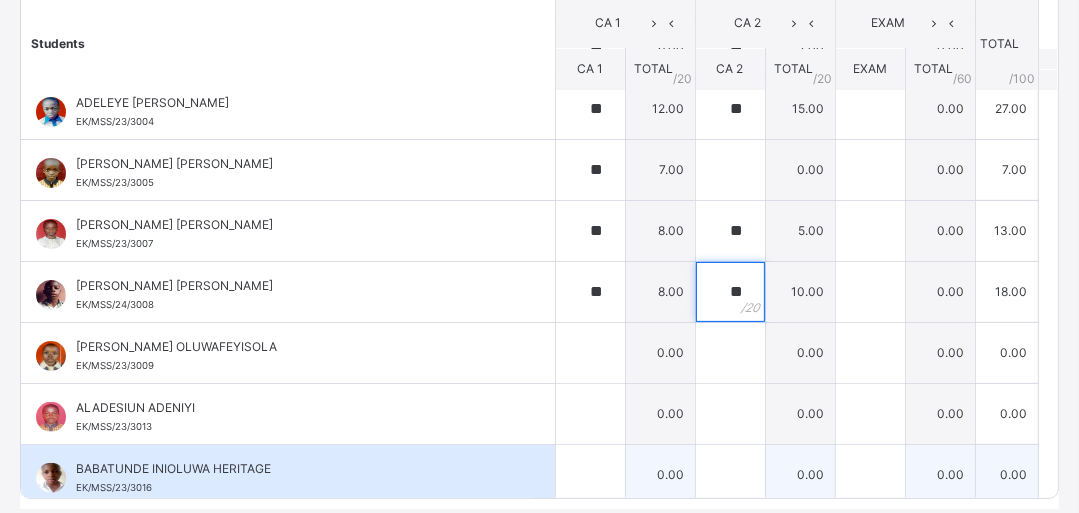 scroll, scrollTop: 320, scrollLeft: 0, axis: vertical 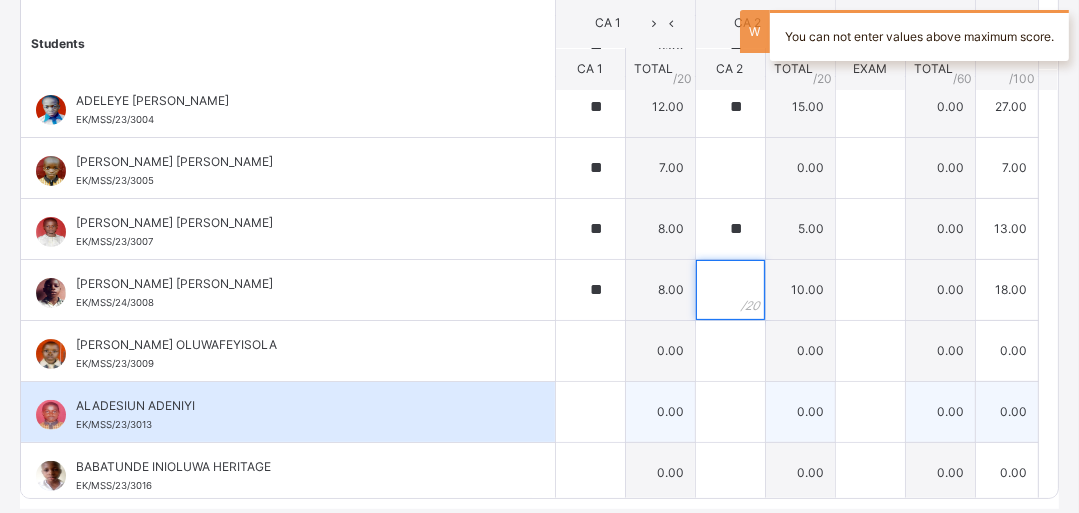type on "*" 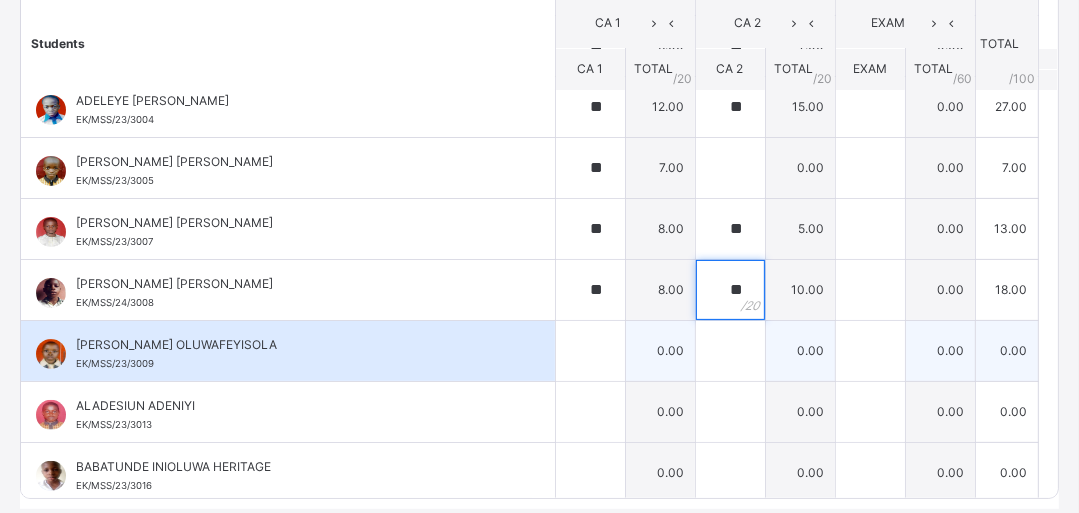 type on "**" 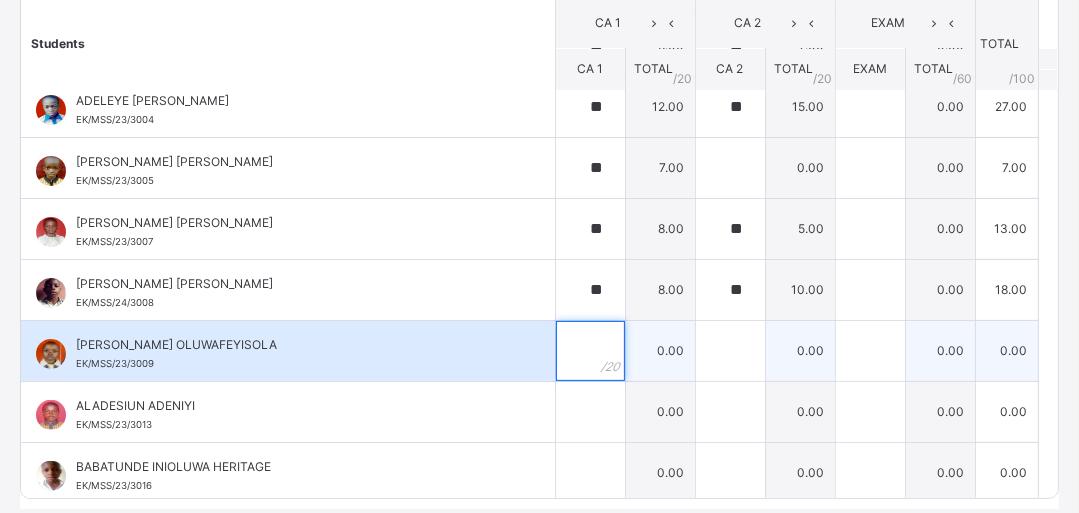click at bounding box center [590, 351] 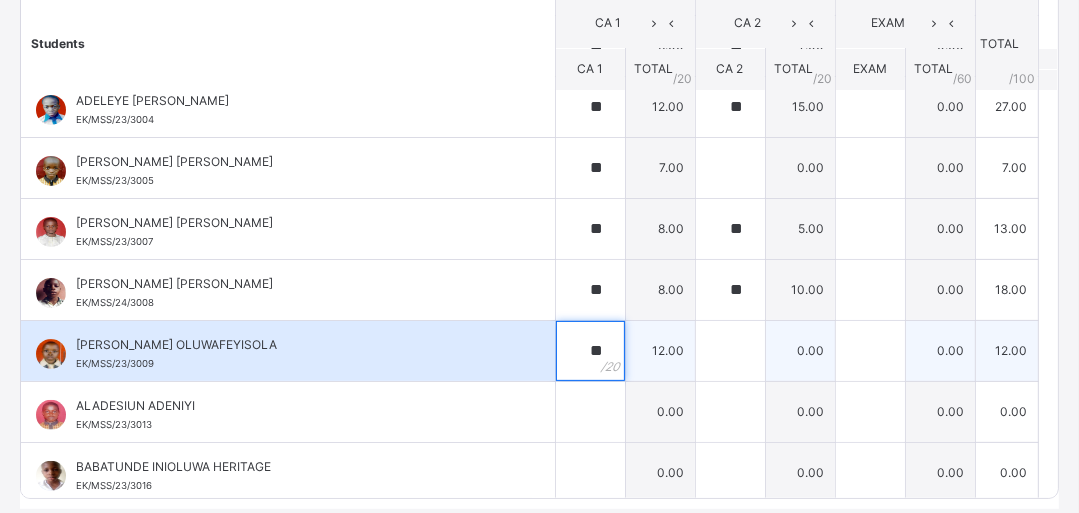type on "**" 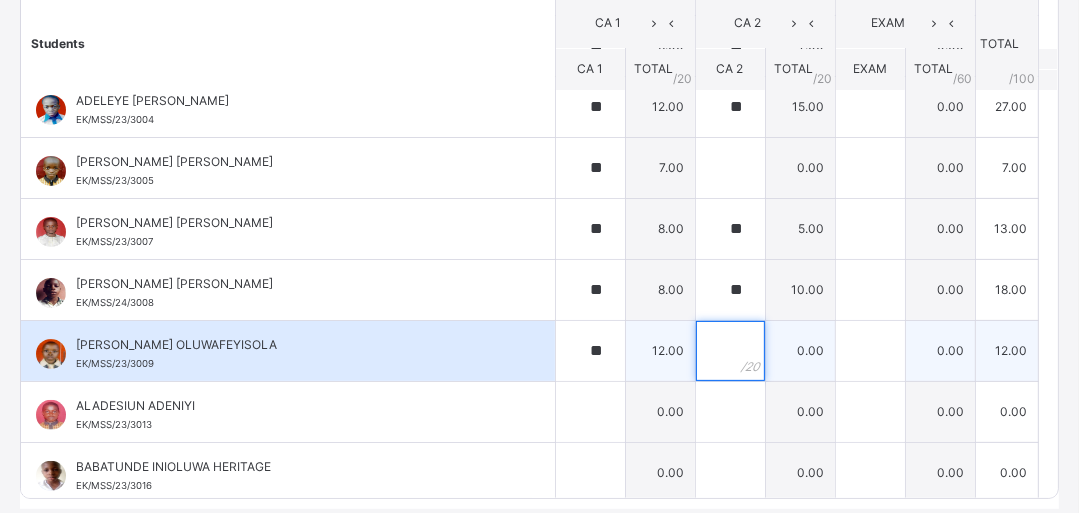 click at bounding box center [730, 351] 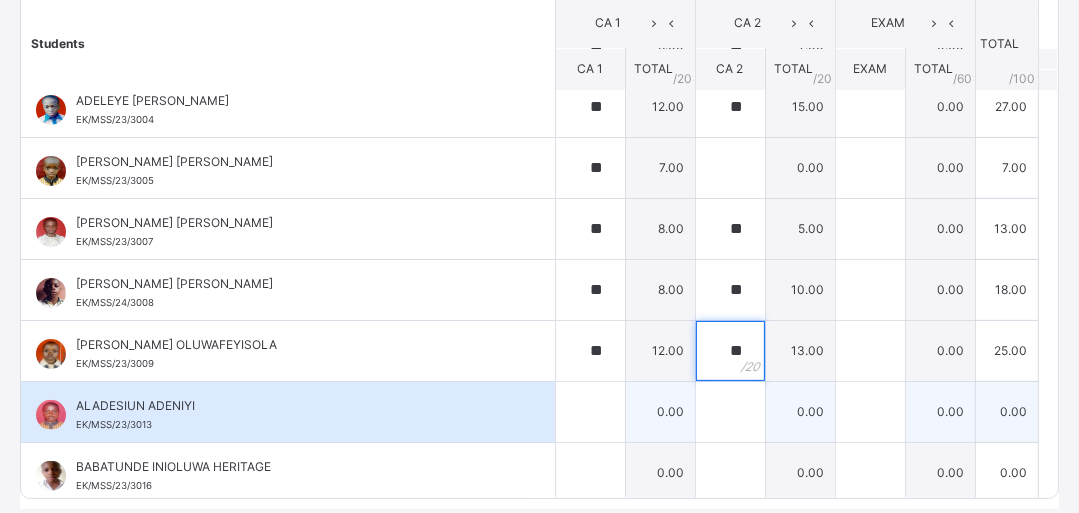 type on "**" 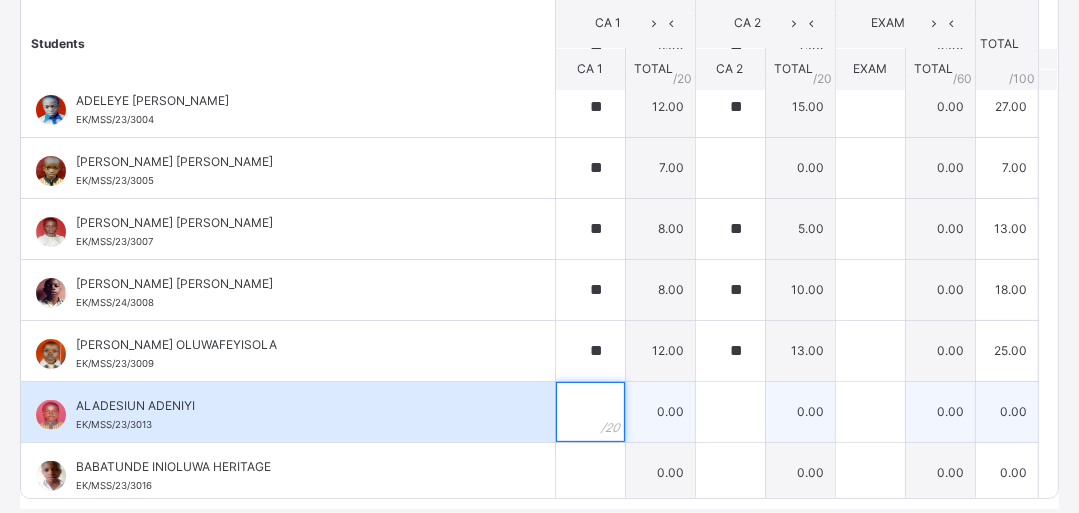 click at bounding box center [590, 412] 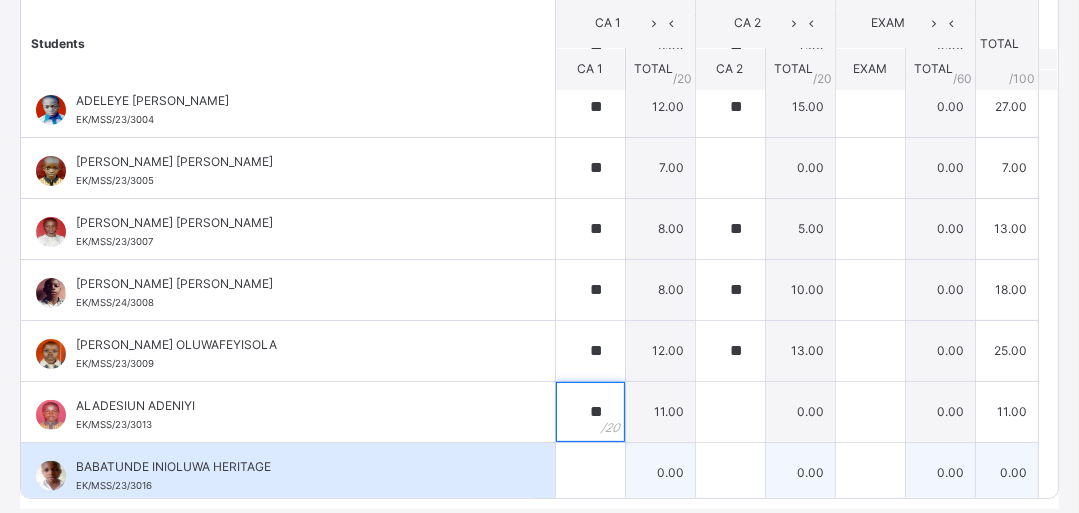 type on "**" 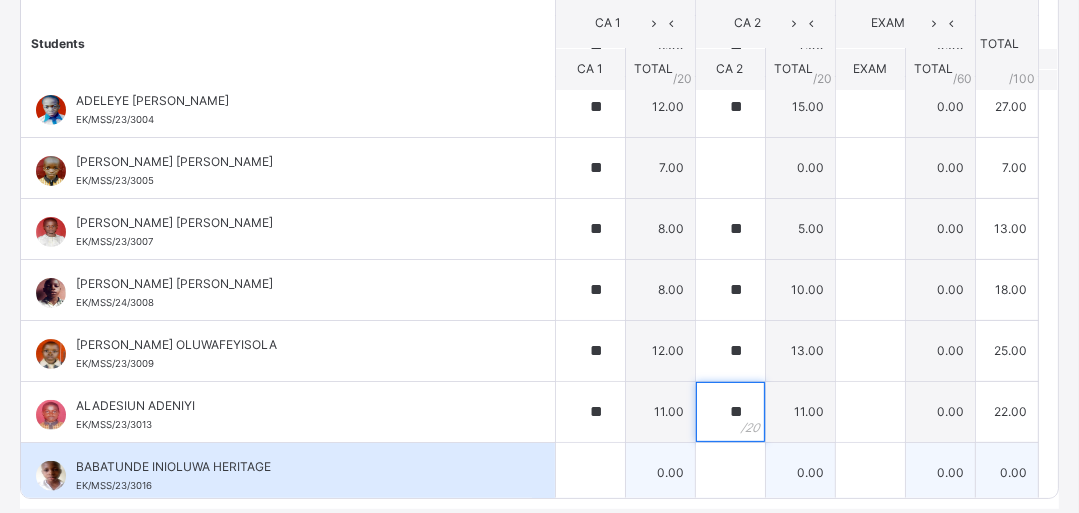 type on "**" 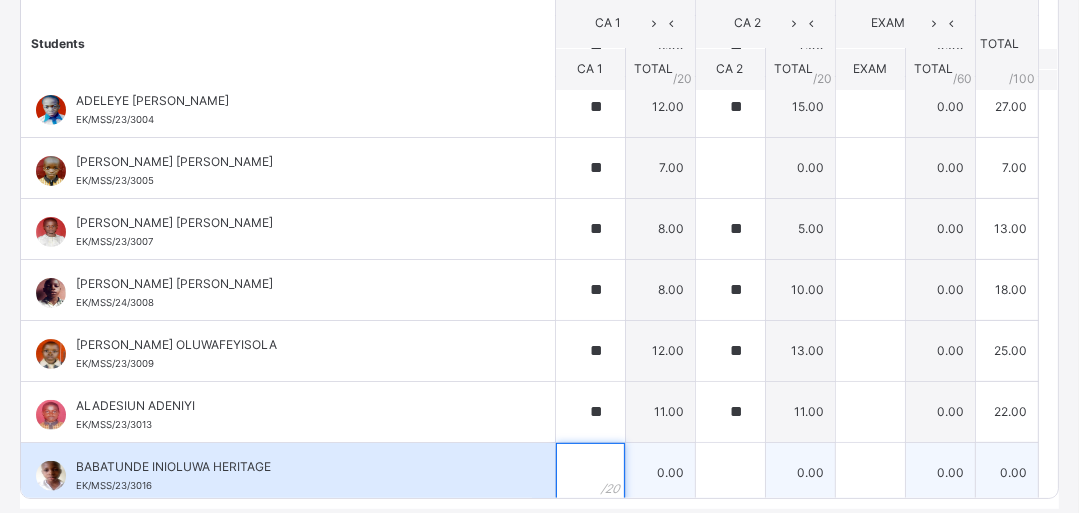click at bounding box center (590, 473) 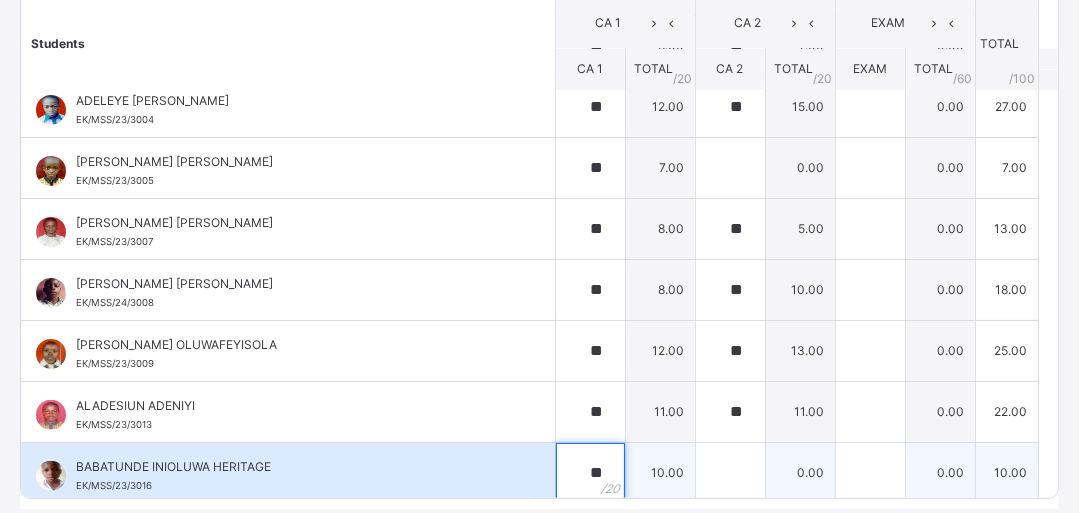 type on "**" 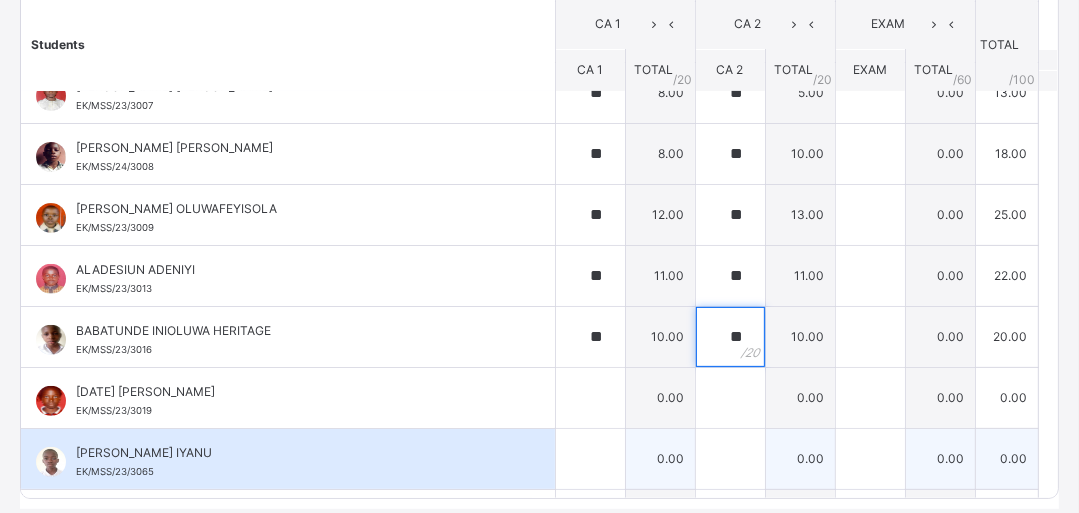 scroll, scrollTop: 481, scrollLeft: 0, axis: vertical 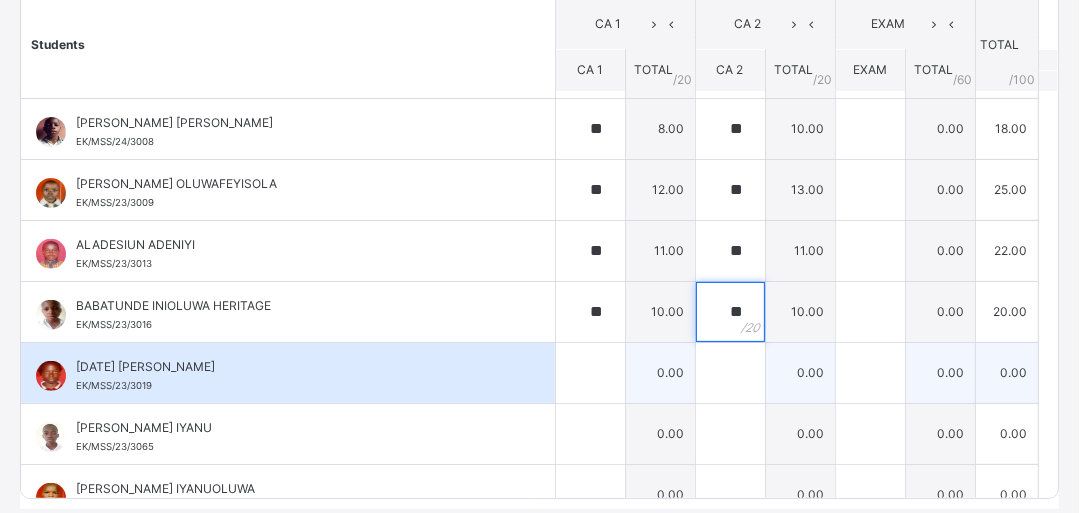 type on "**" 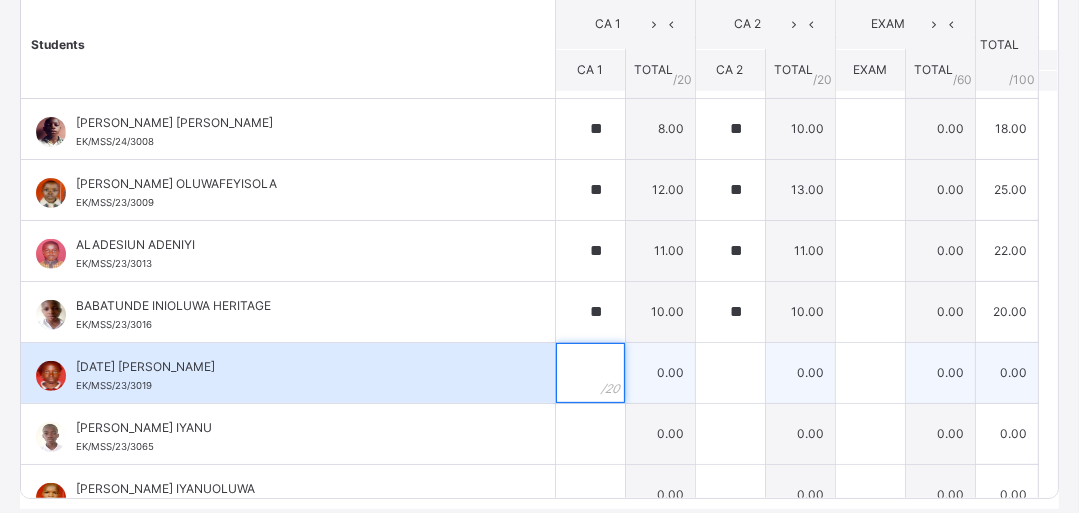 click at bounding box center [590, 373] 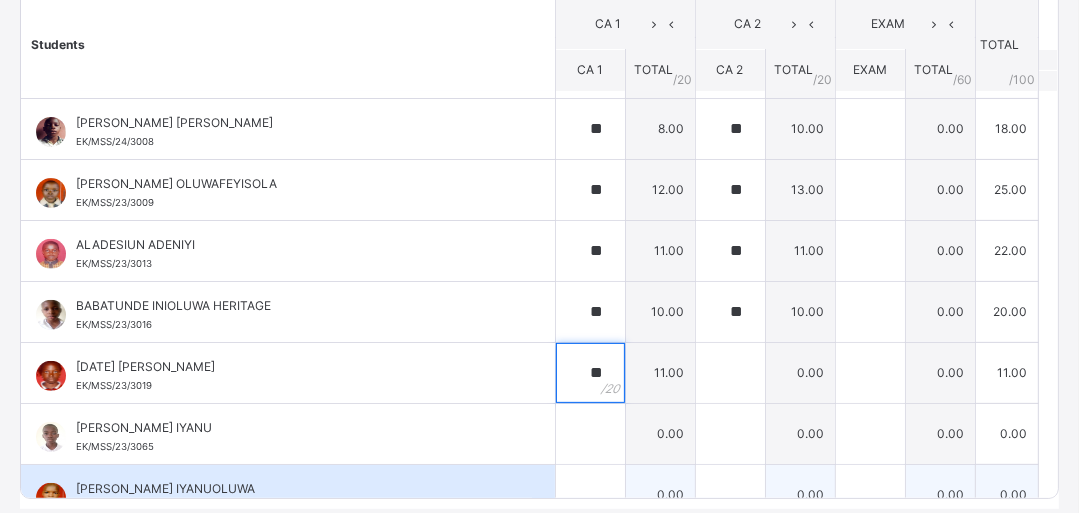 type on "**" 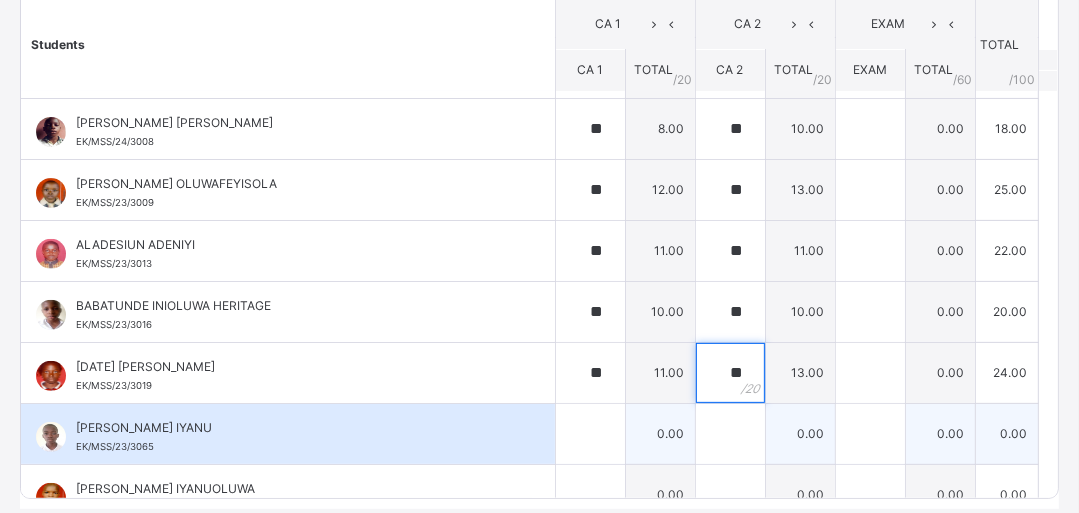 type on "**" 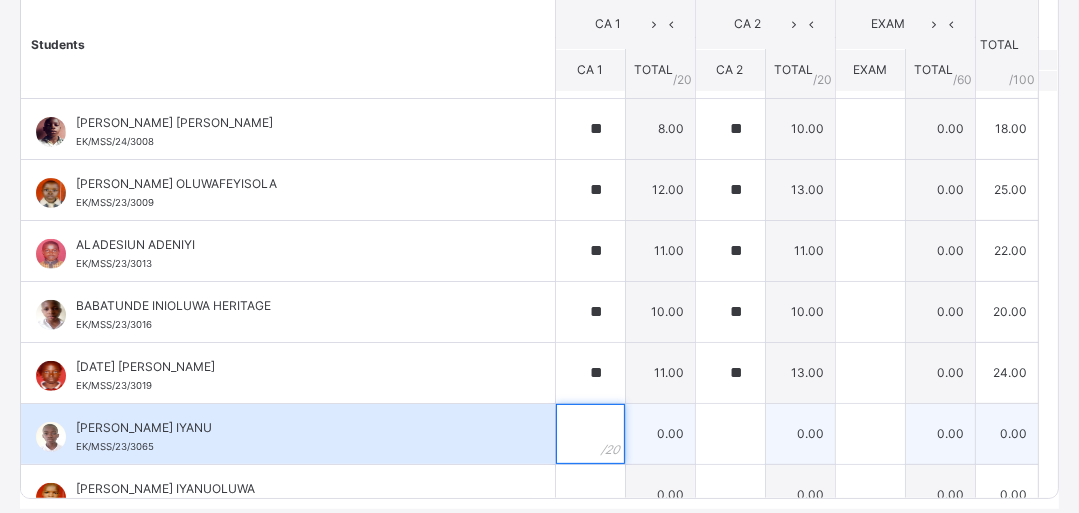 click at bounding box center [590, 434] 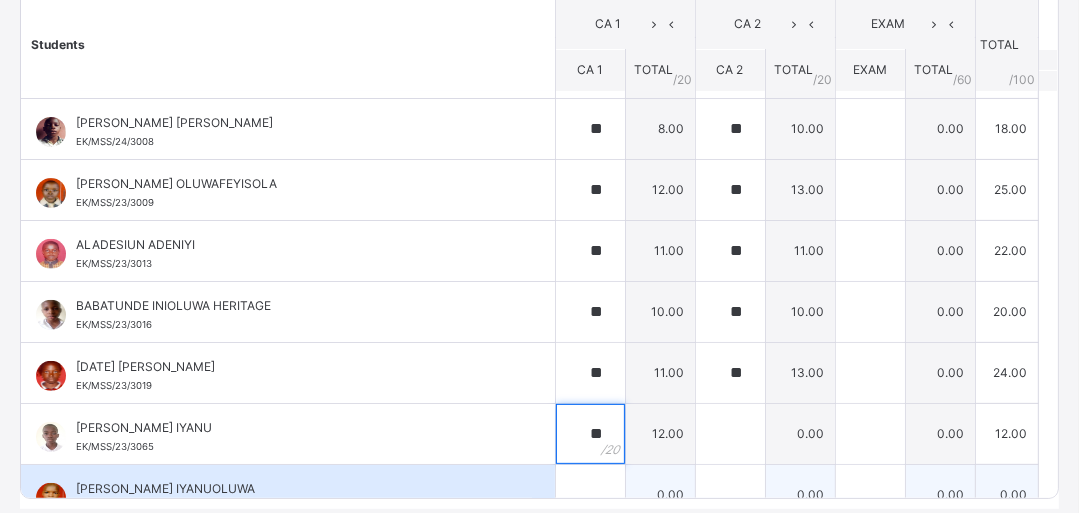 type on "**" 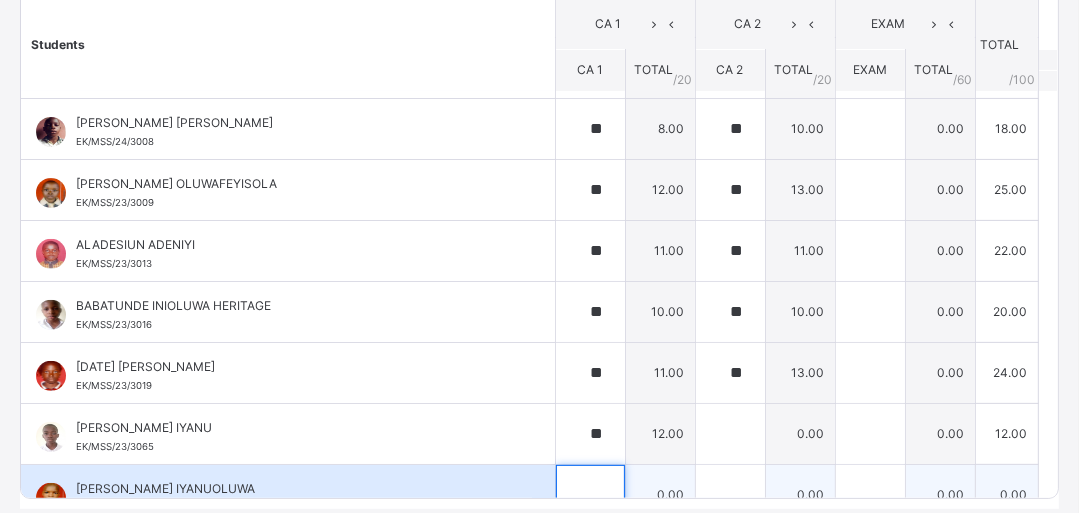 click at bounding box center (590, 495) 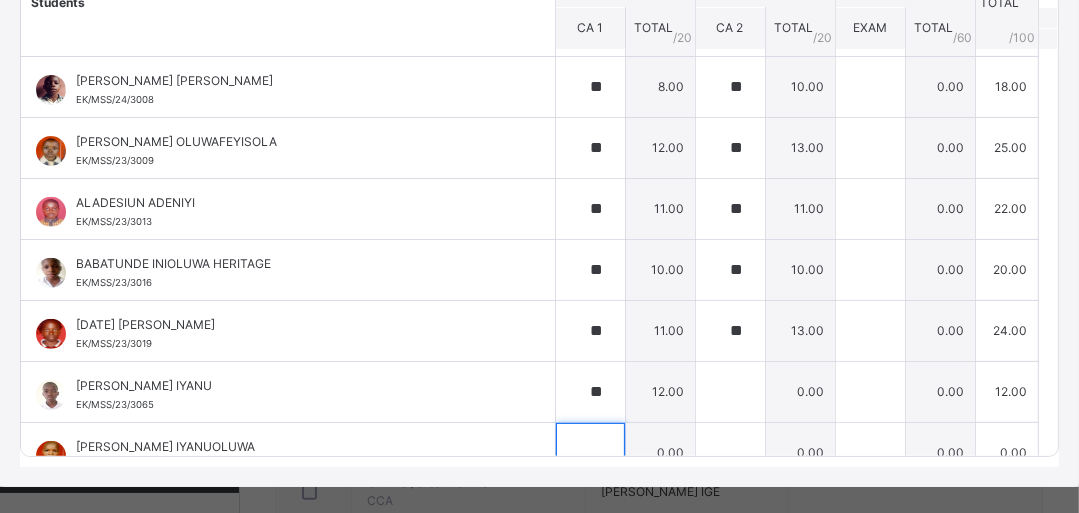 scroll, scrollTop: 397, scrollLeft: 0, axis: vertical 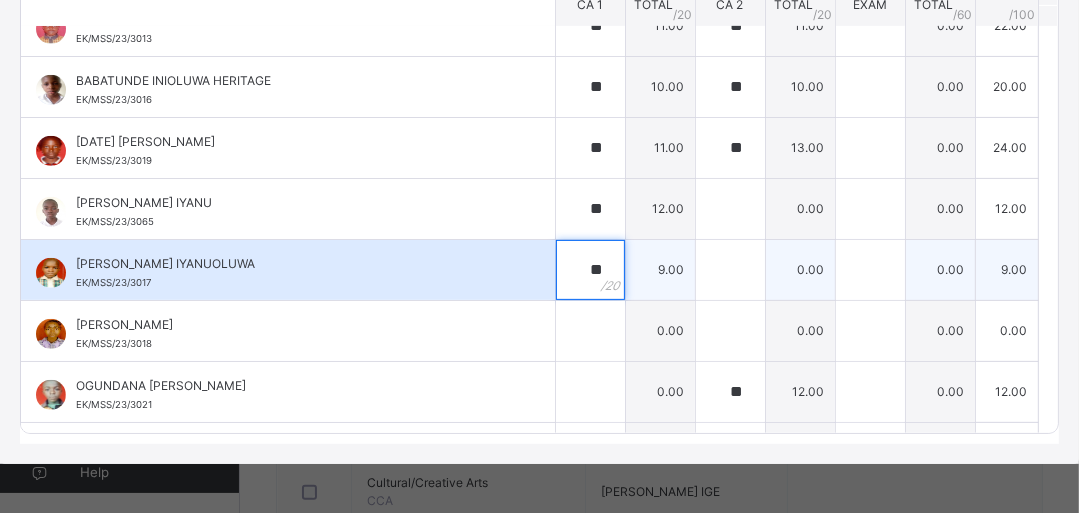 type on "**" 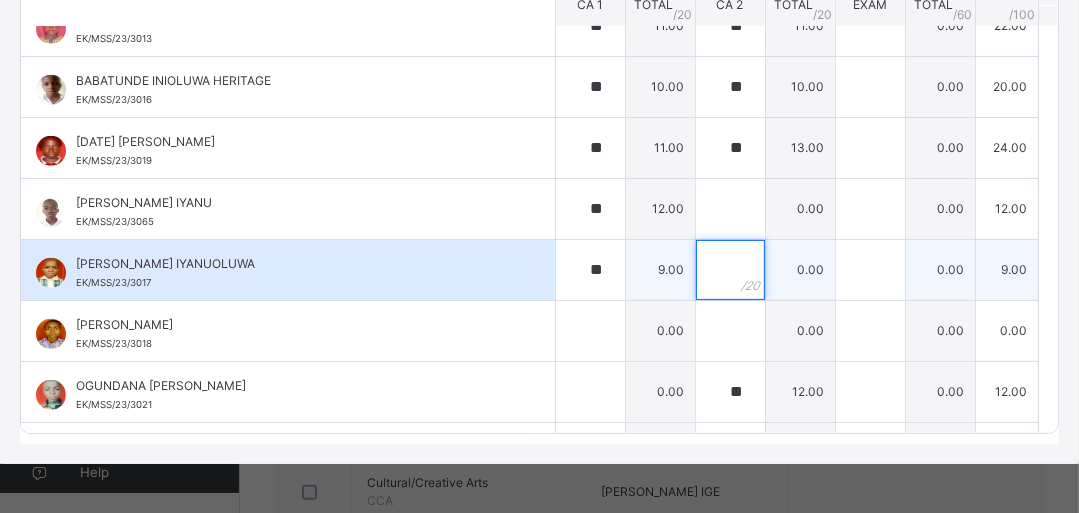 click at bounding box center [730, 270] 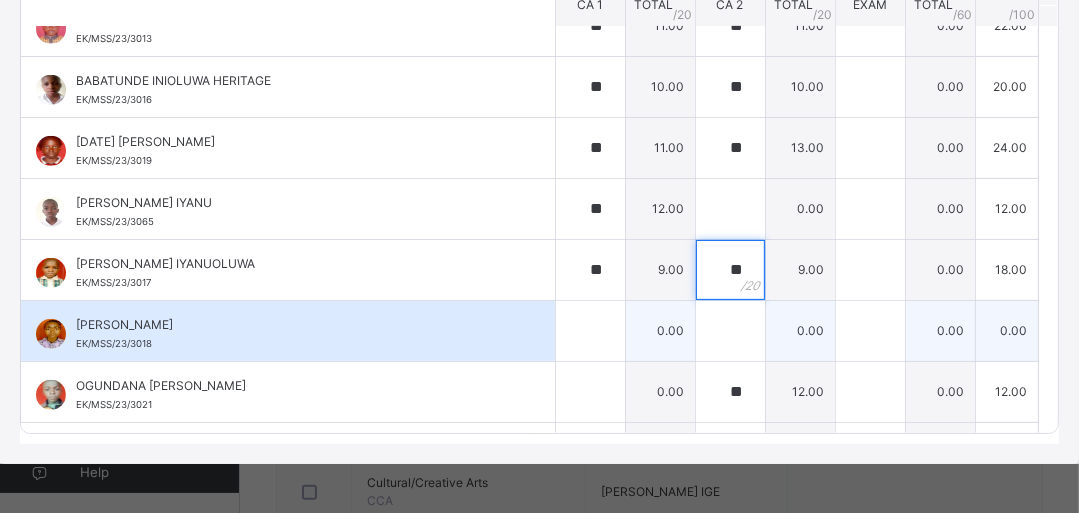 type on "**" 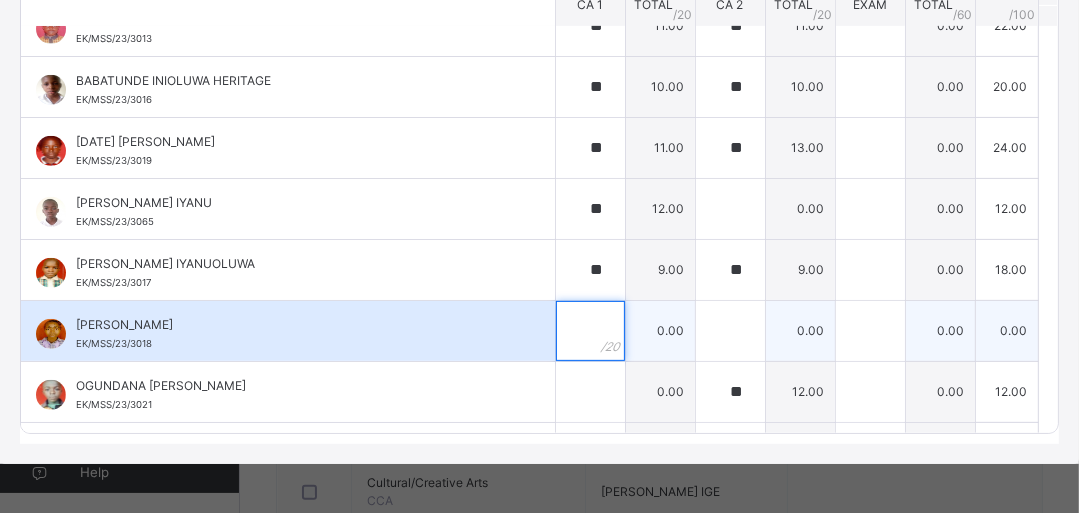 click at bounding box center [590, 331] 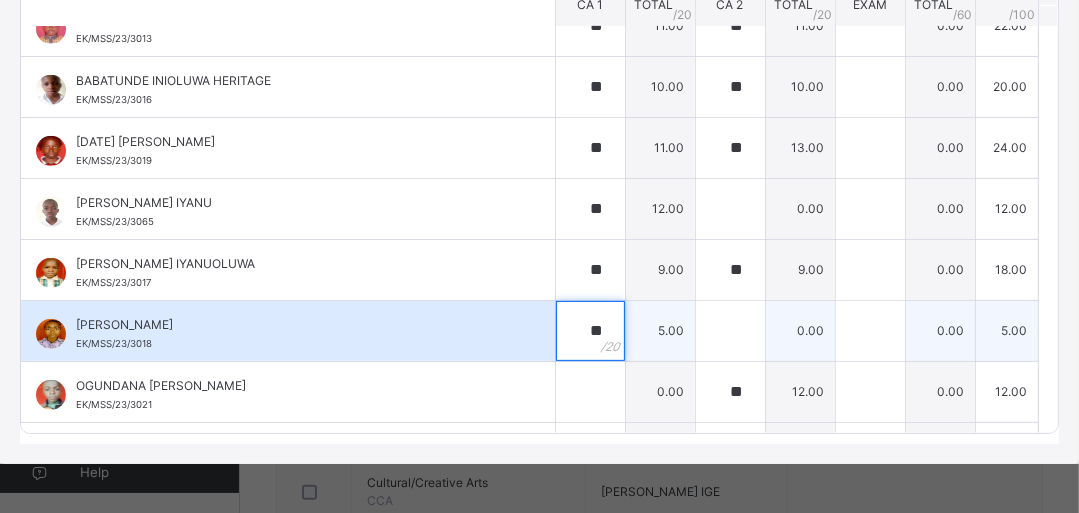 type on "**" 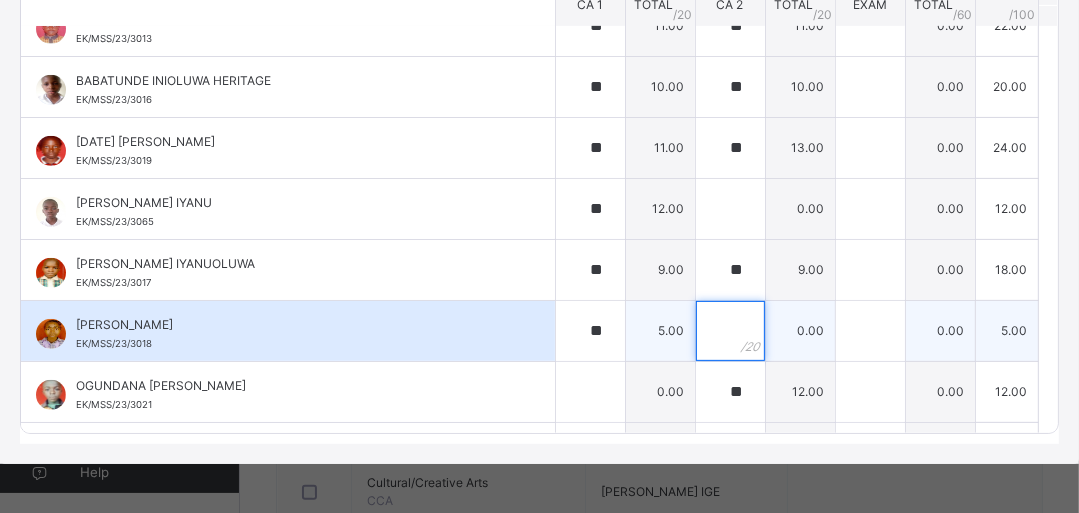 click at bounding box center [730, 331] 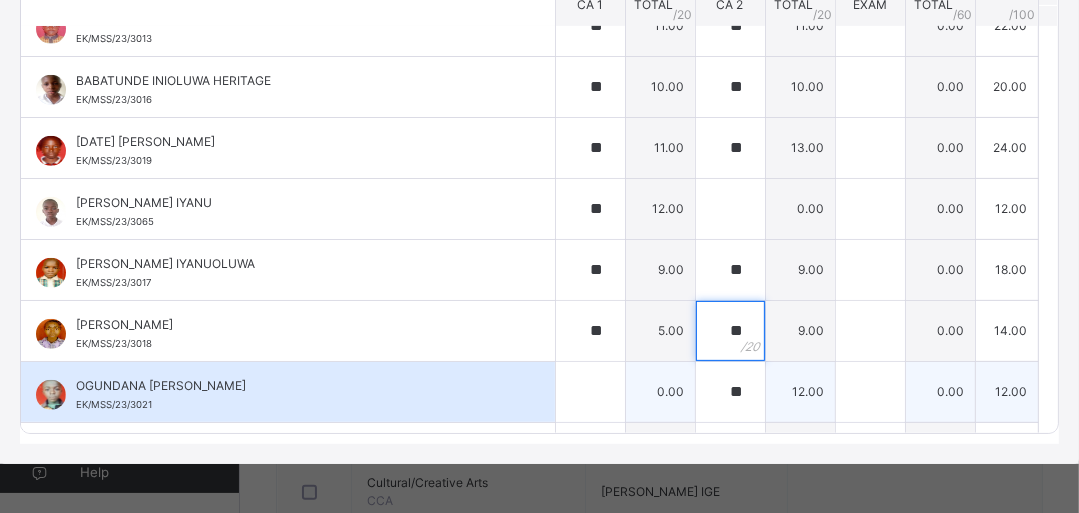 type on "**" 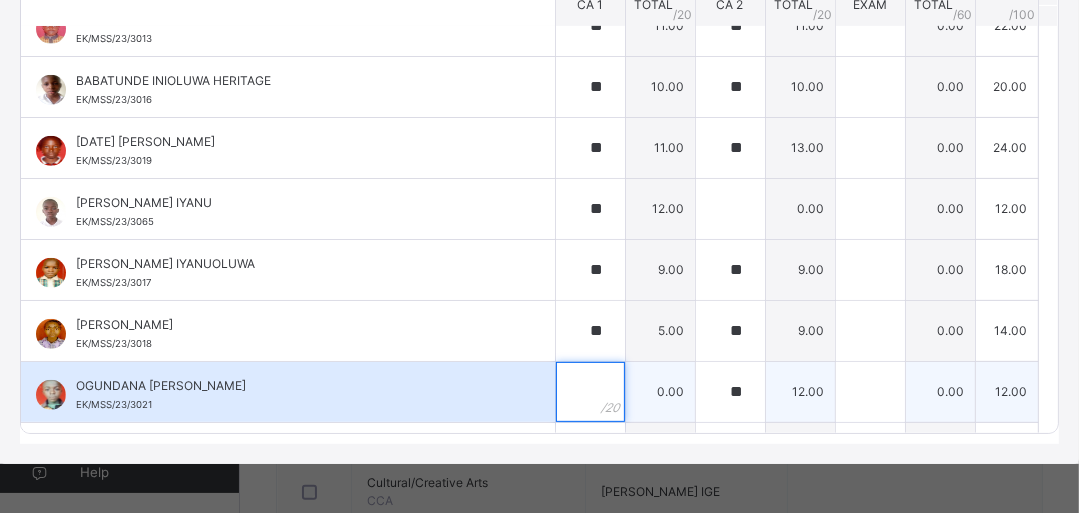 click at bounding box center (590, 392) 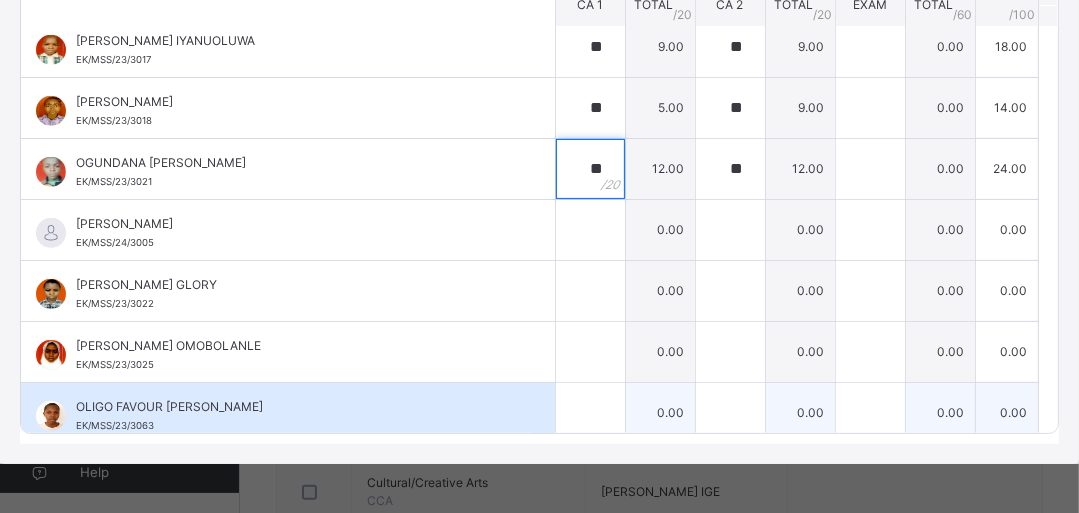 scroll, scrollTop: 881, scrollLeft: 0, axis: vertical 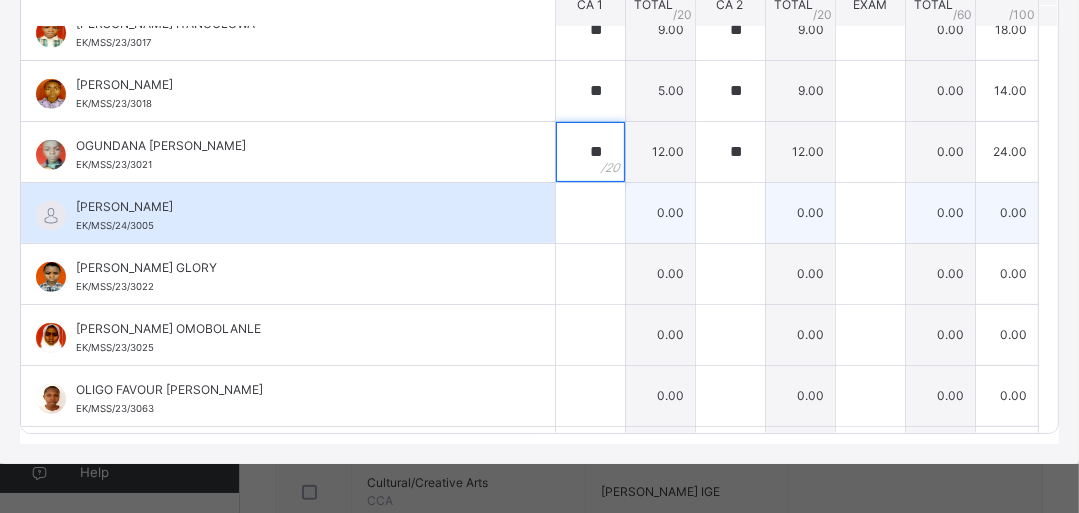 type on "**" 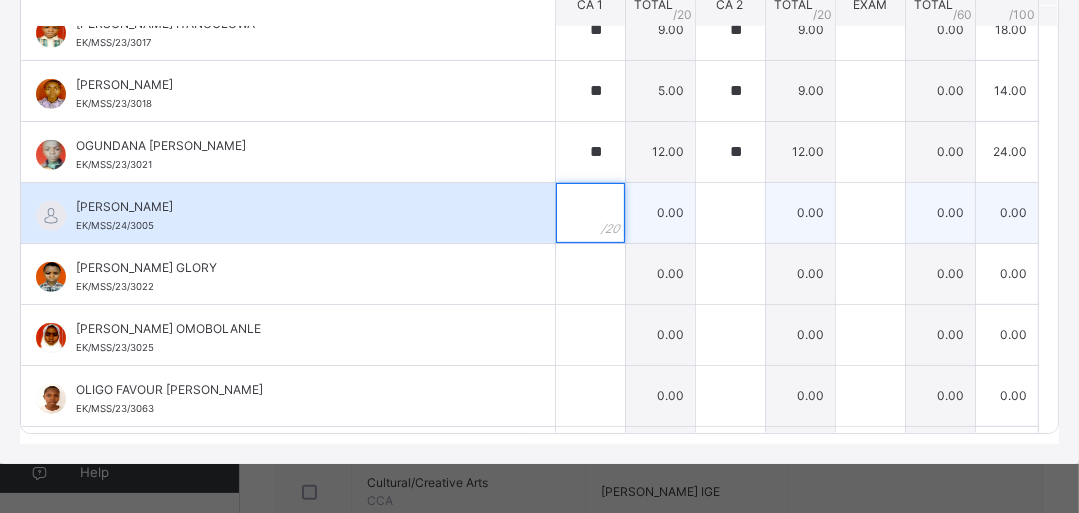 click at bounding box center (590, 213) 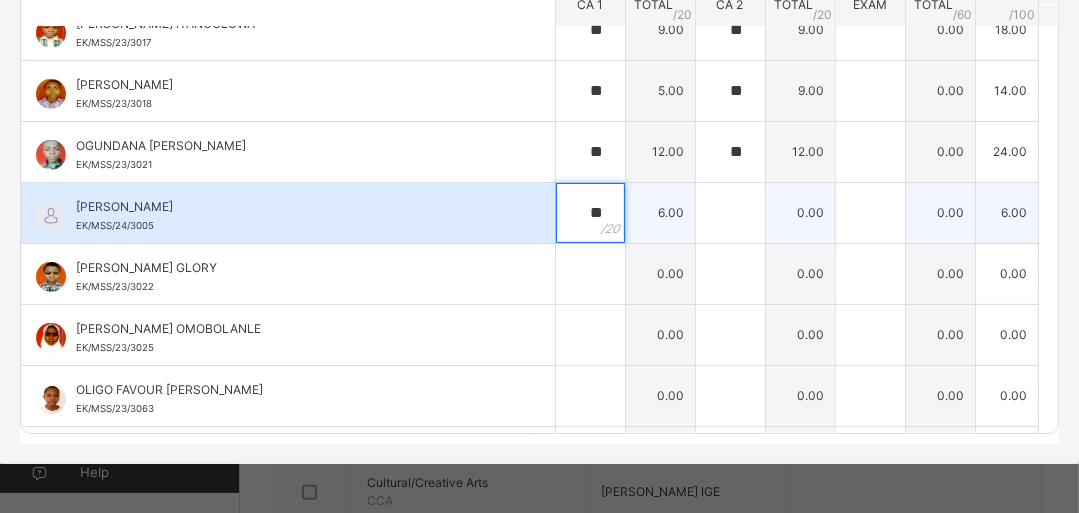 type on "**" 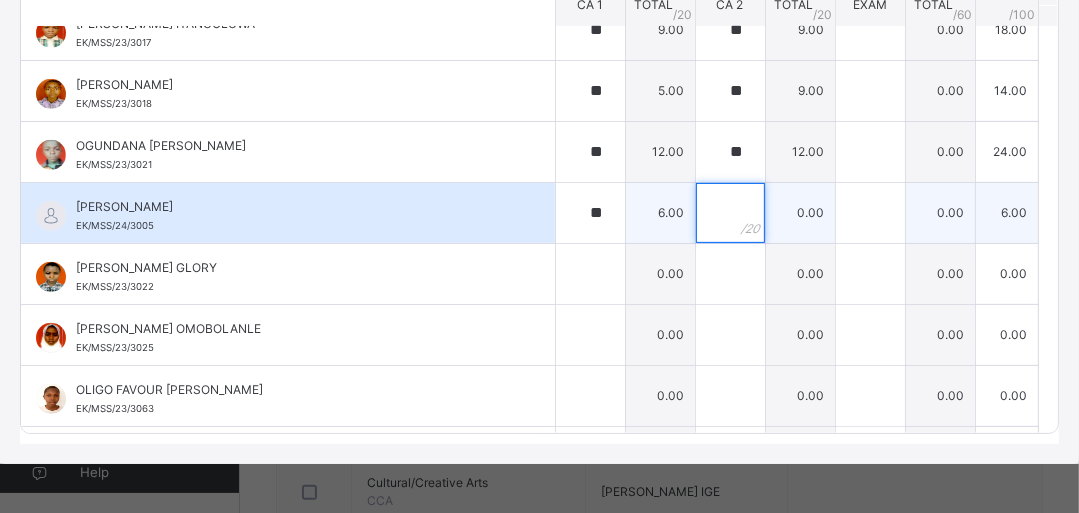 click at bounding box center [730, 213] 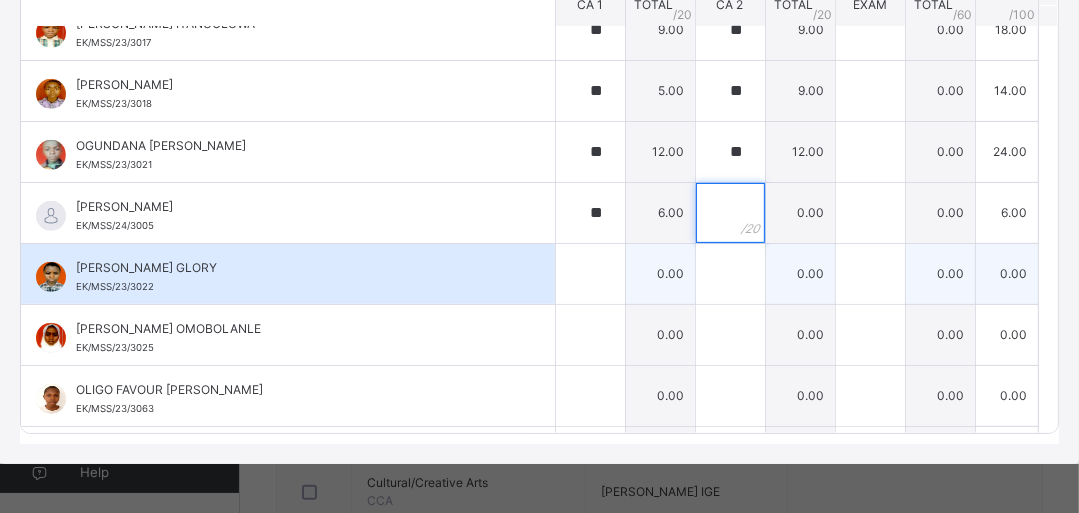 type on "*" 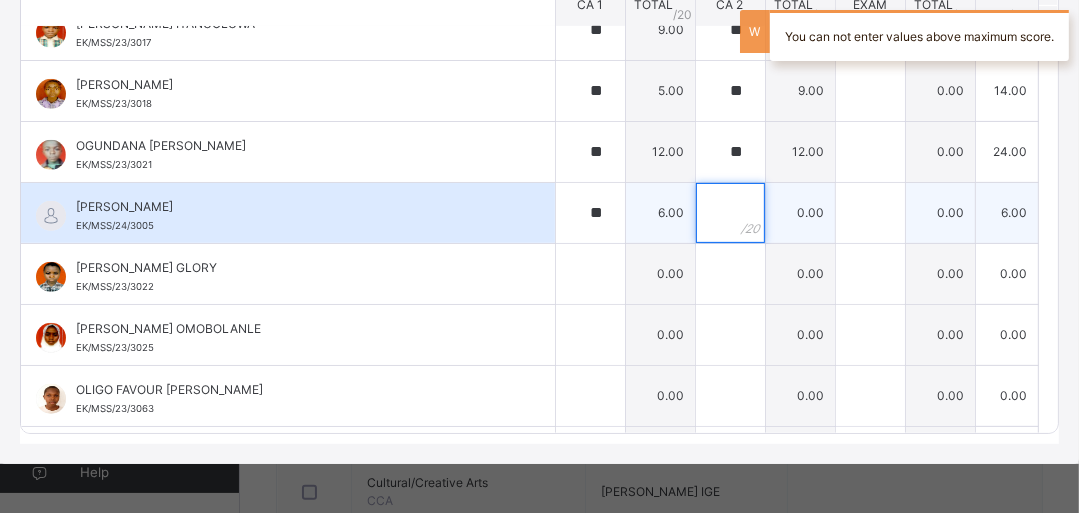 click at bounding box center (730, 213) 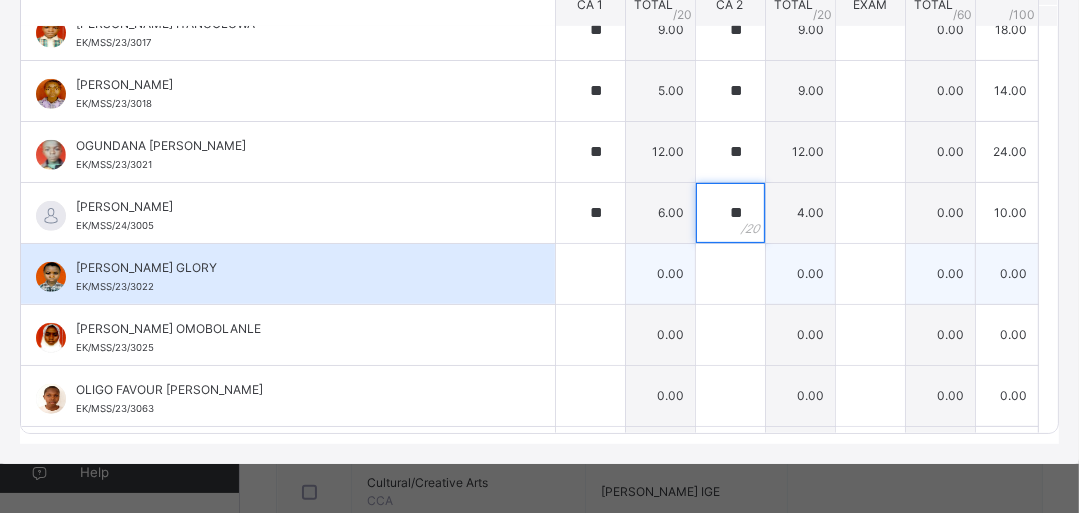 type on "**" 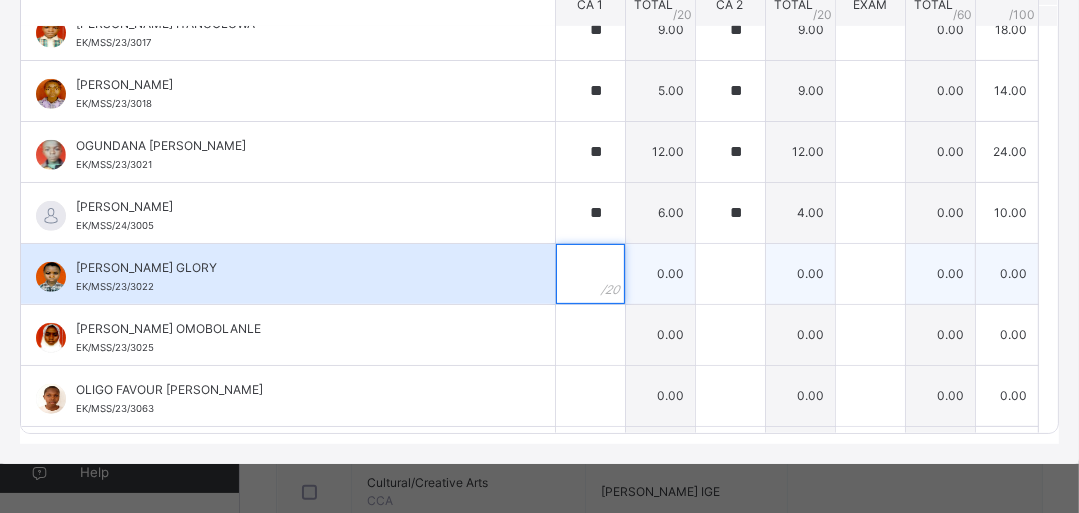click at bounding box center (590, 274) 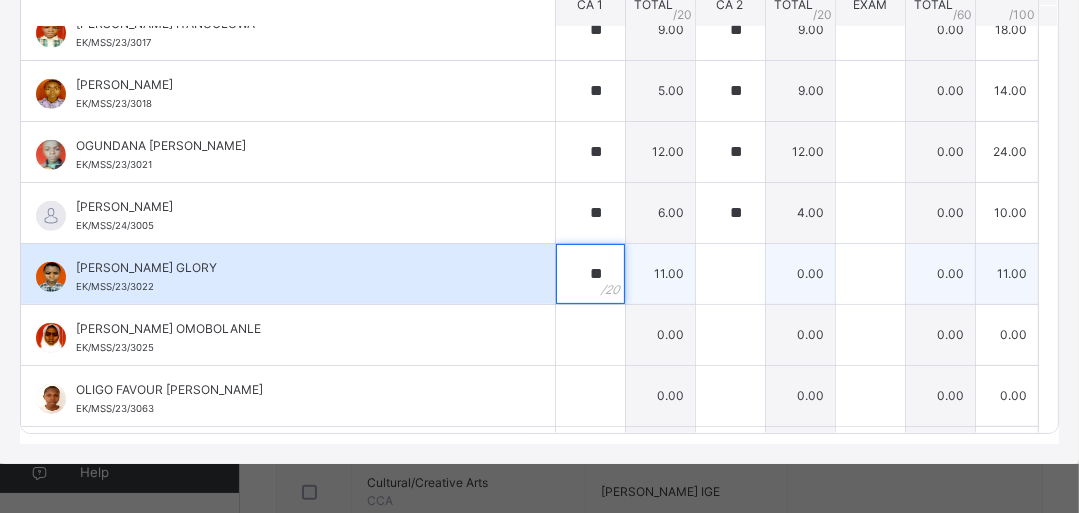 type on "**" 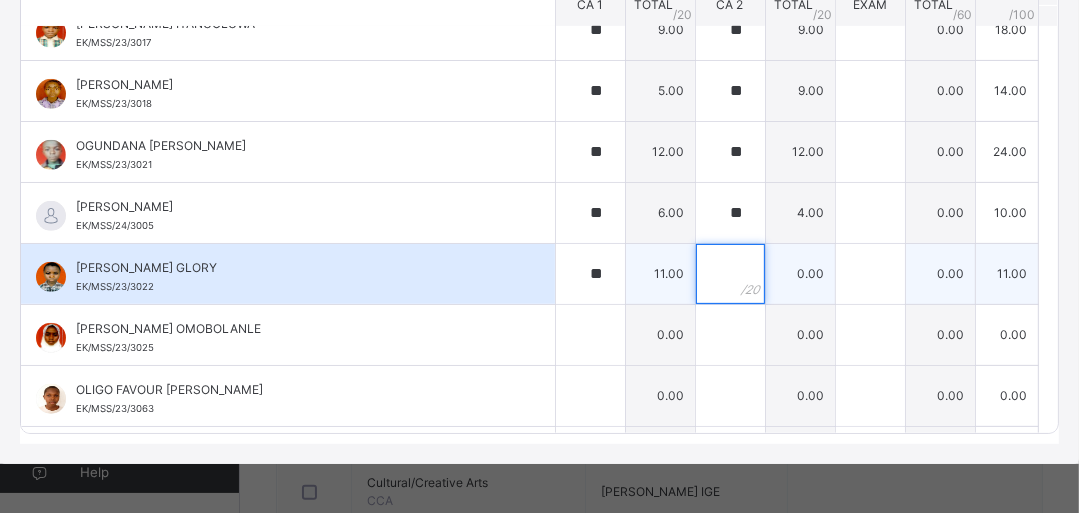 click at bounding box center (730, 274) 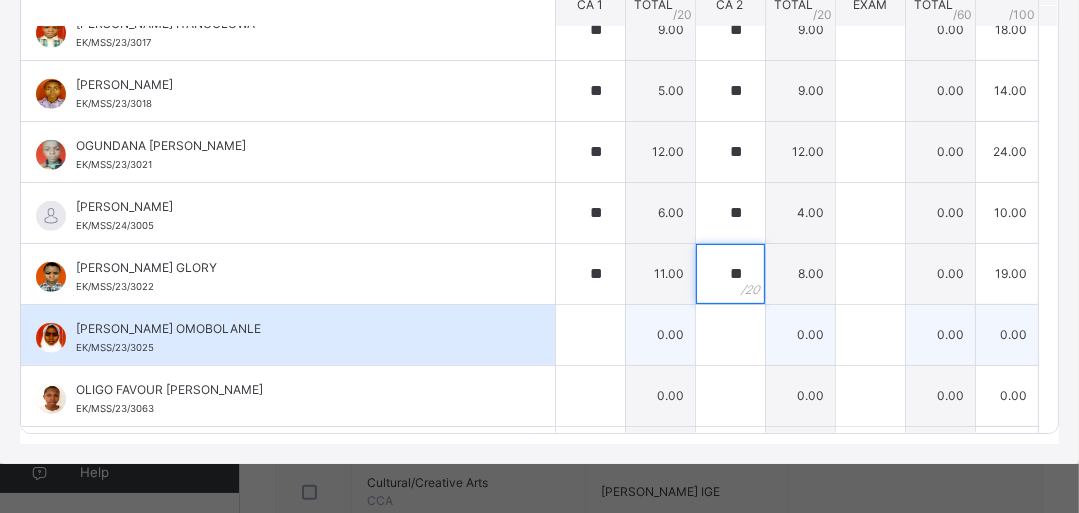 type on "**" 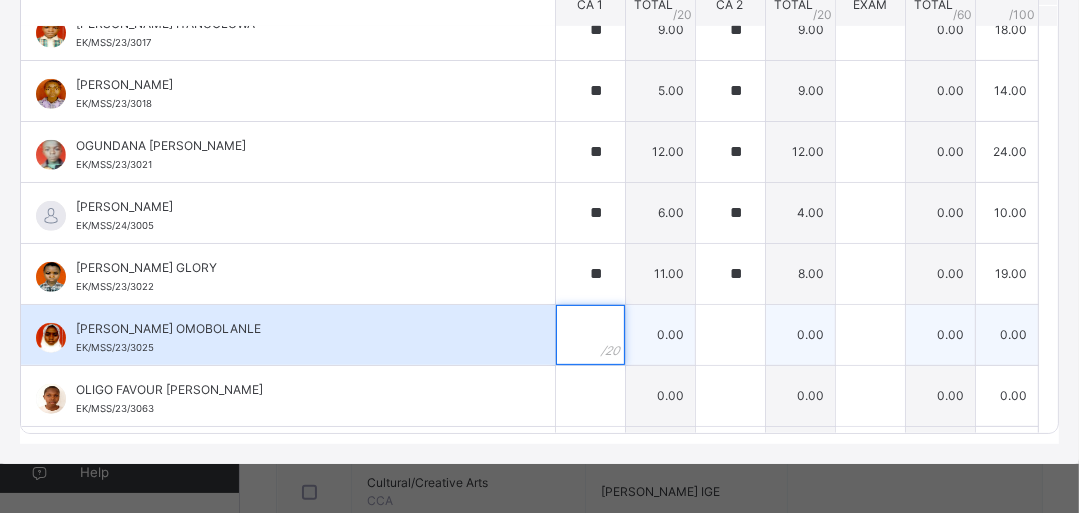 click at bounding box center (590, 335) 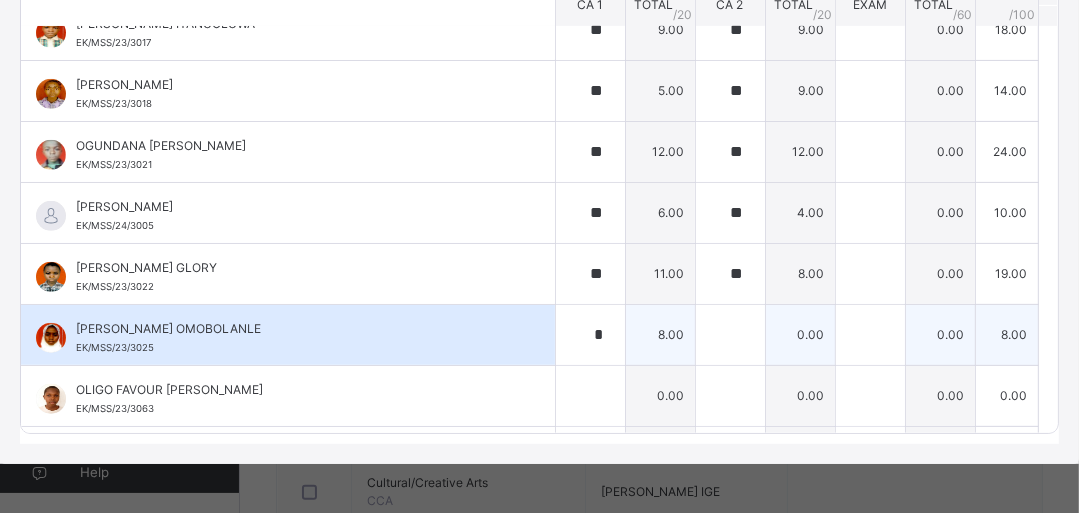 click on "*" at bounding box center [590, 335] 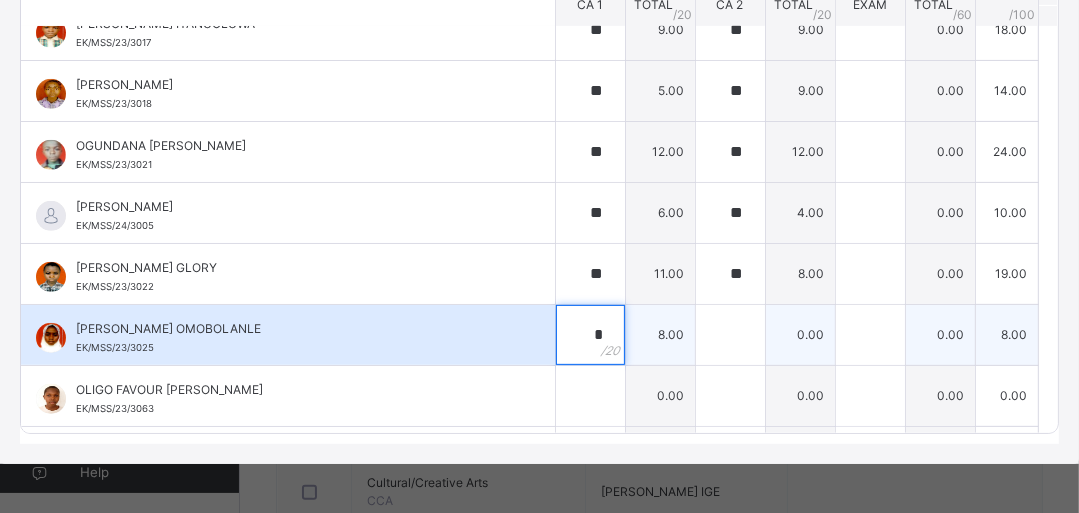 click on "*" at bounding box center (590, 335) 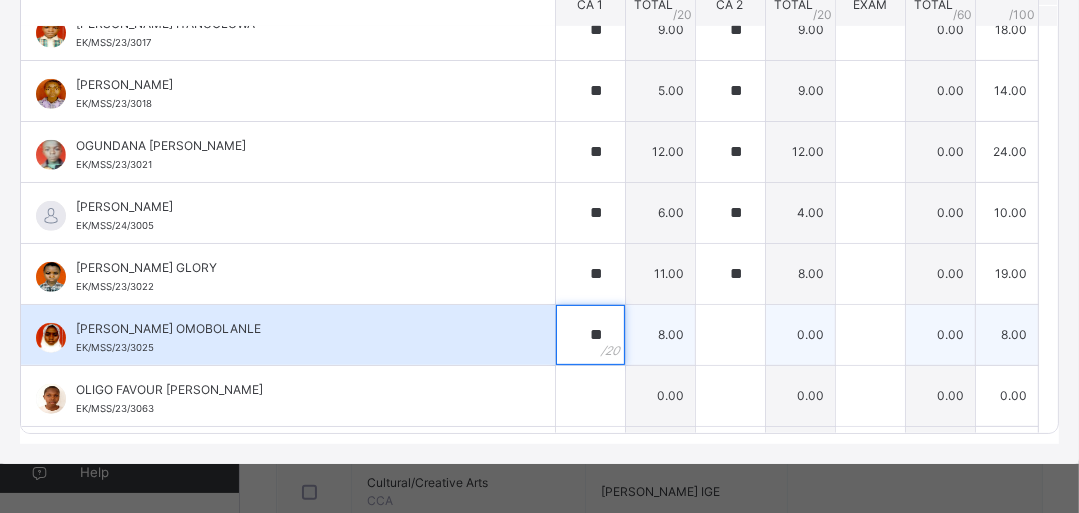 type on "**" 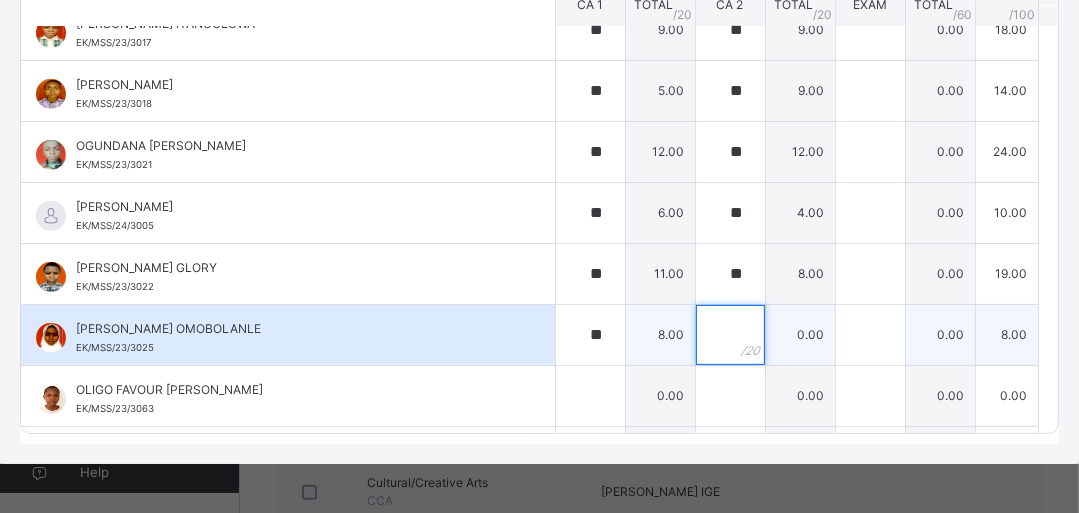 click at bounding box center (730, 335) 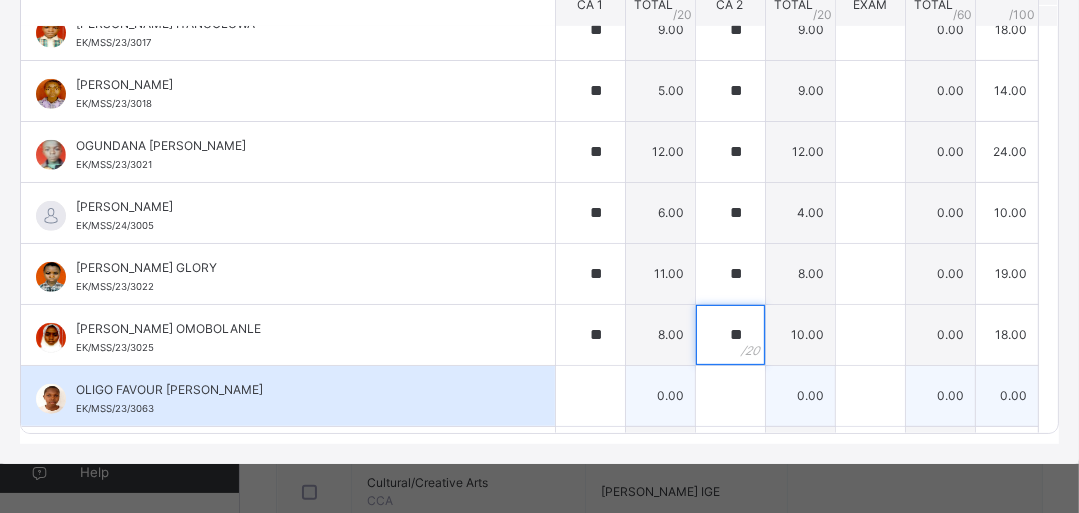 type on "**" 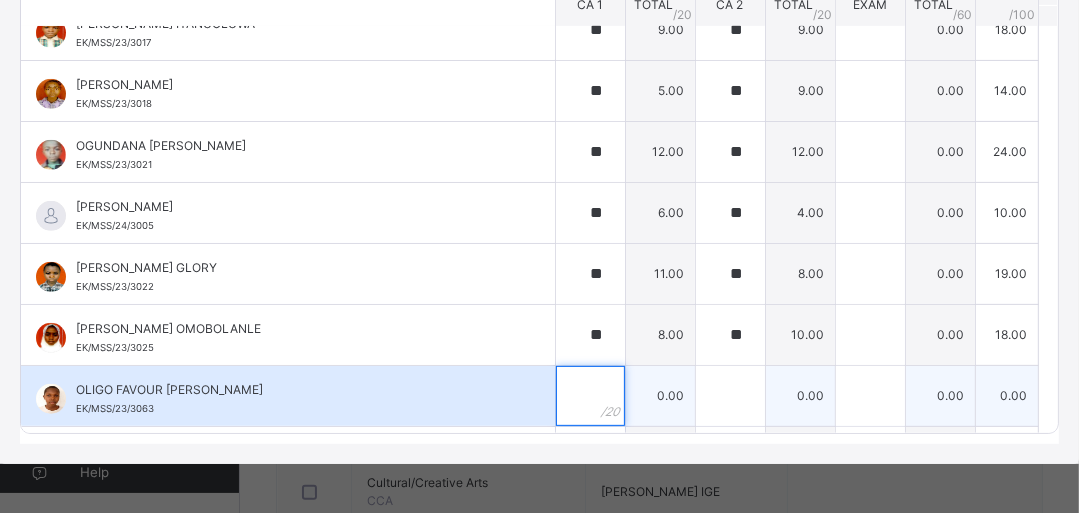 click at bounding box center [590, 396] 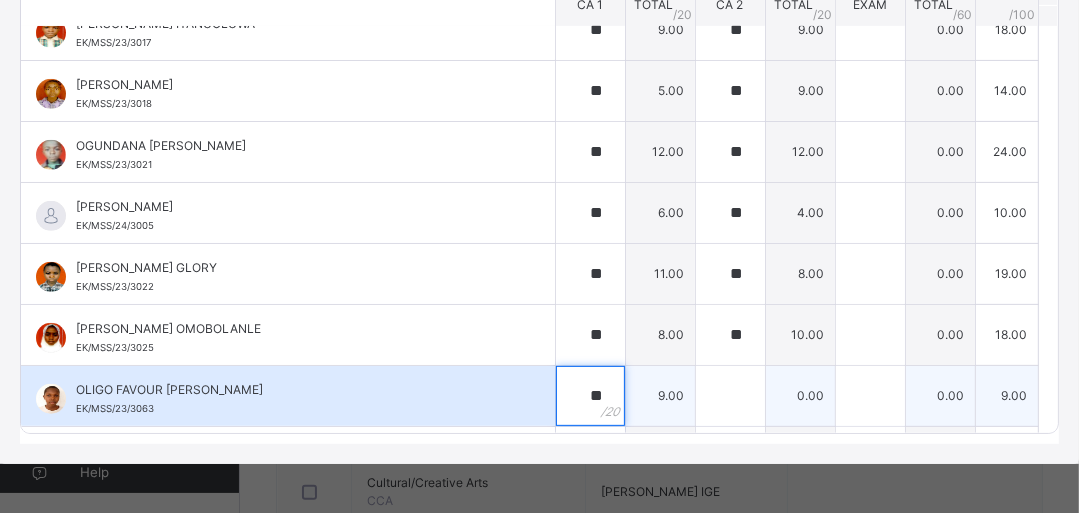 type on "**" 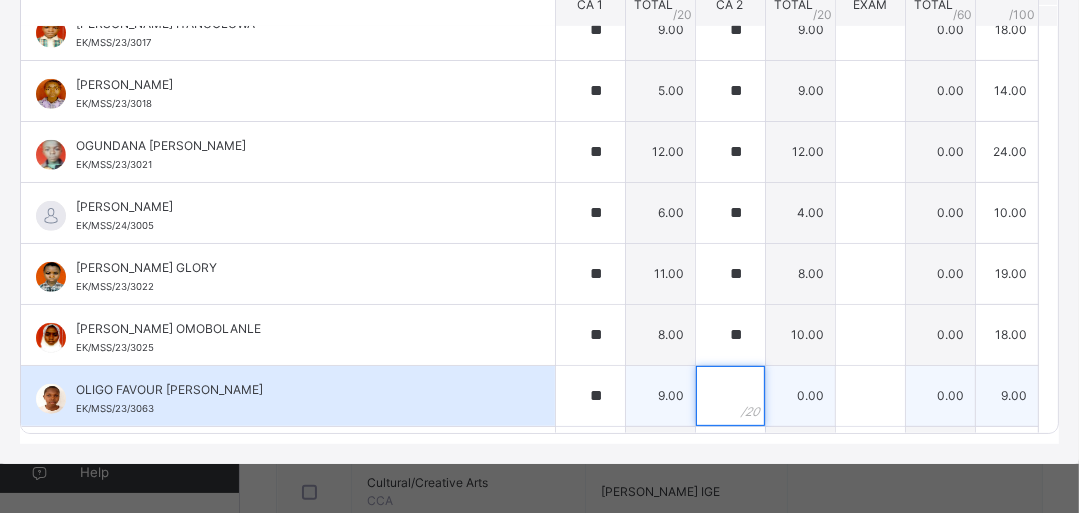 click at bounding box center (730, 396) 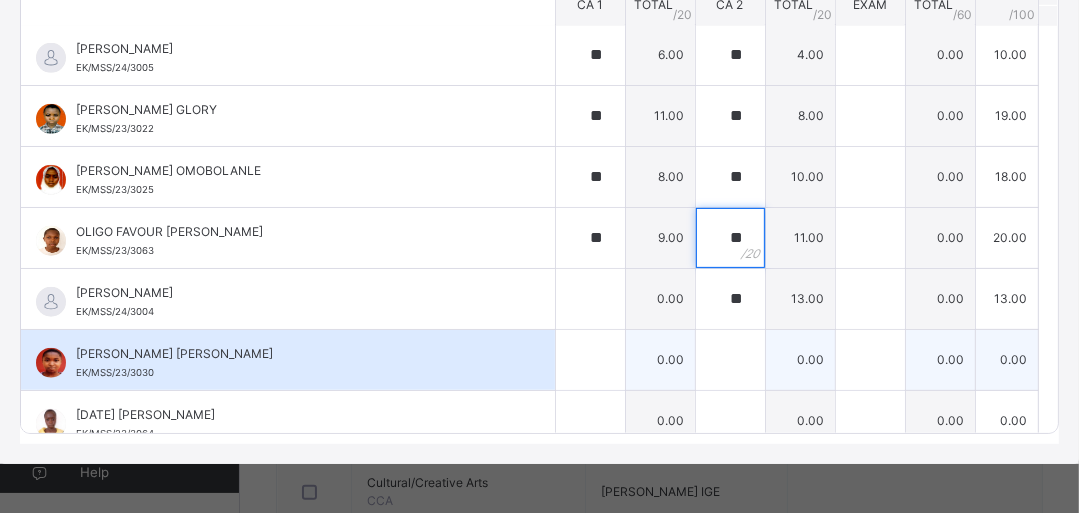 scroll, scrollTop: 1121, scrollLeft: 0, axis: vertical 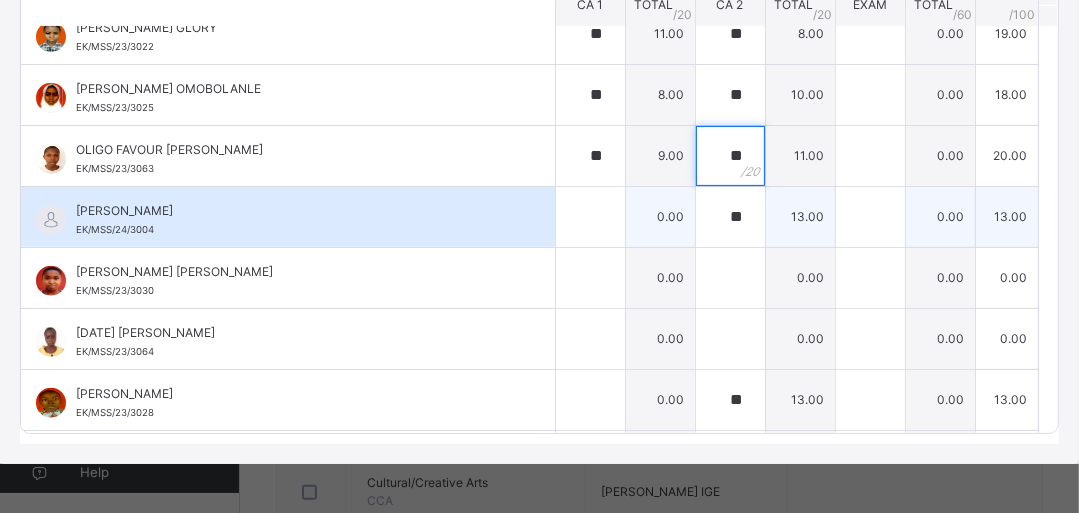 type on "**" 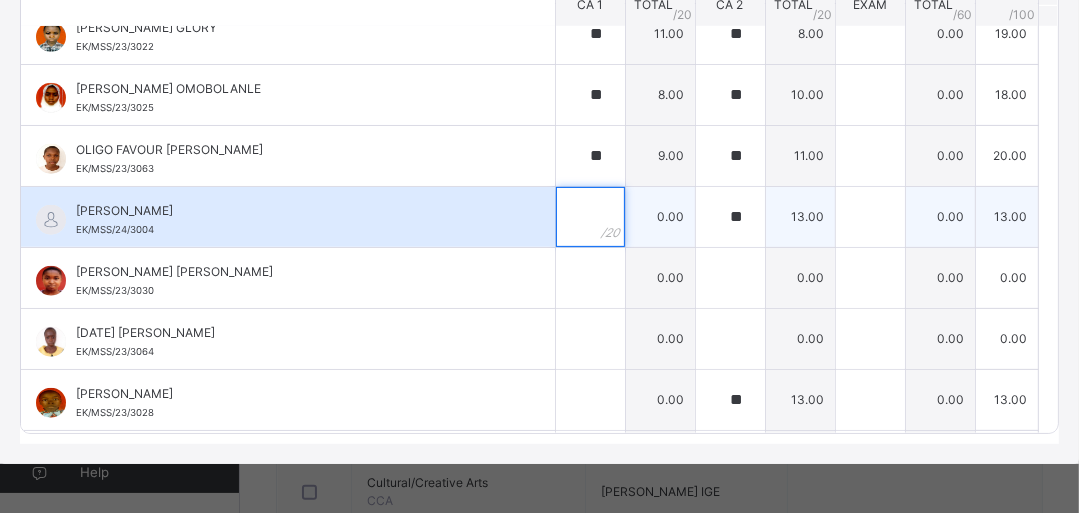 click at bounding box center [590, 217] 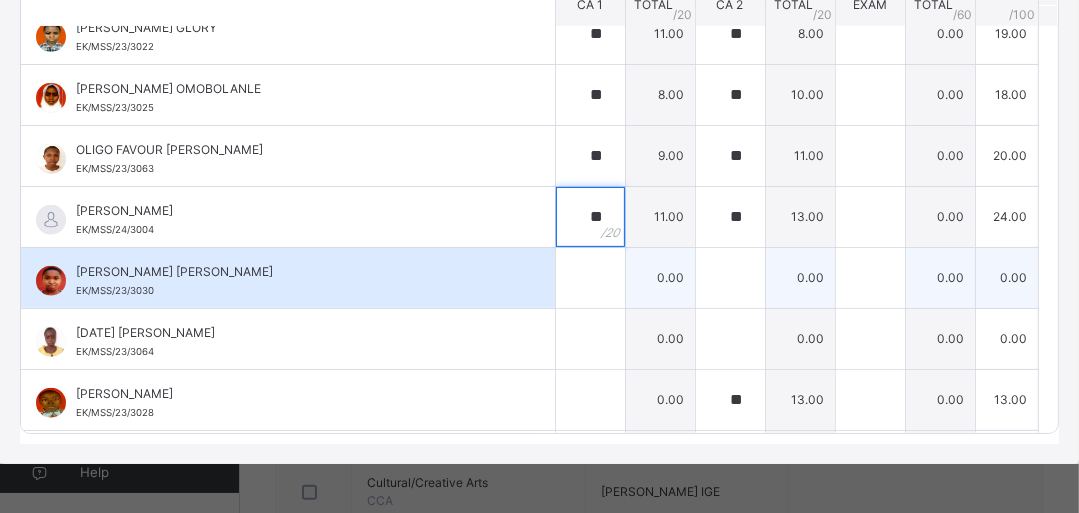 type on "**" 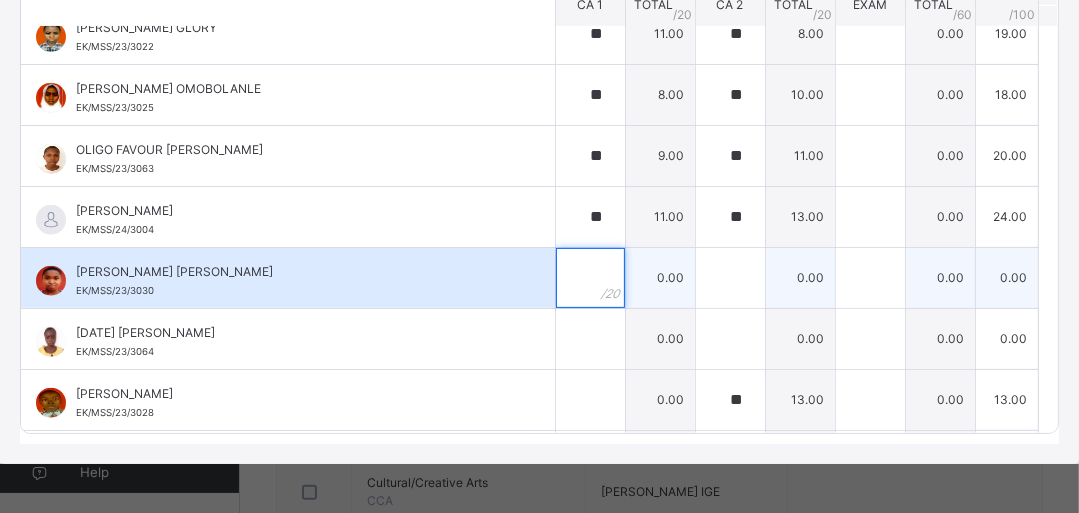 click at bounding box center (590, 278) 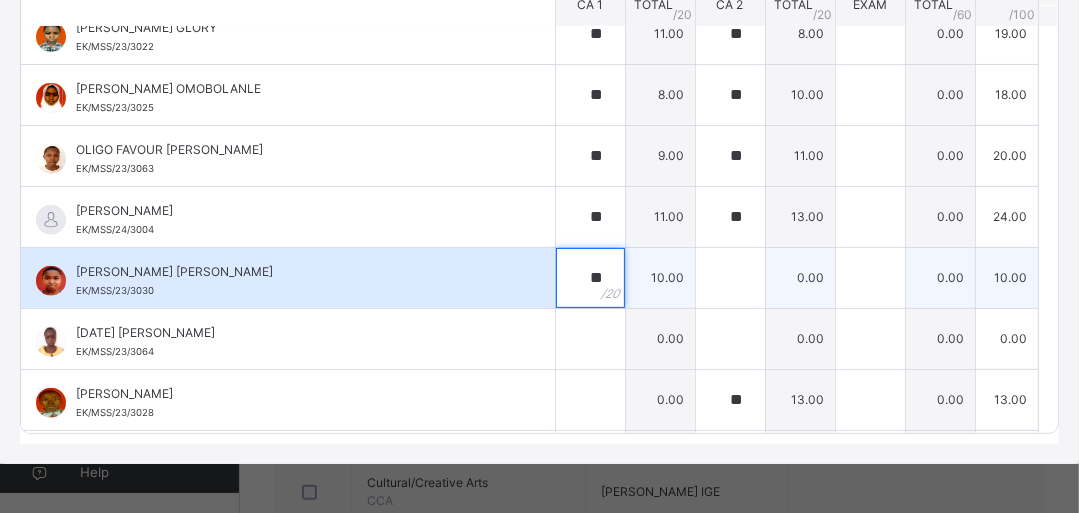 type on "**" 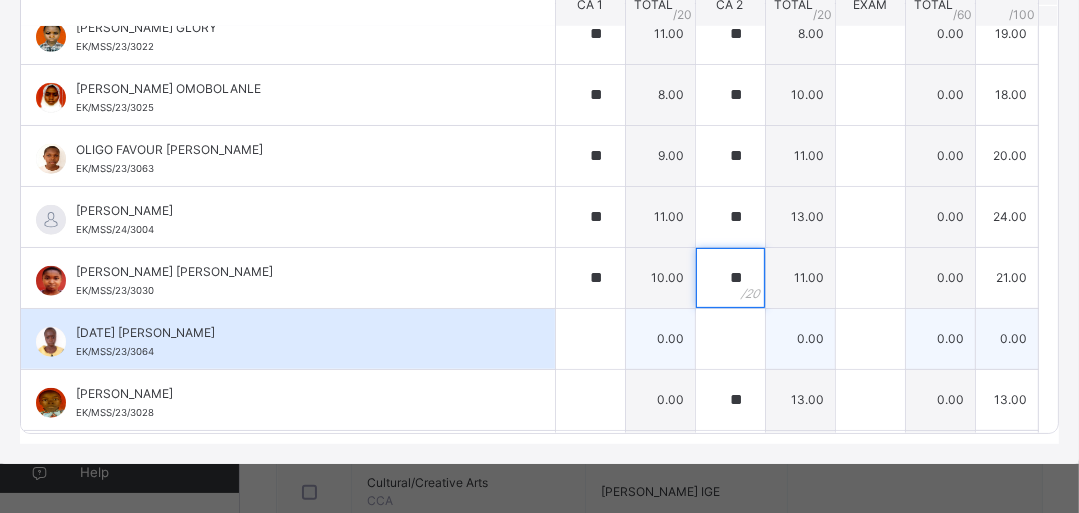 type on "**" 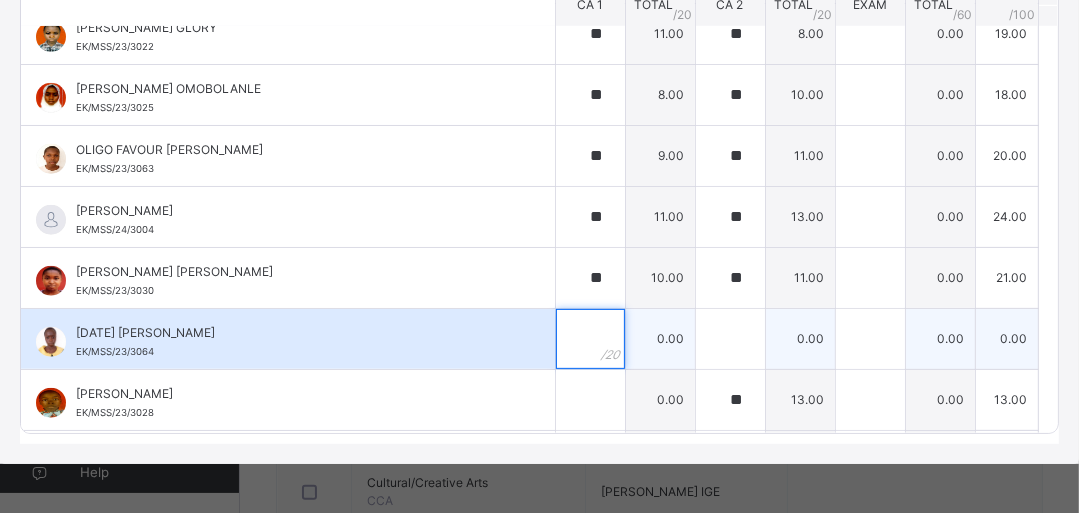 click at bounding box center [590, 339] 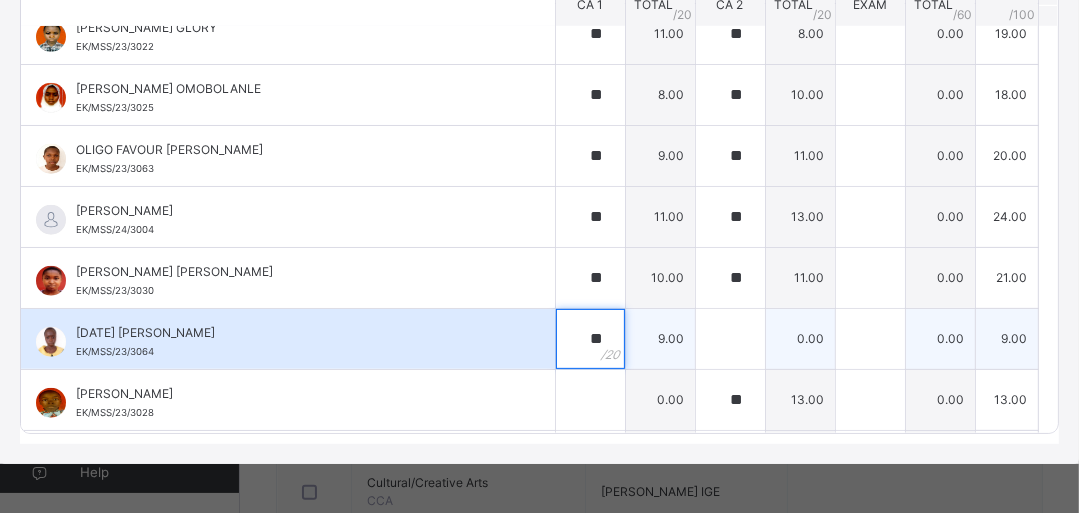 type on "**" 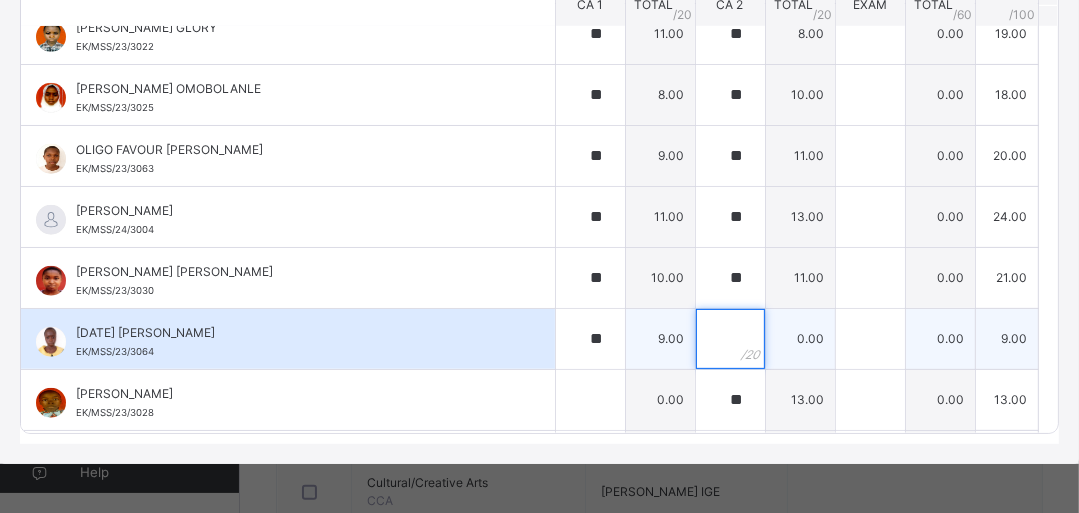 click at bounding box center [730, 339] 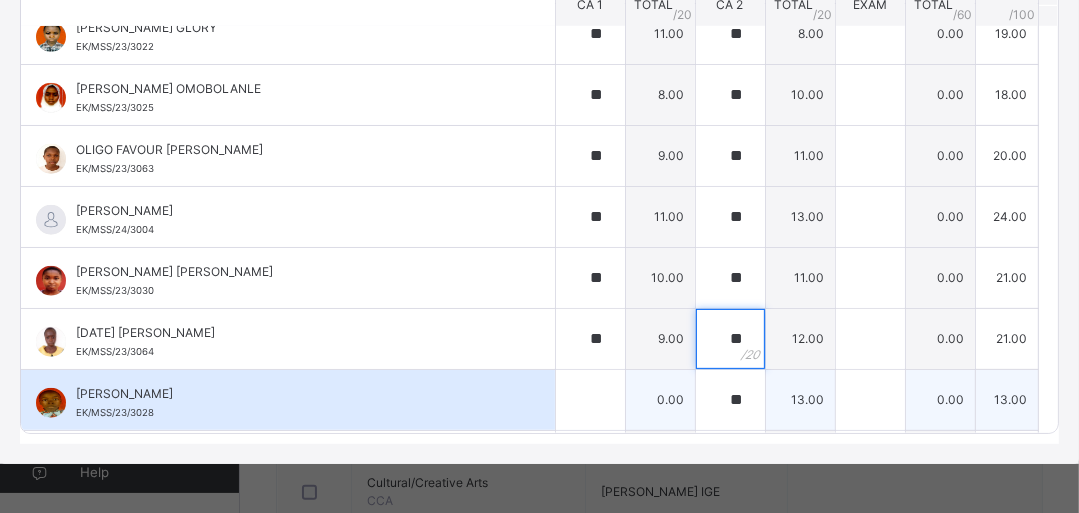 type on "**" 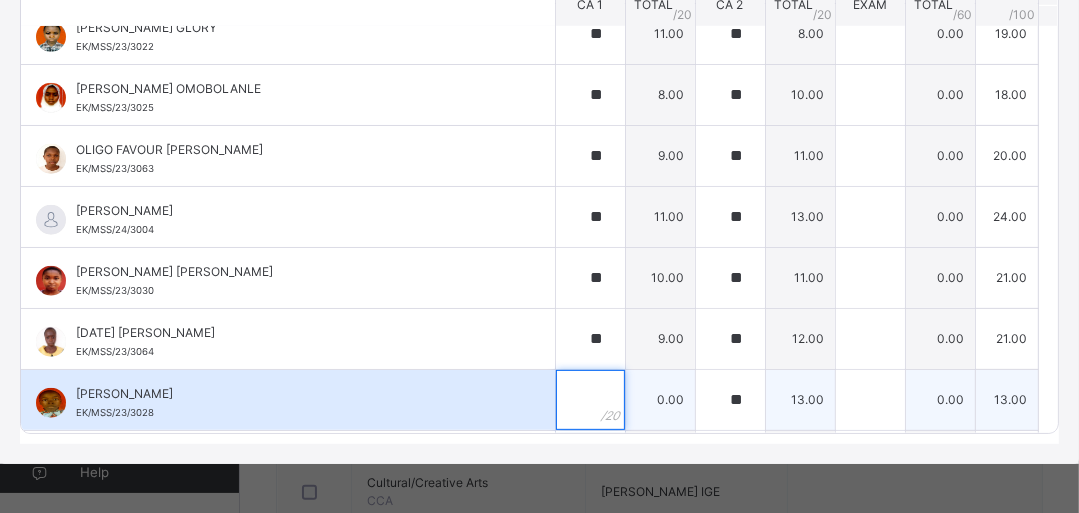 click at bounding box center [590, 400] 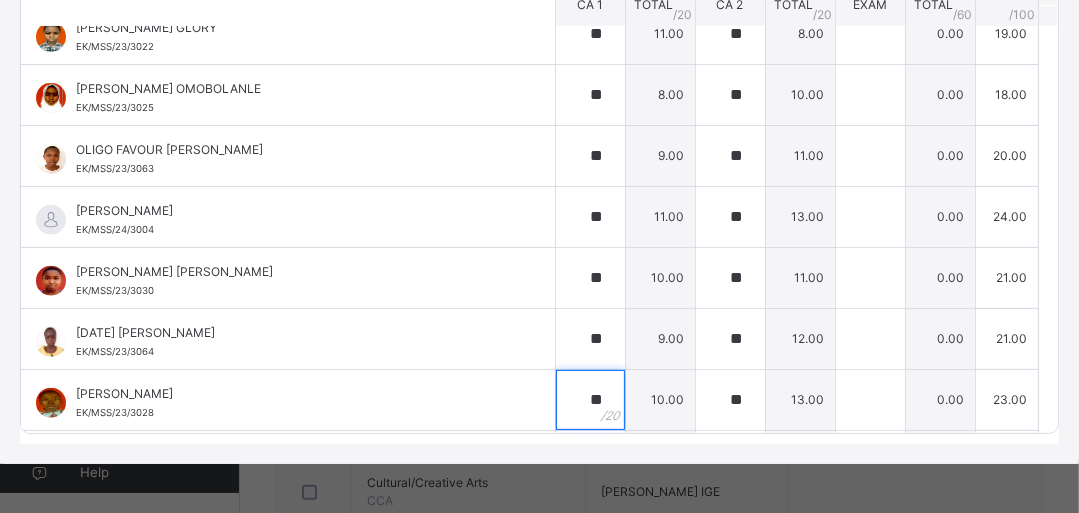 type on "**" 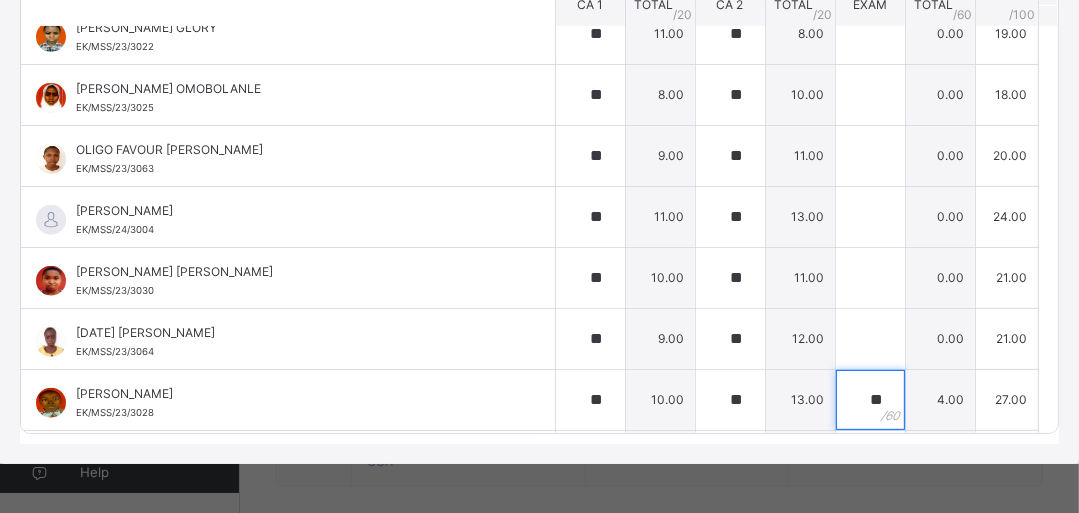 scroll, scrollTop: 1084, scrollLeft: 0, axis: vertical 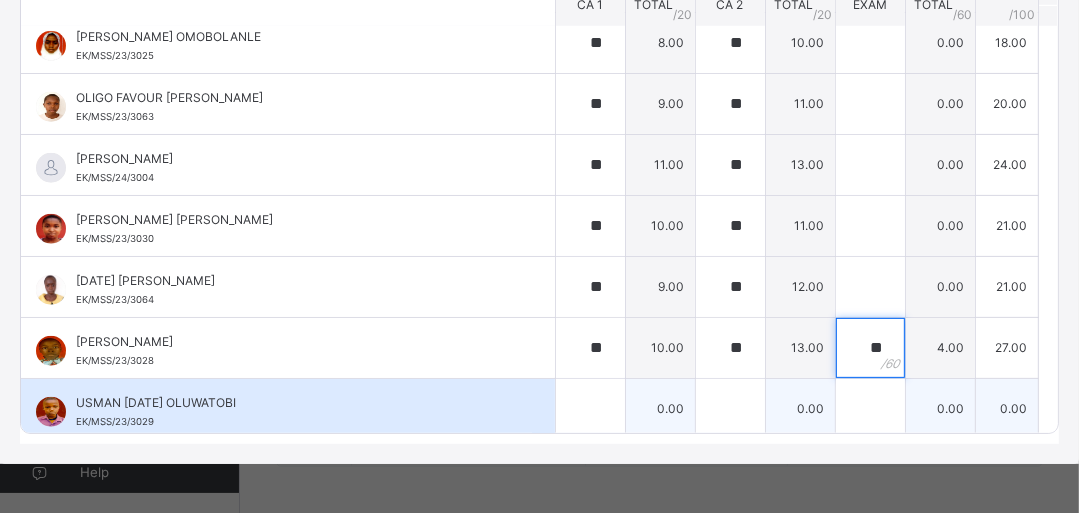 type on "**" 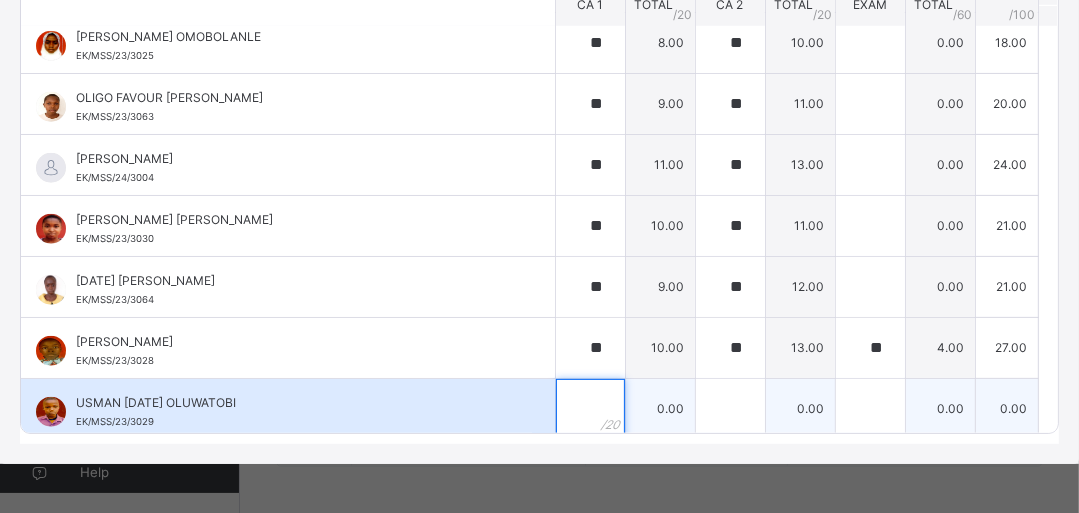 click at bounding box center (590, 409) 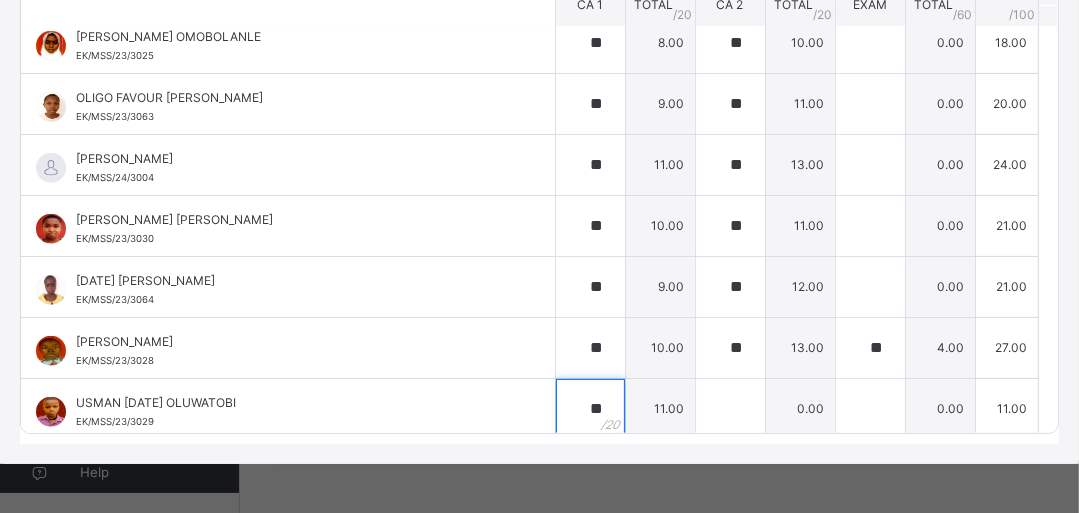 type on "**" 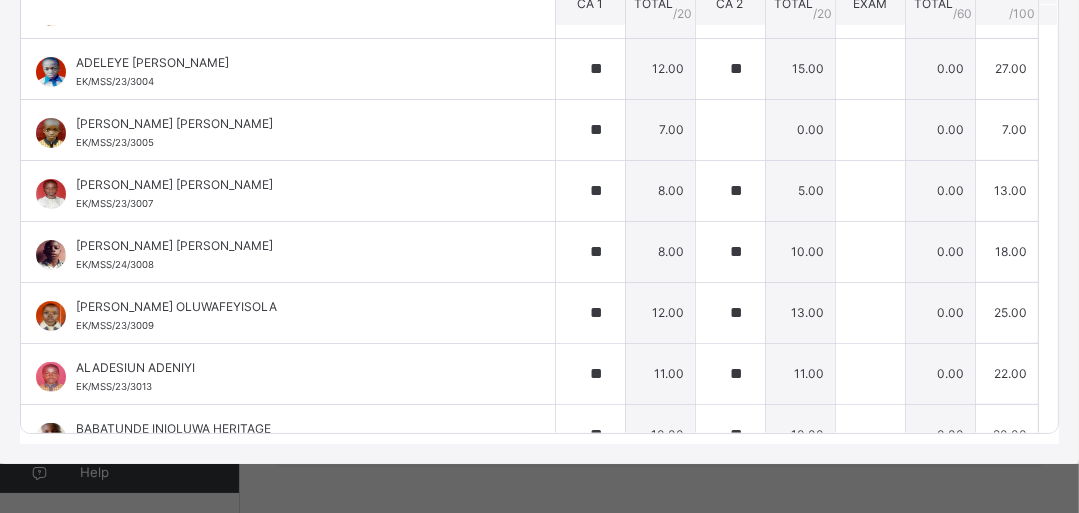 scroll, scrollTop: 0, scrollLeft: 0, axis: both 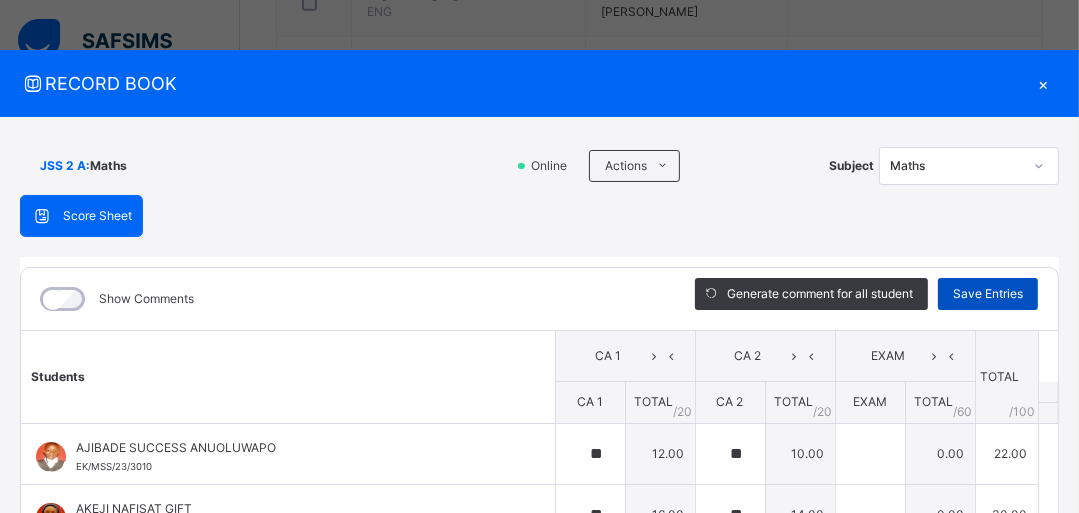 type on "**" 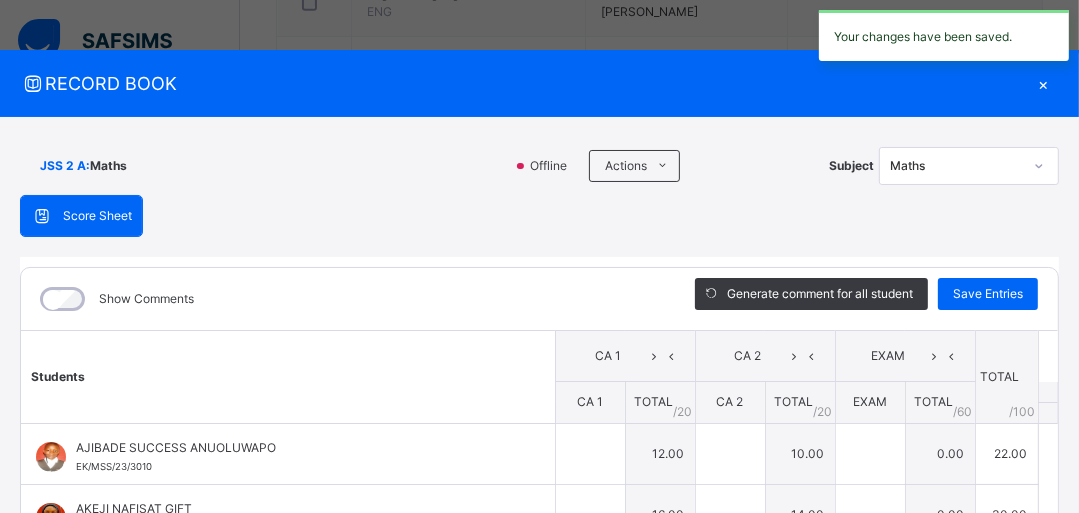 type on "**" 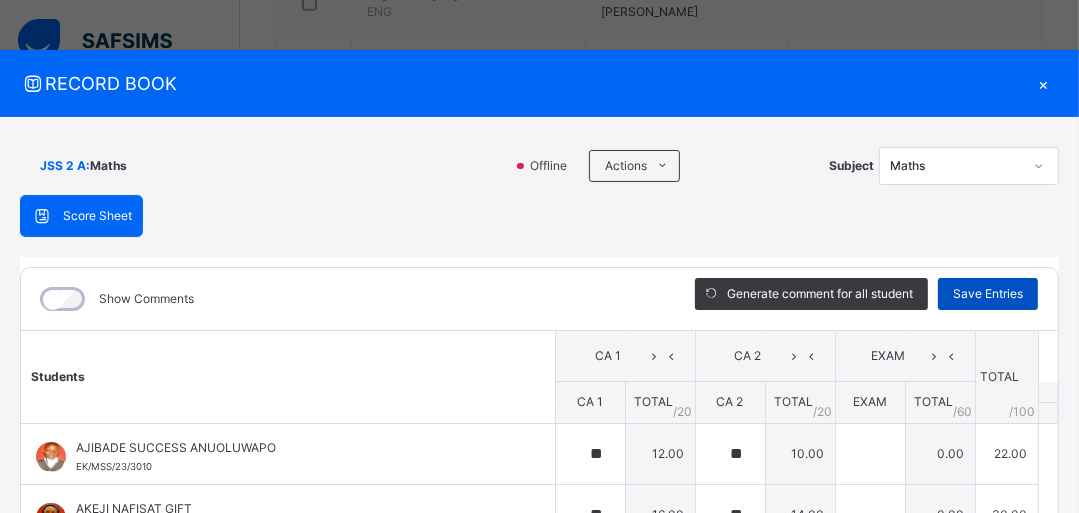 click on "Save Entries" at bounding box center (988, 294) 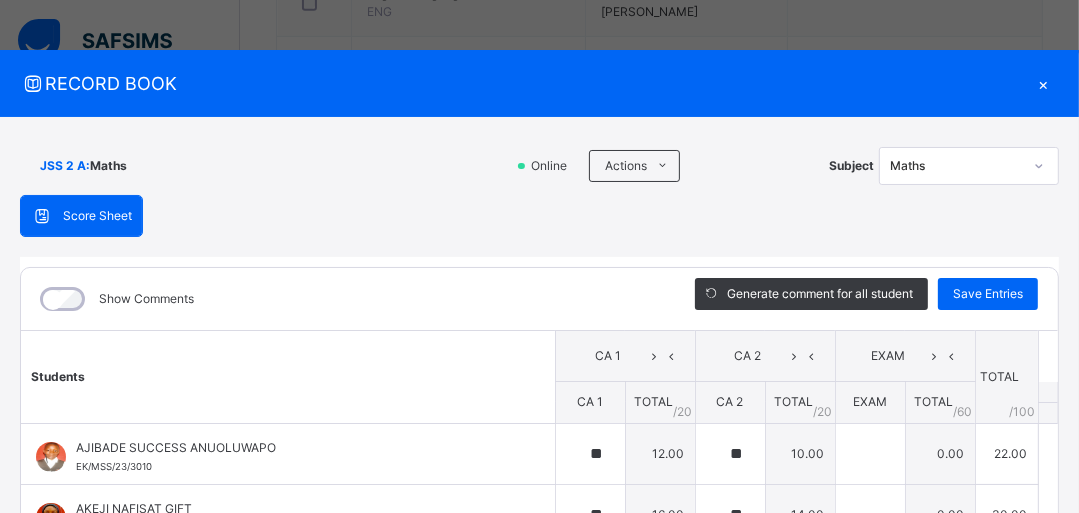 click on "×" at bounding box center (1044, 83) 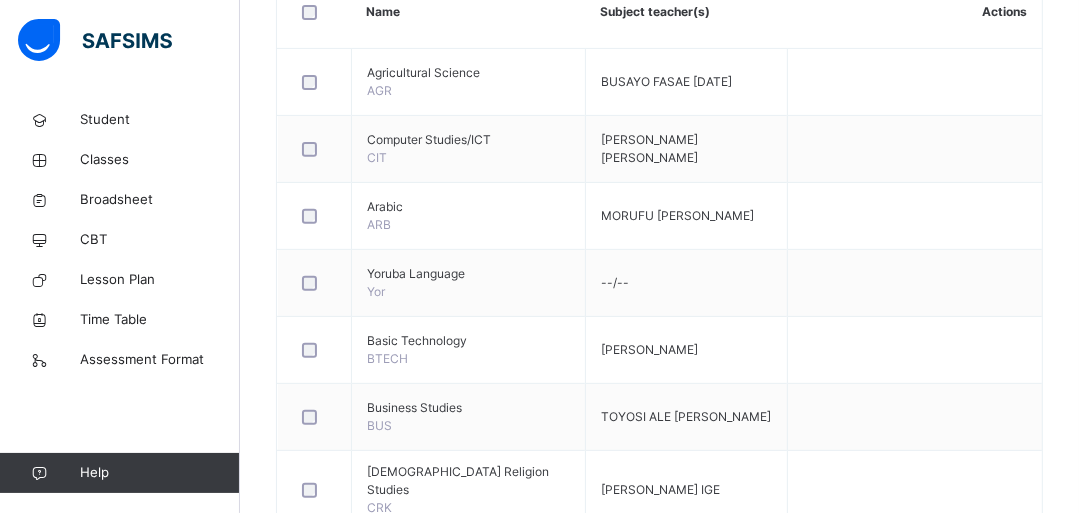 scroll, scrollTop: 0, scrollLeft: 0, axis: both 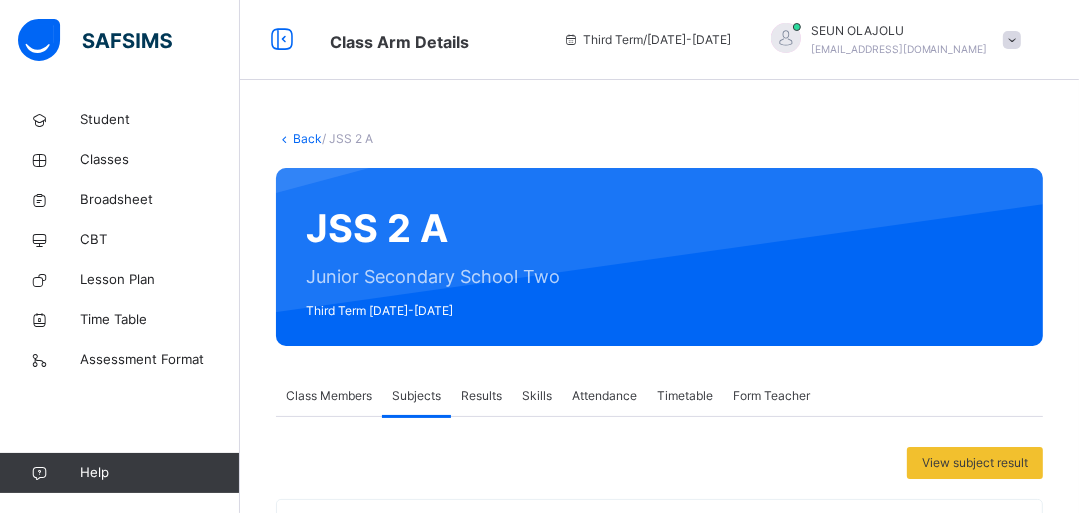 click on "Back" at bounding box center [307, 138] 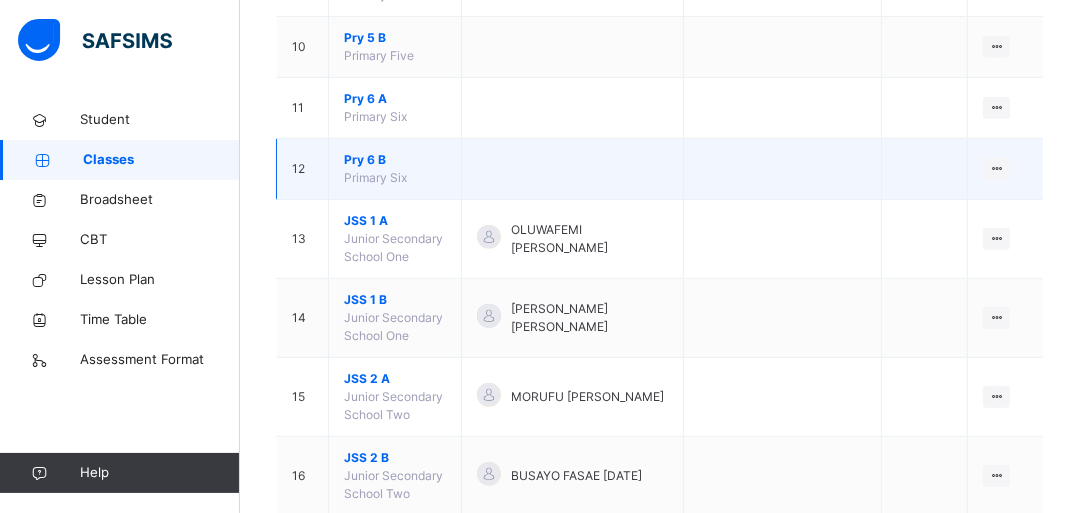 scroll, scrollTop: 880, scrollLeft: 0, axis: vertical 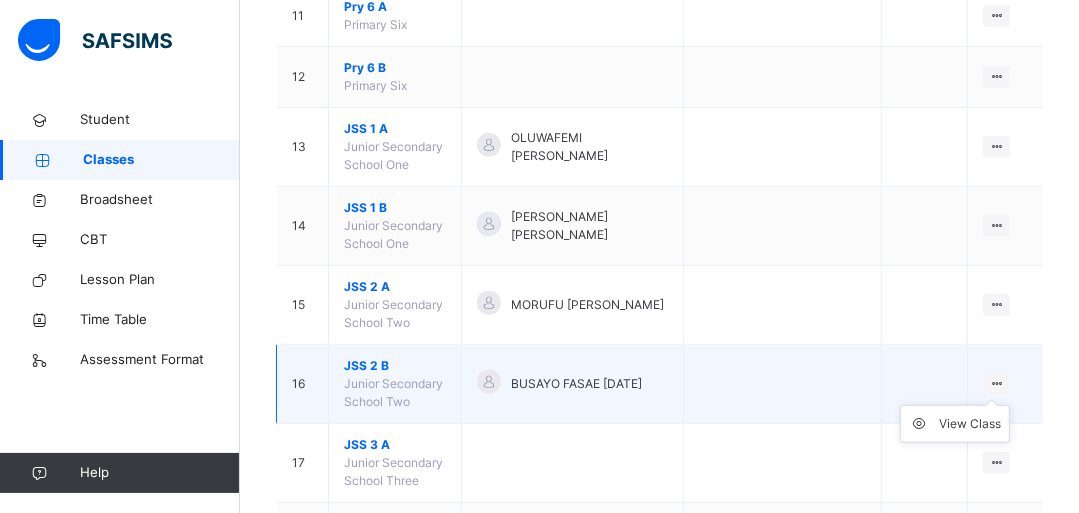 click at bounding box center (996, 383) 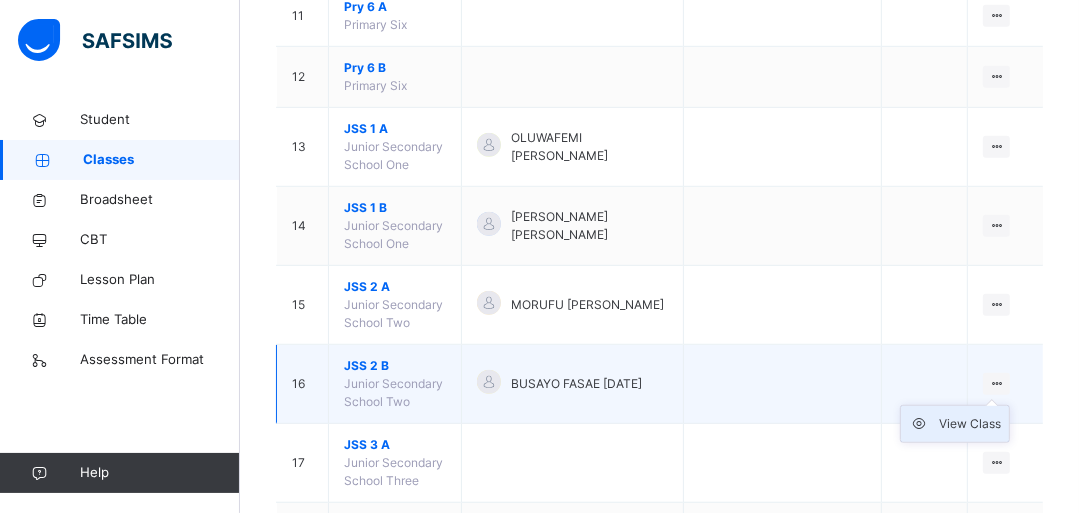 click on "View Class" at bounding box center [970, 424] 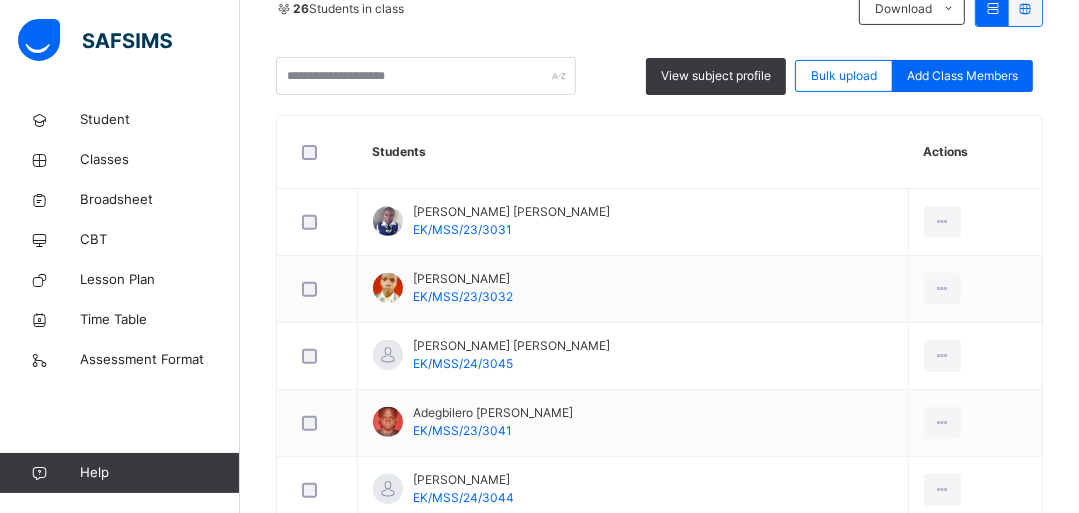 scroll, scrollTop: 0, scrollLeft: 0, axis: both 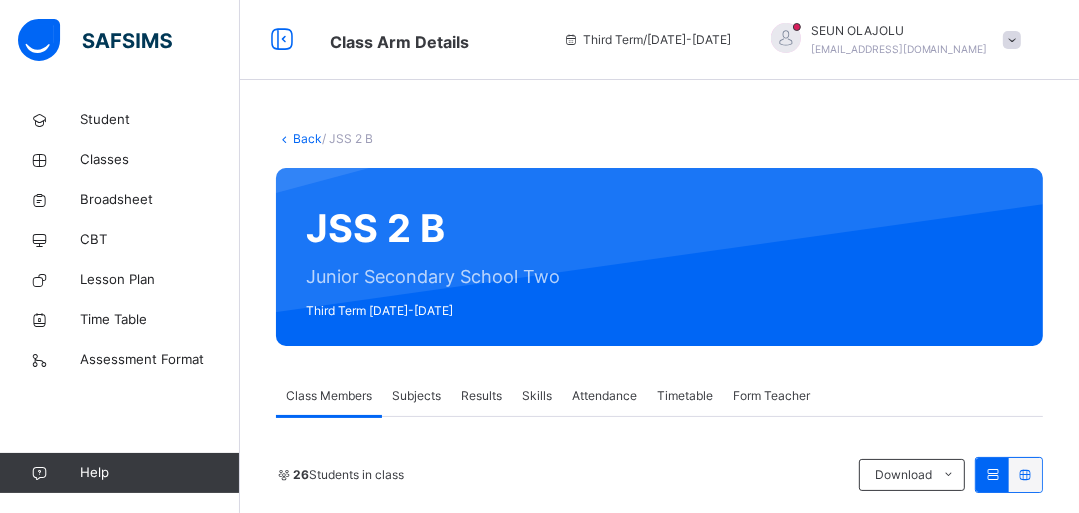 click on "Subjects" at bounding box center (416, 396) 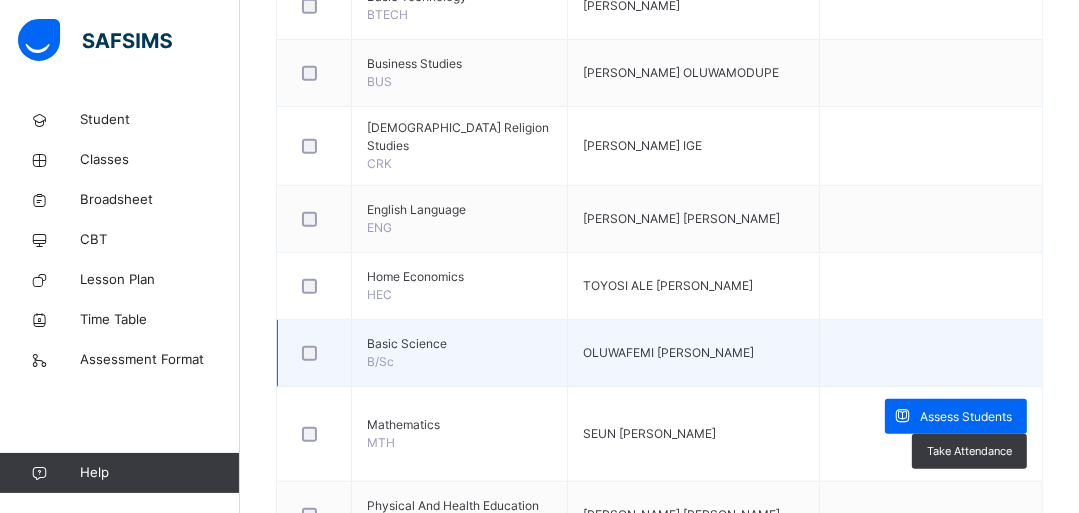 scroll, scrollTop: 1040, scrollLeft: 0, axis: vertical 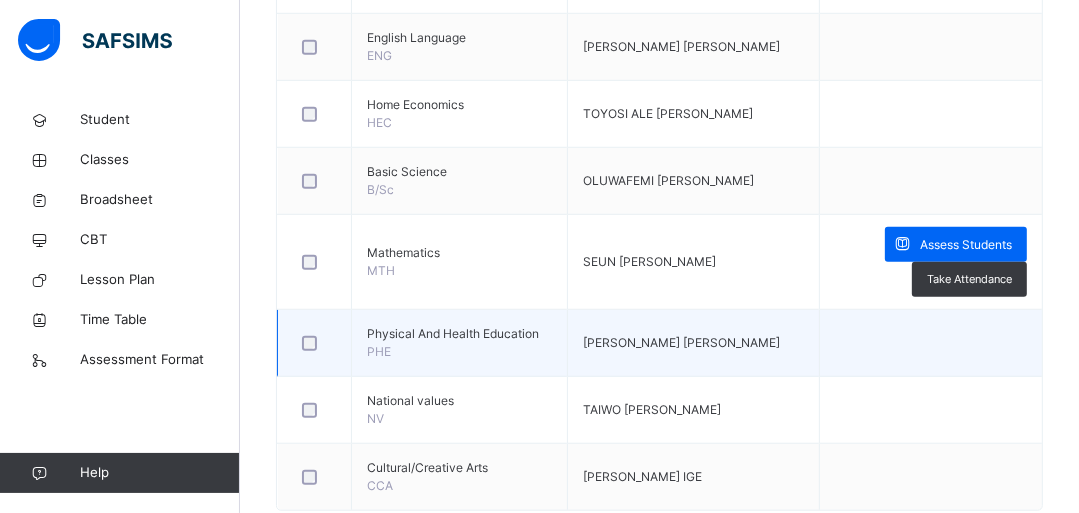 click on "BOSEDE ADARAMODU EUNICE" at bounding box center (693, 343) 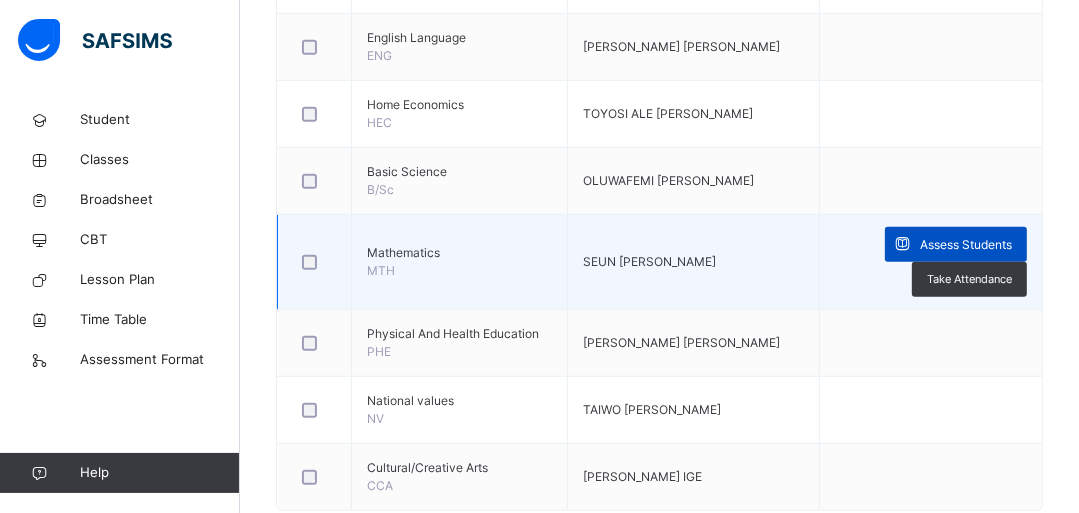 click on "Assess Students" at bounding box center (956, 244) 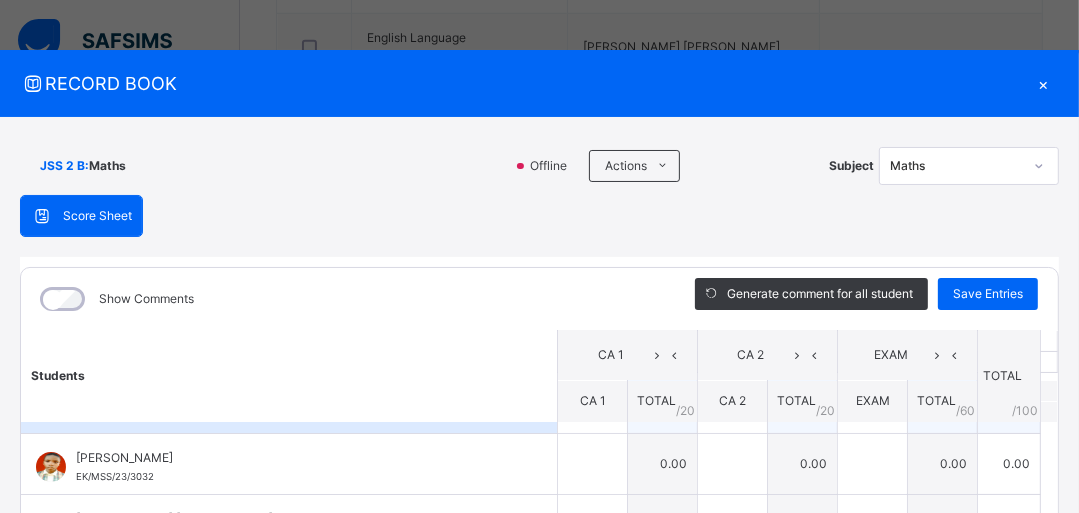 scroll, scrollTop: 0, scrollLeft: 0, axis: both 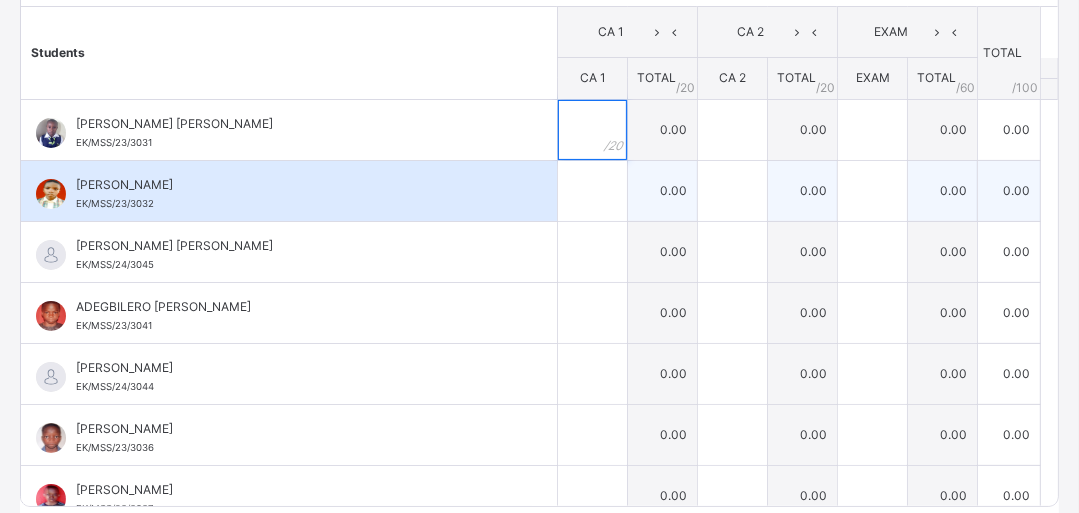 drag, startPoint x: 569, startPoint y: 124, endPoint x: 579, endPoint y: 175, distance: 51.971146 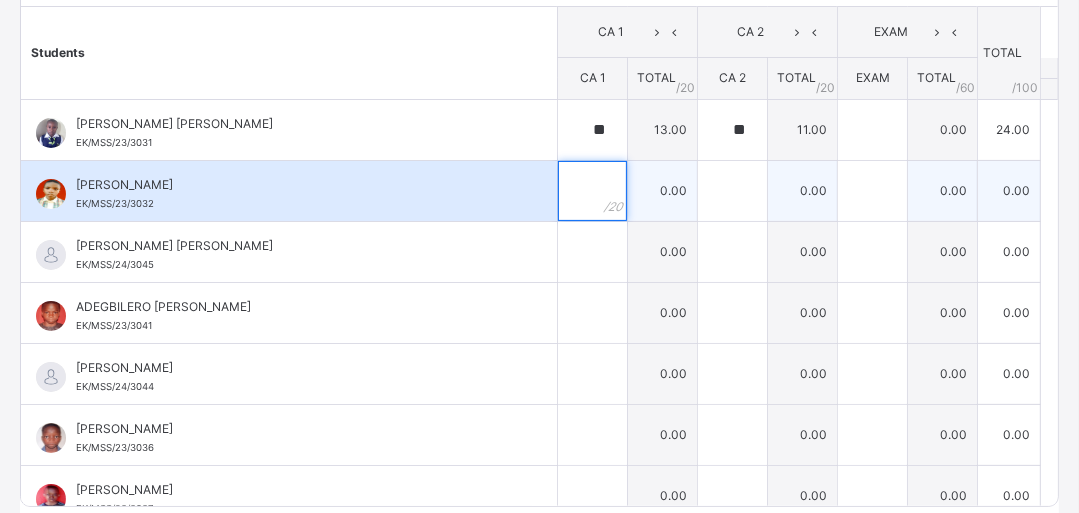 click at bounding box center [592, 191] 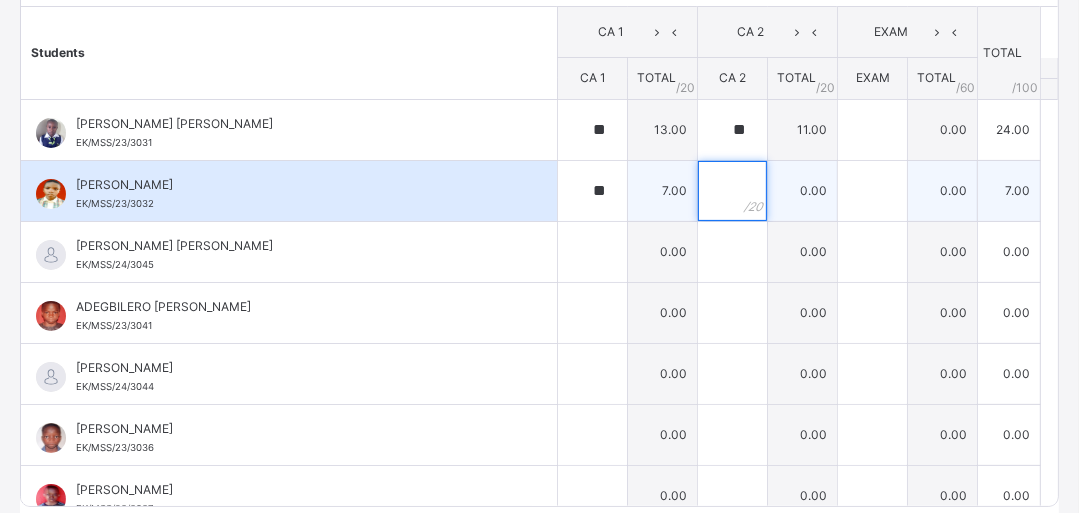 click at bounding box center (732, 191) 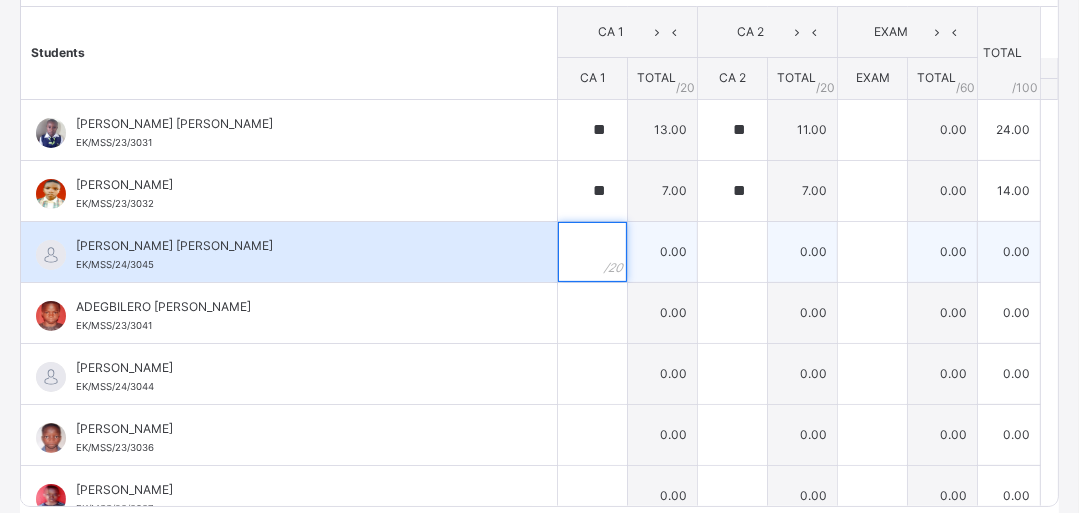 click at bounding box center (592, 252) 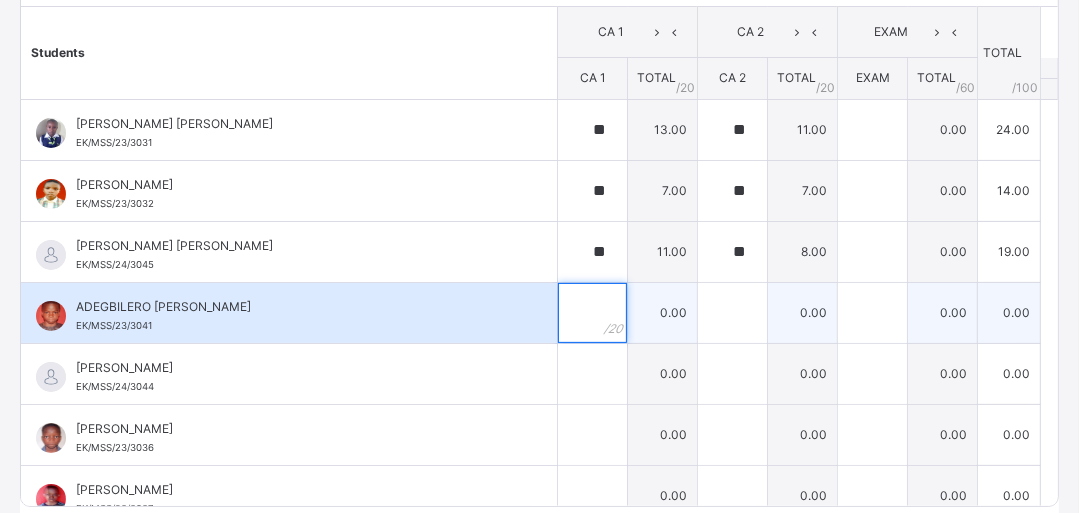 click at bounding box center (592, 313) 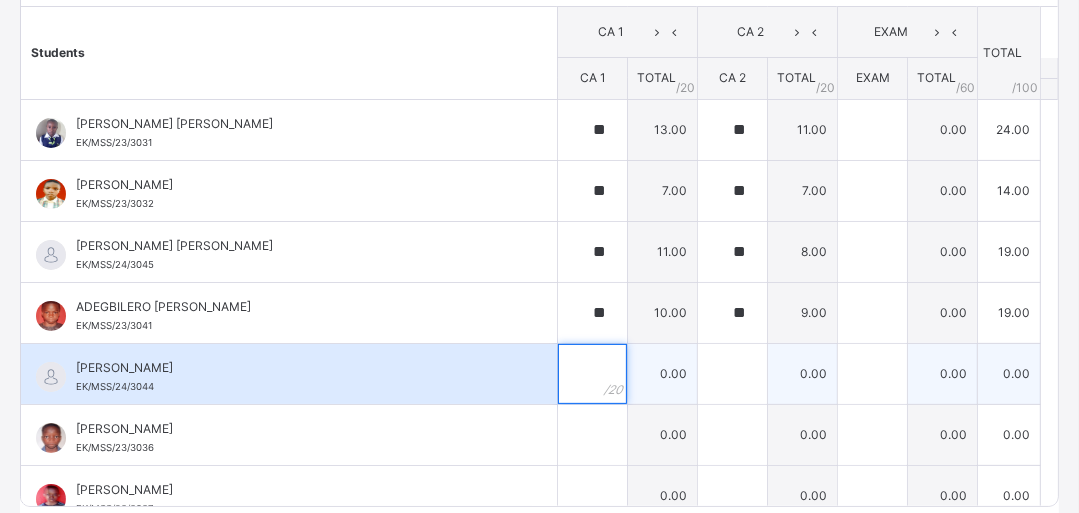 click at bounding box center (592, 374) 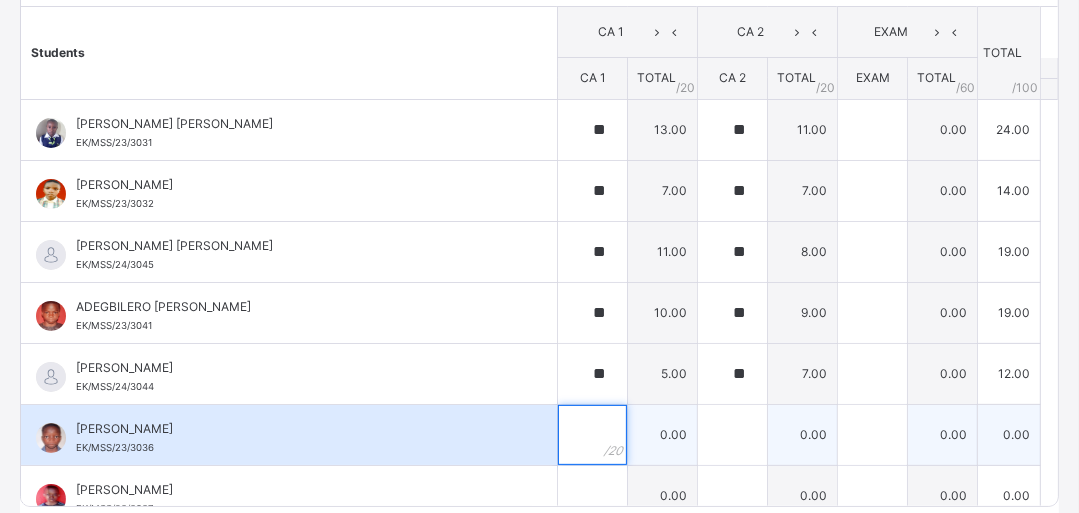 click at bounding box center (592, 435) 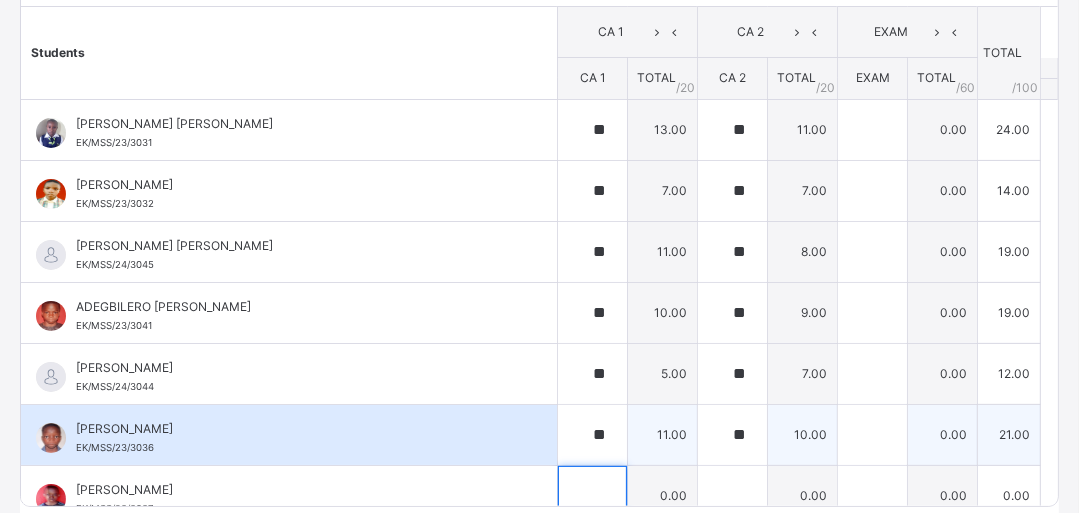 scroll, scrollTop: 17, scrollLeft: 0, axis: vertical 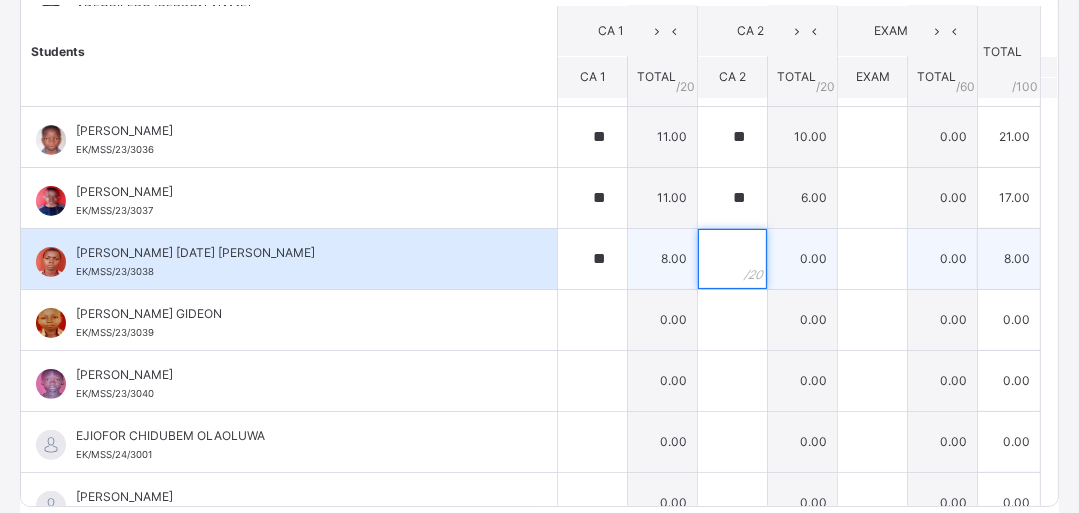 click at bounding box center [732, 259] 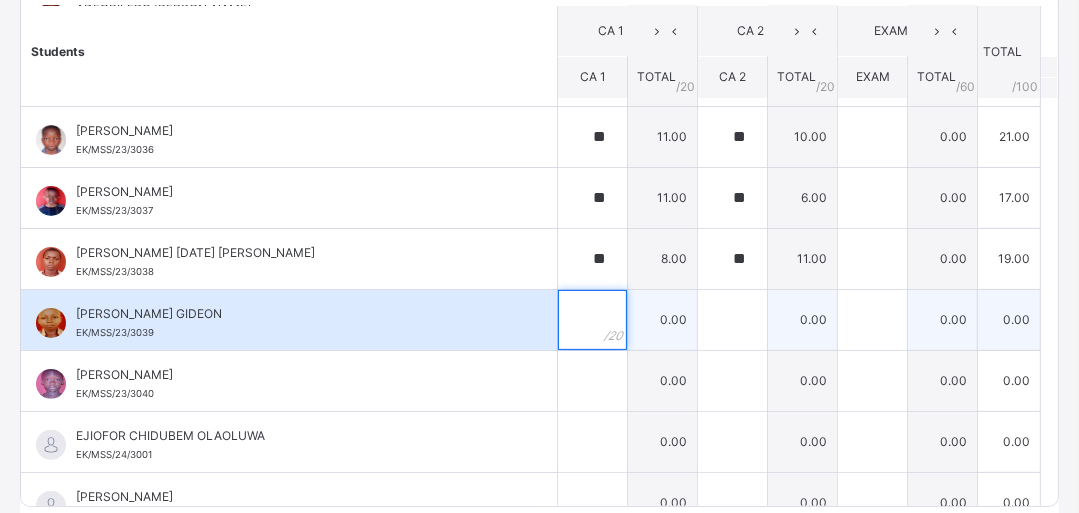 click at bounding box center (592, 320) 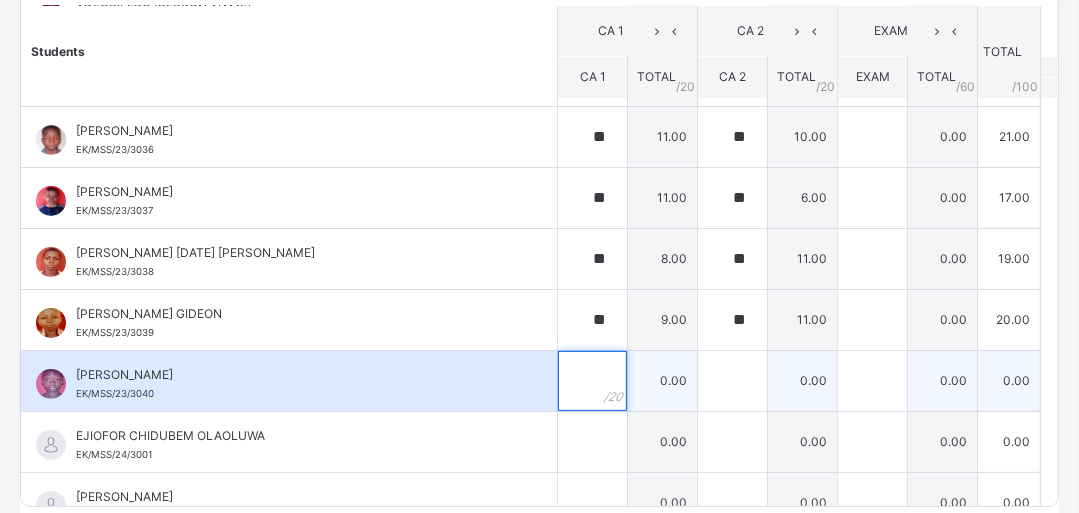 click at bounding box center [592, 381] 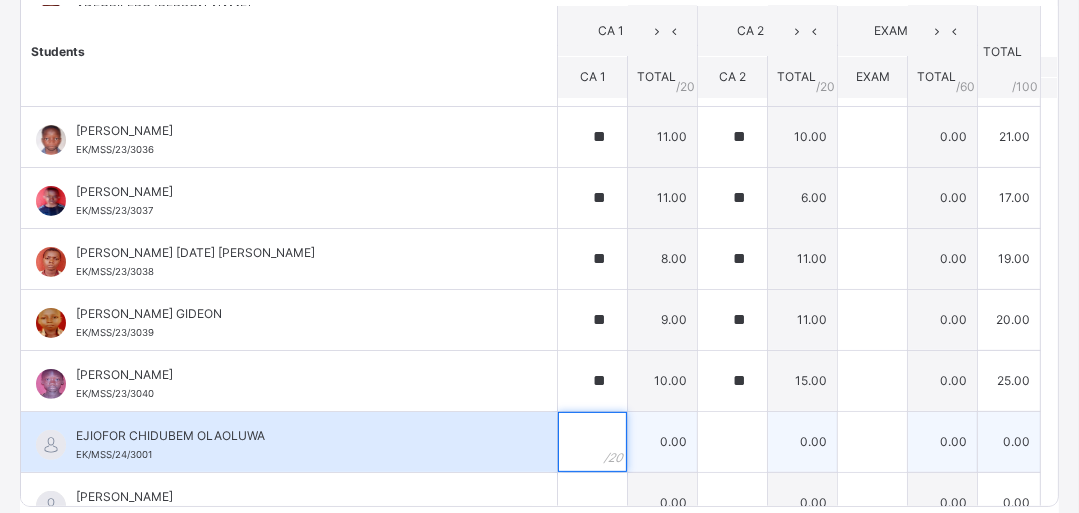 click at bounding box center [592, 442] 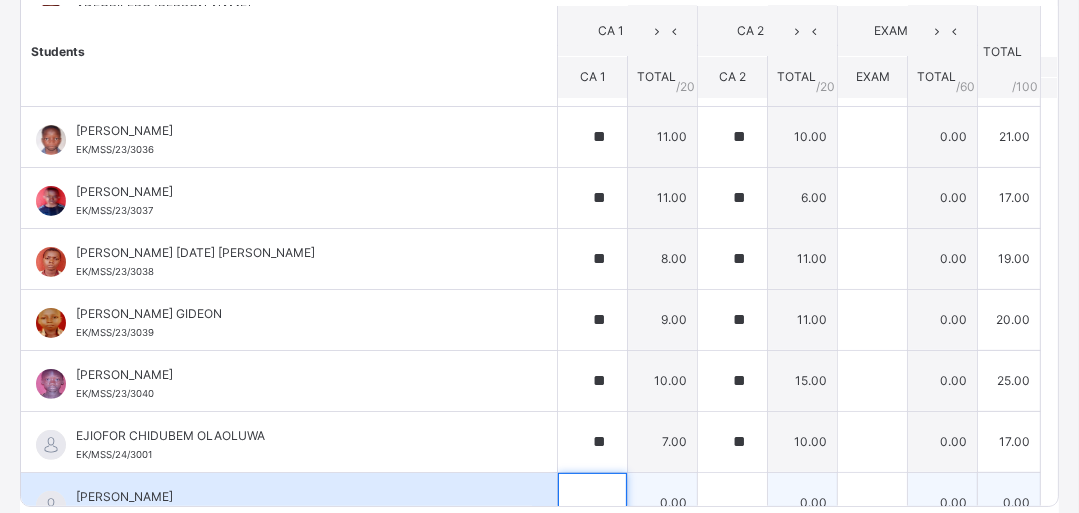 click at bounding box center (592, 503) 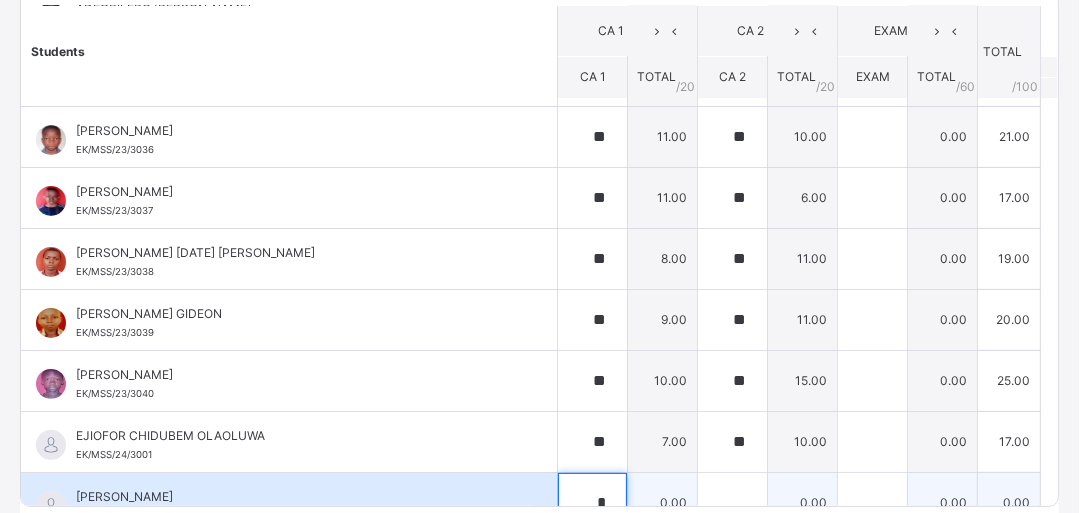 scroll, scrollTop: 301, scrollLeft: 0, axis: vertical 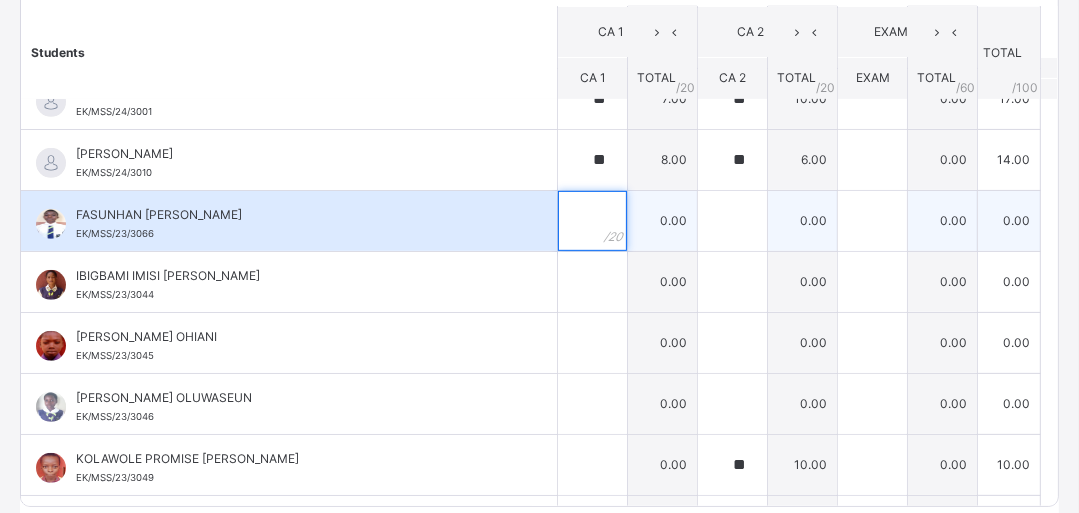 click at bounding box center (592, 221) 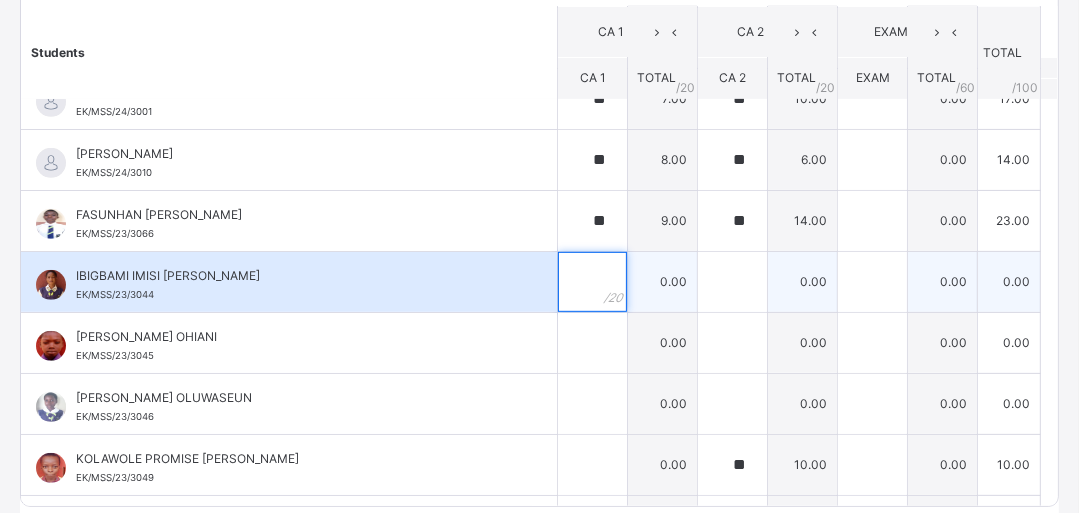 click at bounding box center (592, 282) 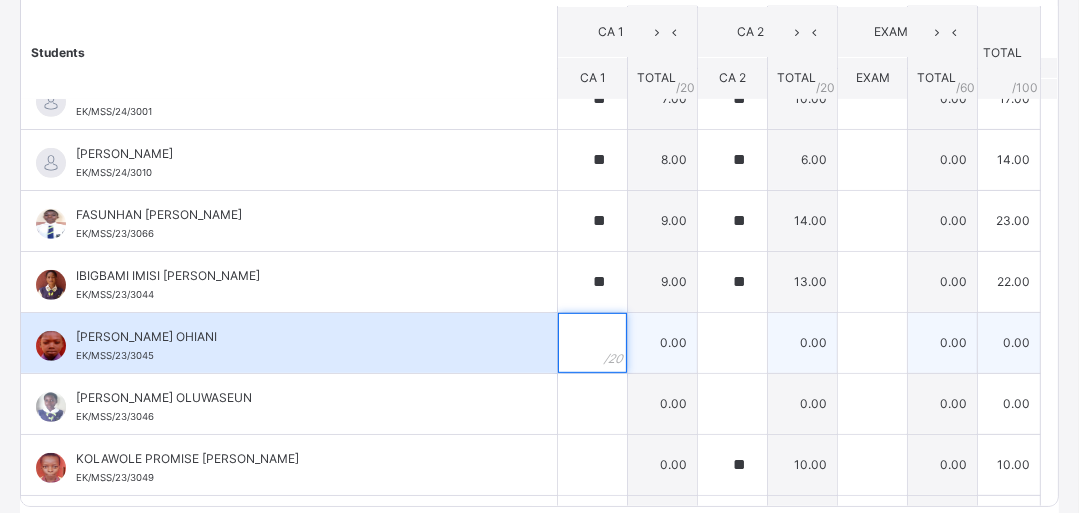 click at bounding box center (592, 343) 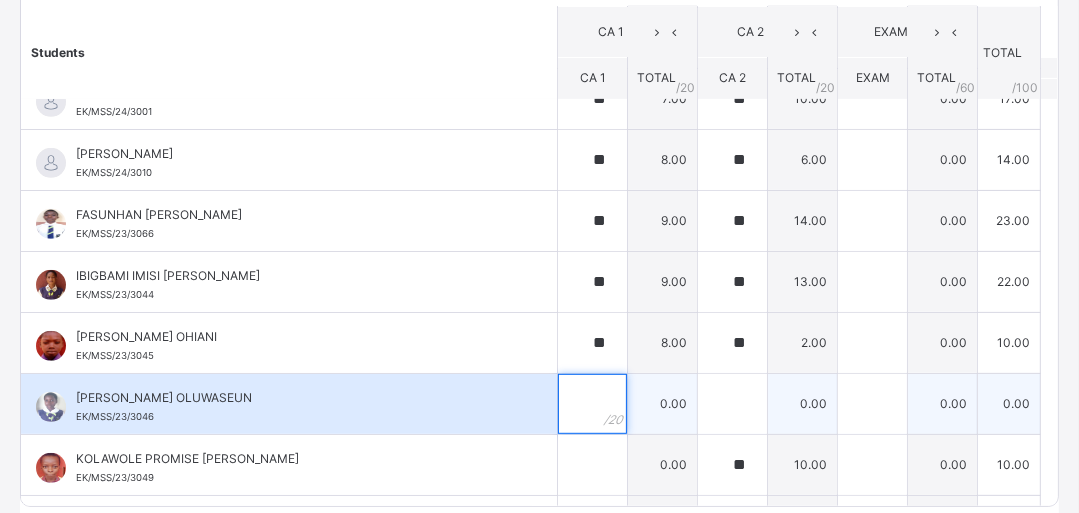 click at bounding box center (592, 404) 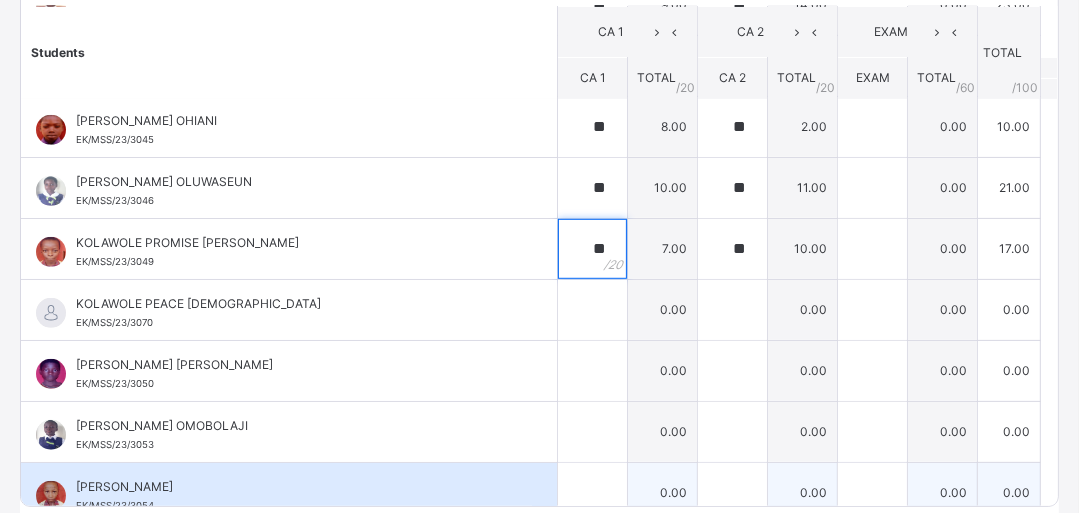 scroll, scrollTop: 961, scrollLeft: 0, axis: vertical 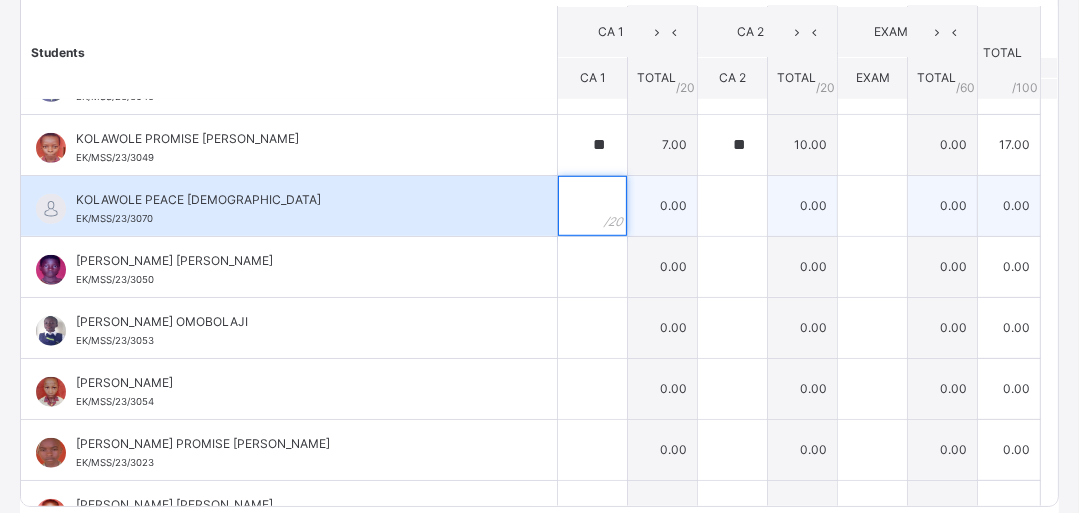 click at bounding box center (592, 206) 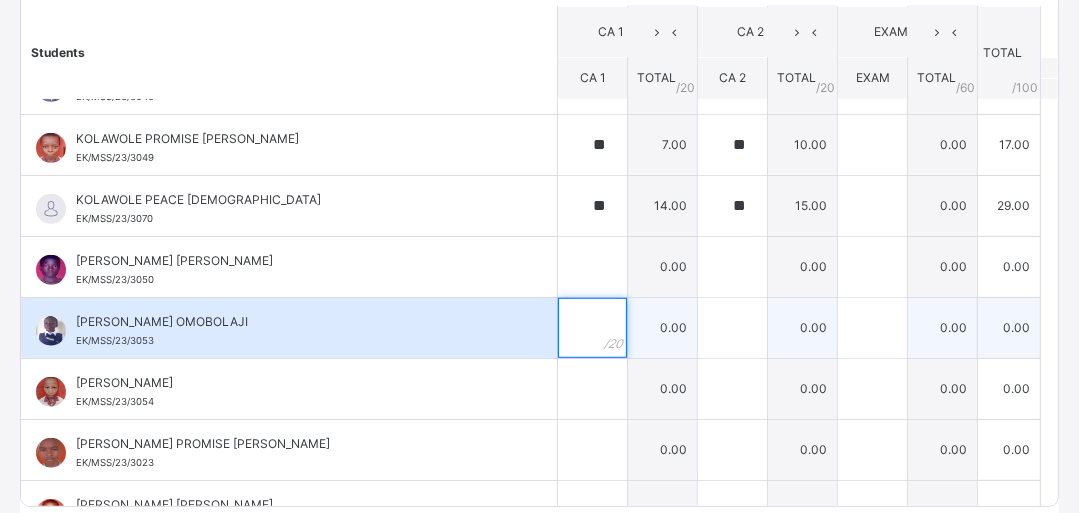 click at bounding box center (592, 328) 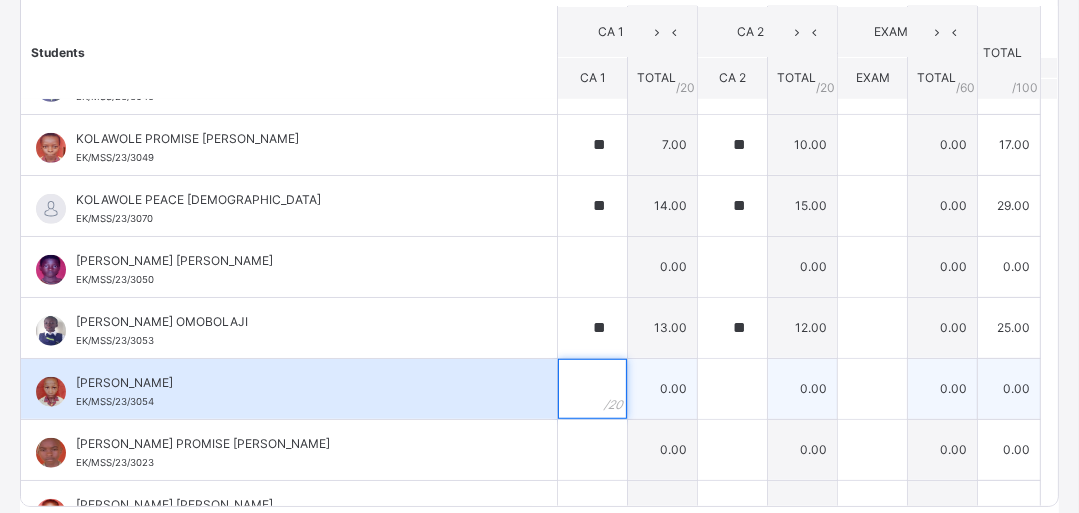 click at bounding box center (592, 389) 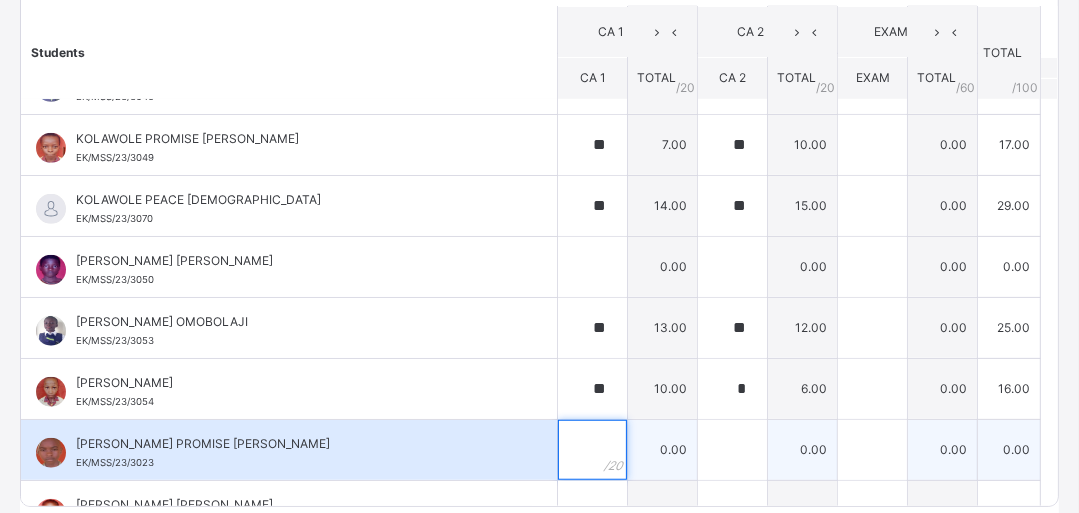 click at bounding box center (592, 450) 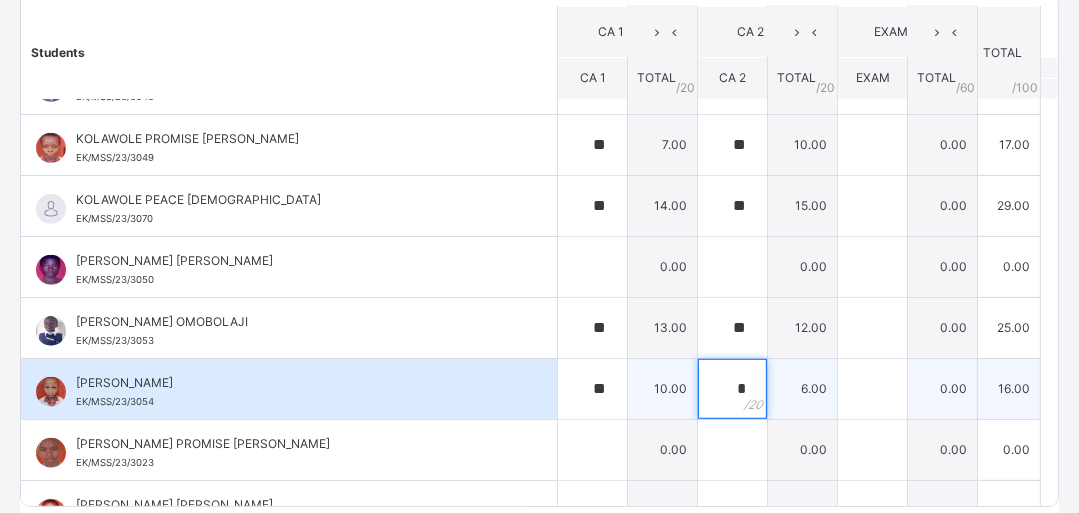 click on "*" at bounding box center (732, 389) 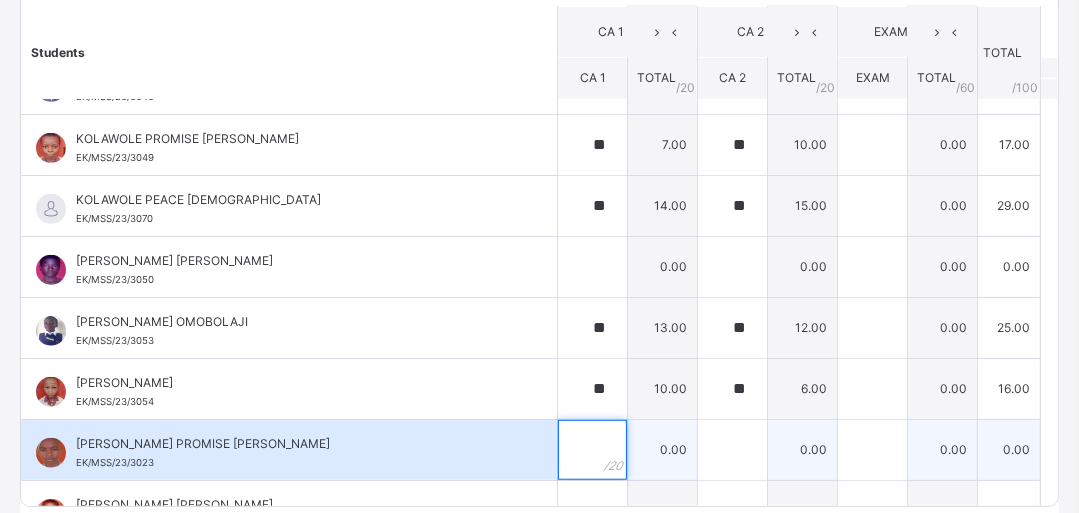 click at bounding box center (592, 450) 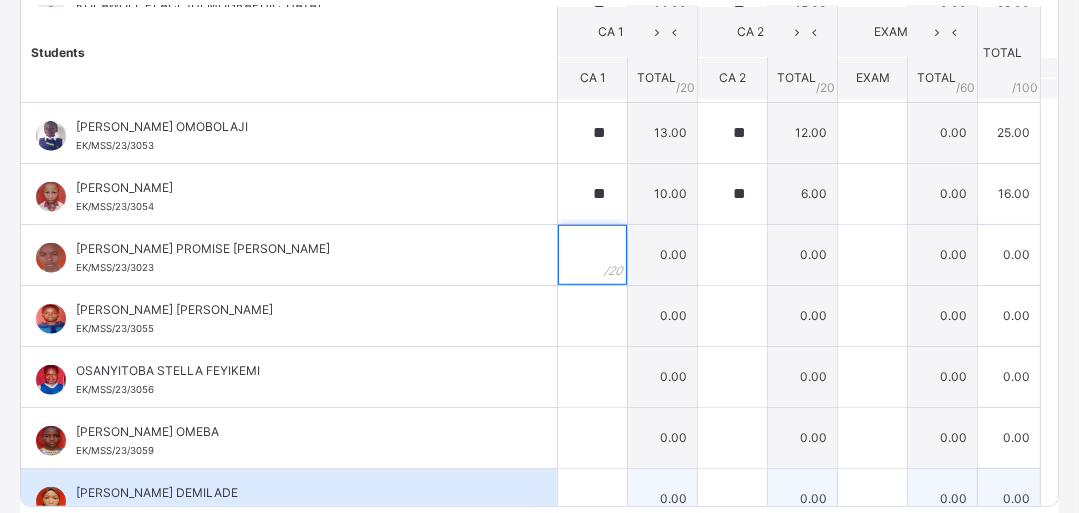 scroll, scrollTop: 1173, scrollLeft: 0, axis: vertical 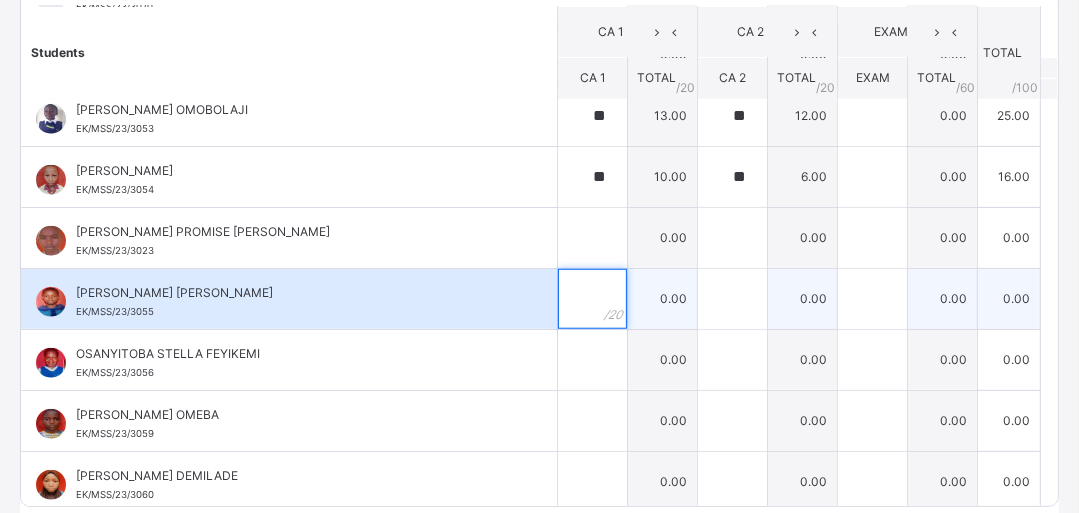 click at bounding box center [592, 299] 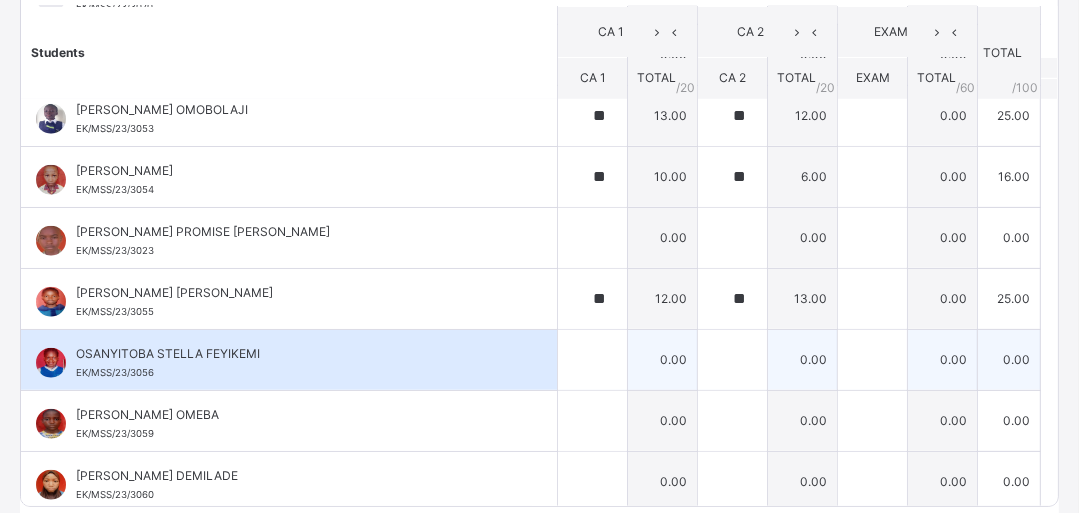 drag, startPoint x: 612, startPoint y: 341, endPoint x: 605, endPoint y: 364, distance: 24.04163 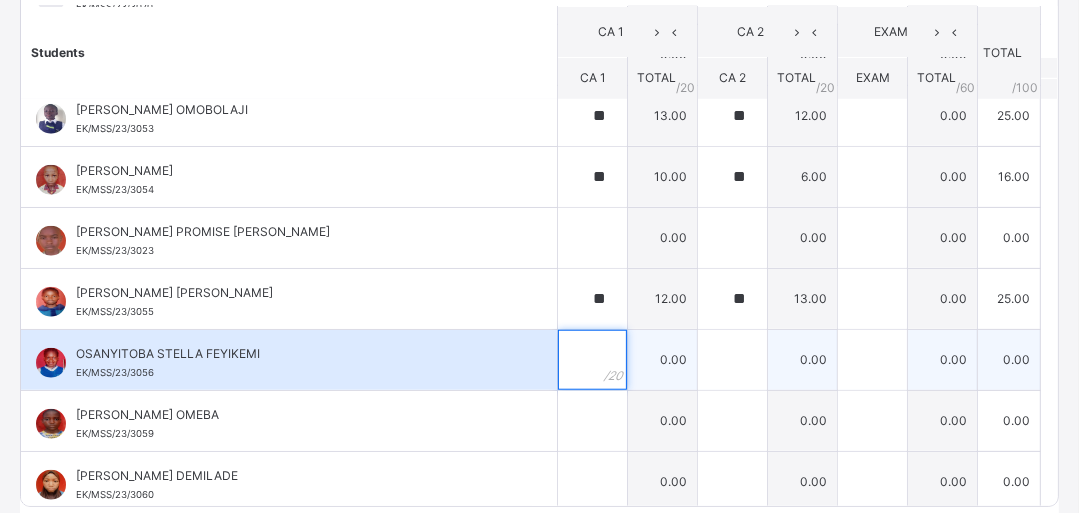 click at bounding box center (592, 360) 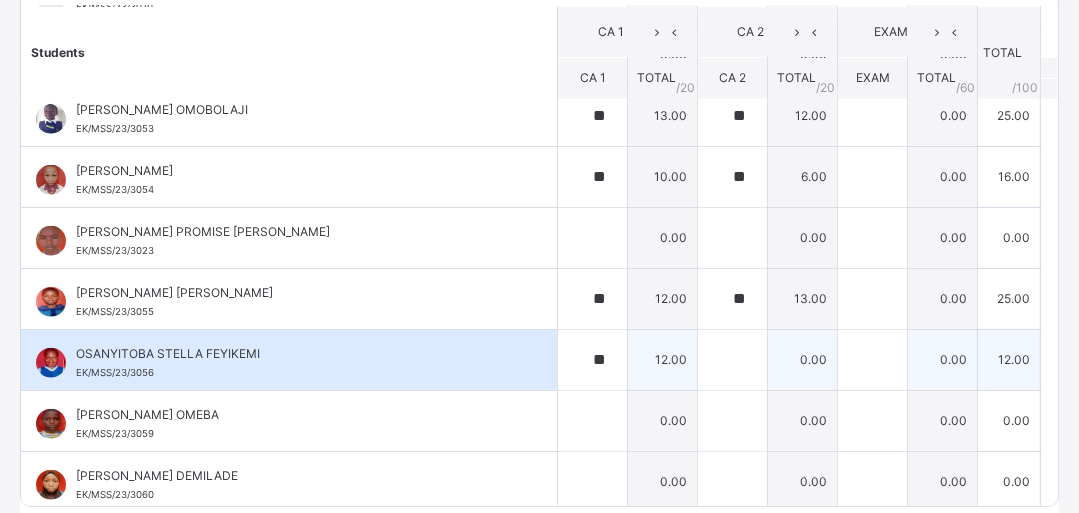 click on "**" at bounding box center (592, 360) 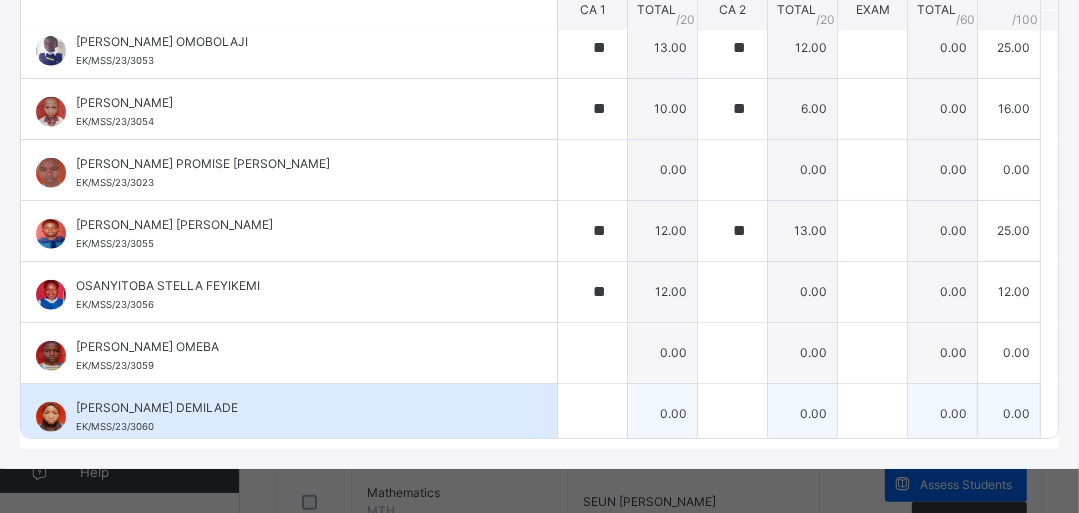 scroll, scrollTop: 397, scrollLeft: 0, axis: vertical 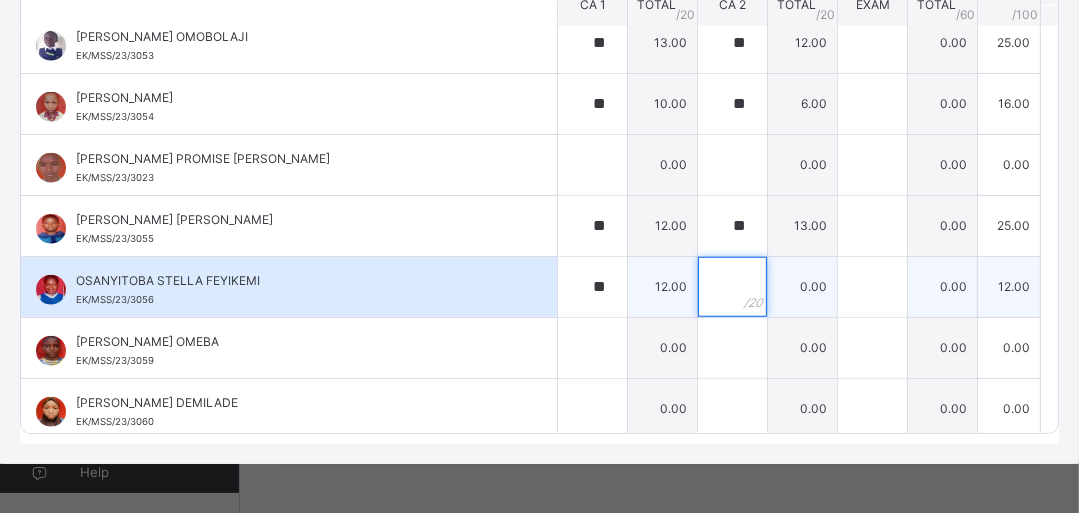 click at bounding box center (732, 287) 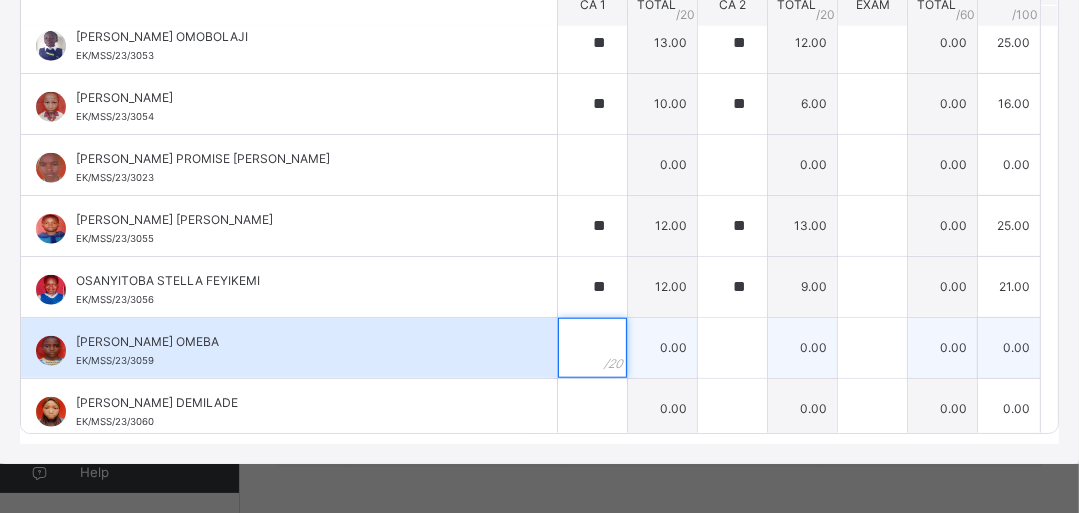 click at bounding box center (592, 348) 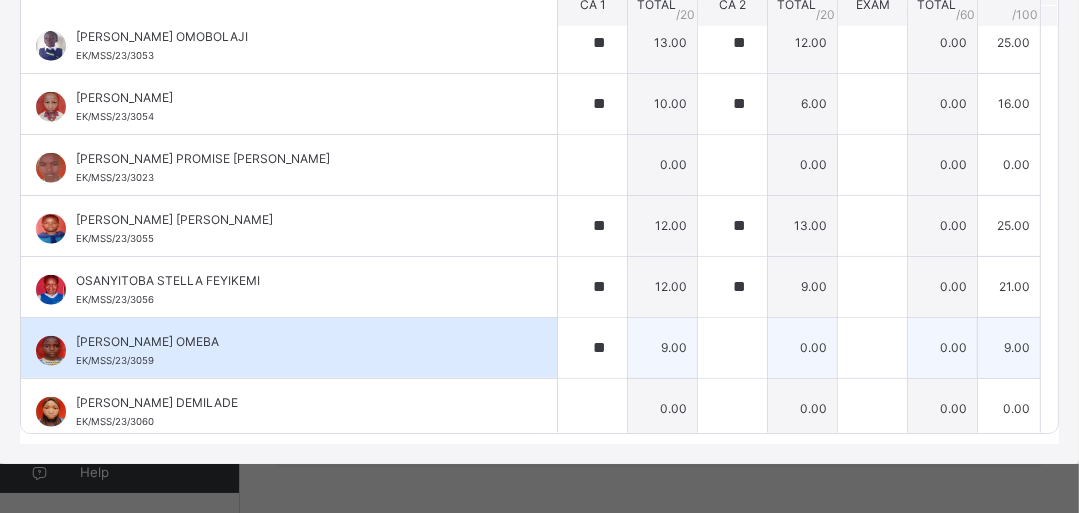 click on "**" at bounding box center (592, 348) 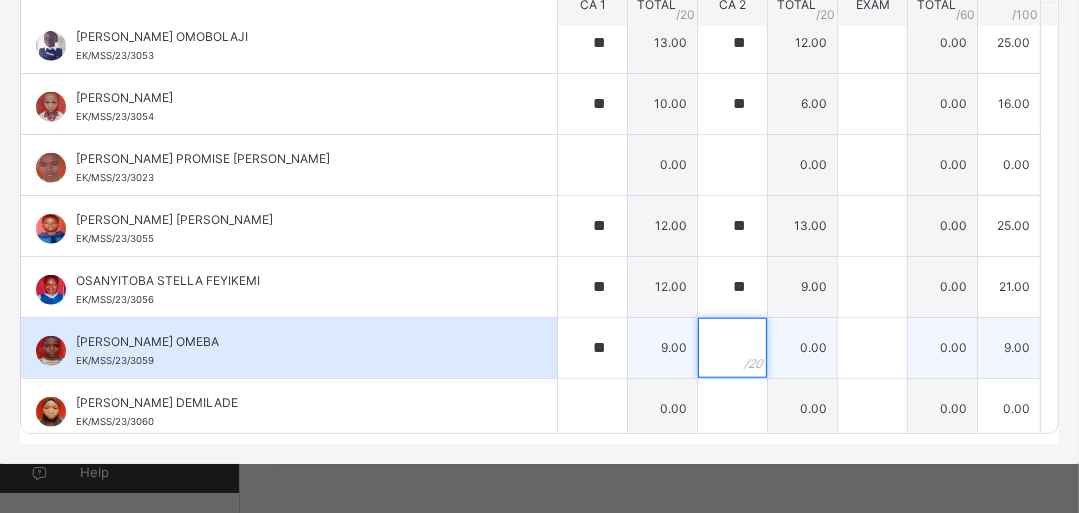 click at bounding box center [732, 348] 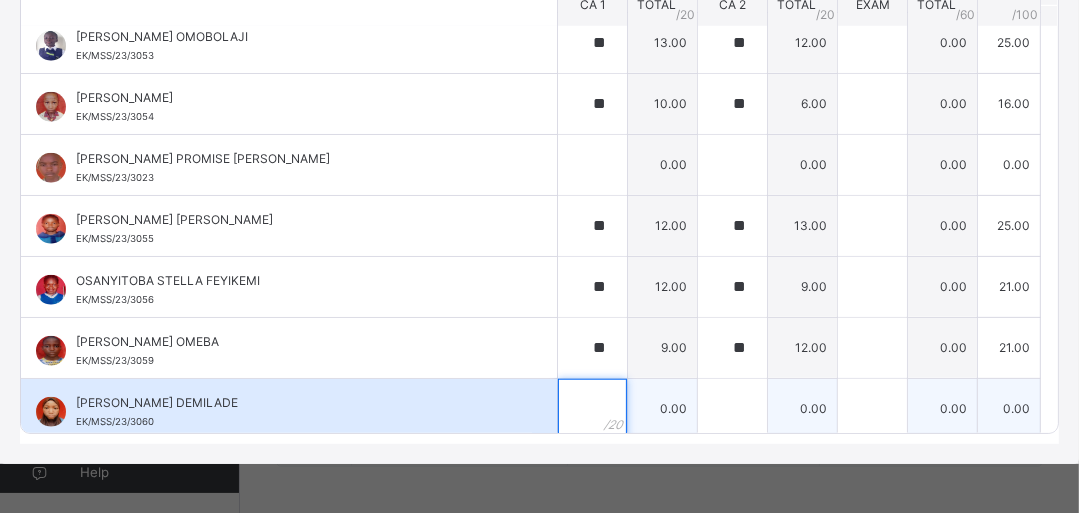 click at bounding box center [592, 409] 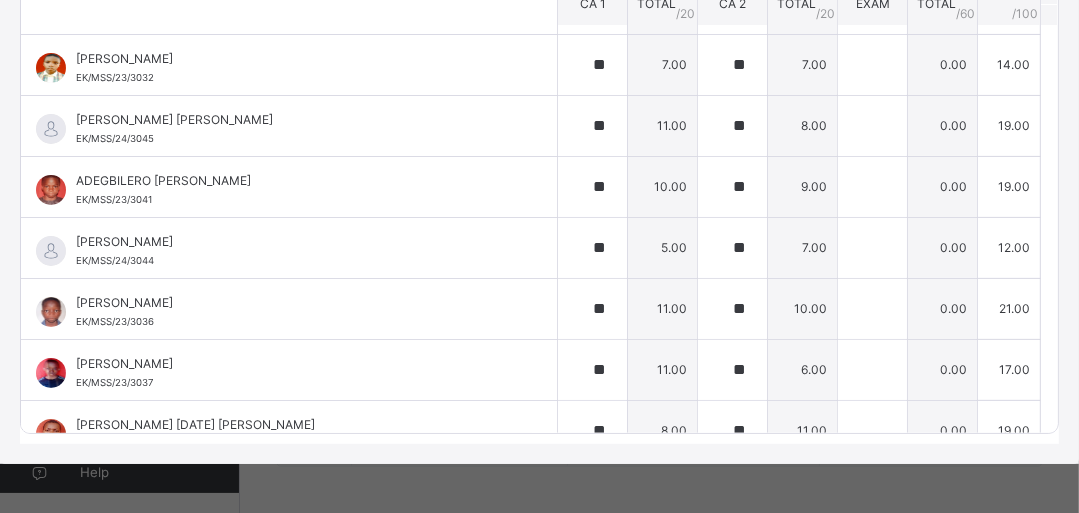 scroll, scrollTop: 0, scrollLeft: 0, axis: both 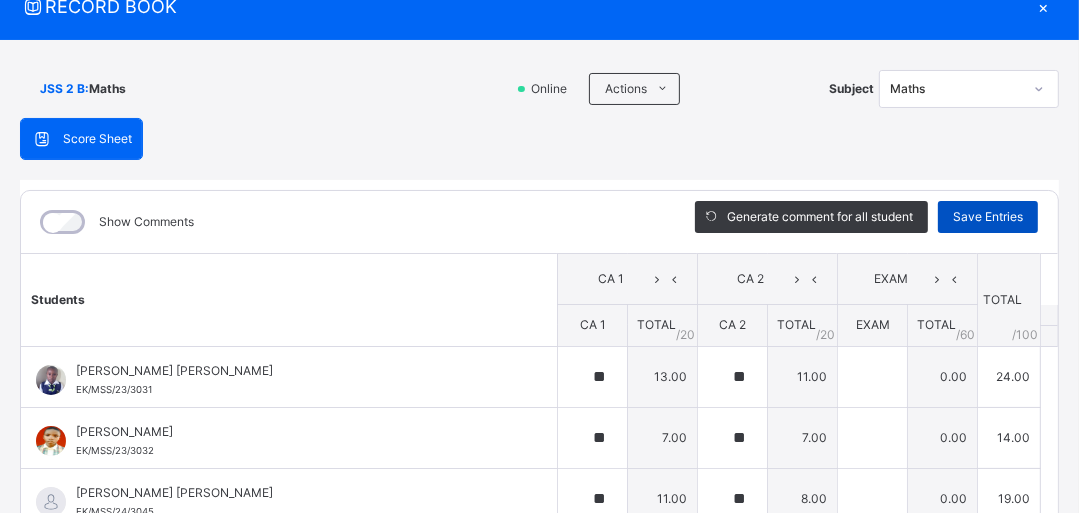 click on "Save Entries" at bounding box center [988, 217] 